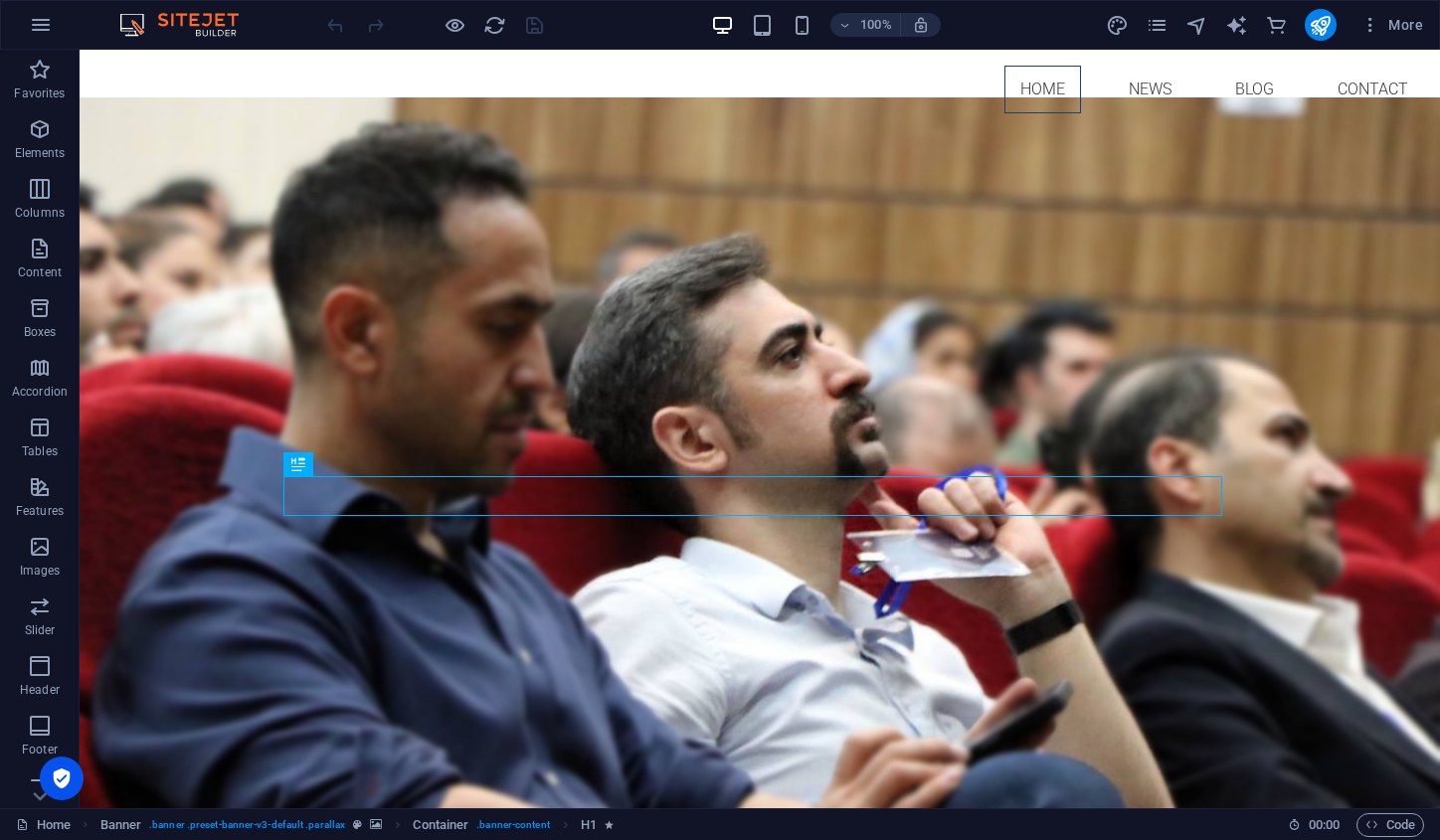 scroll, scrollTop: 0, scrollLeft: 0, axis: both 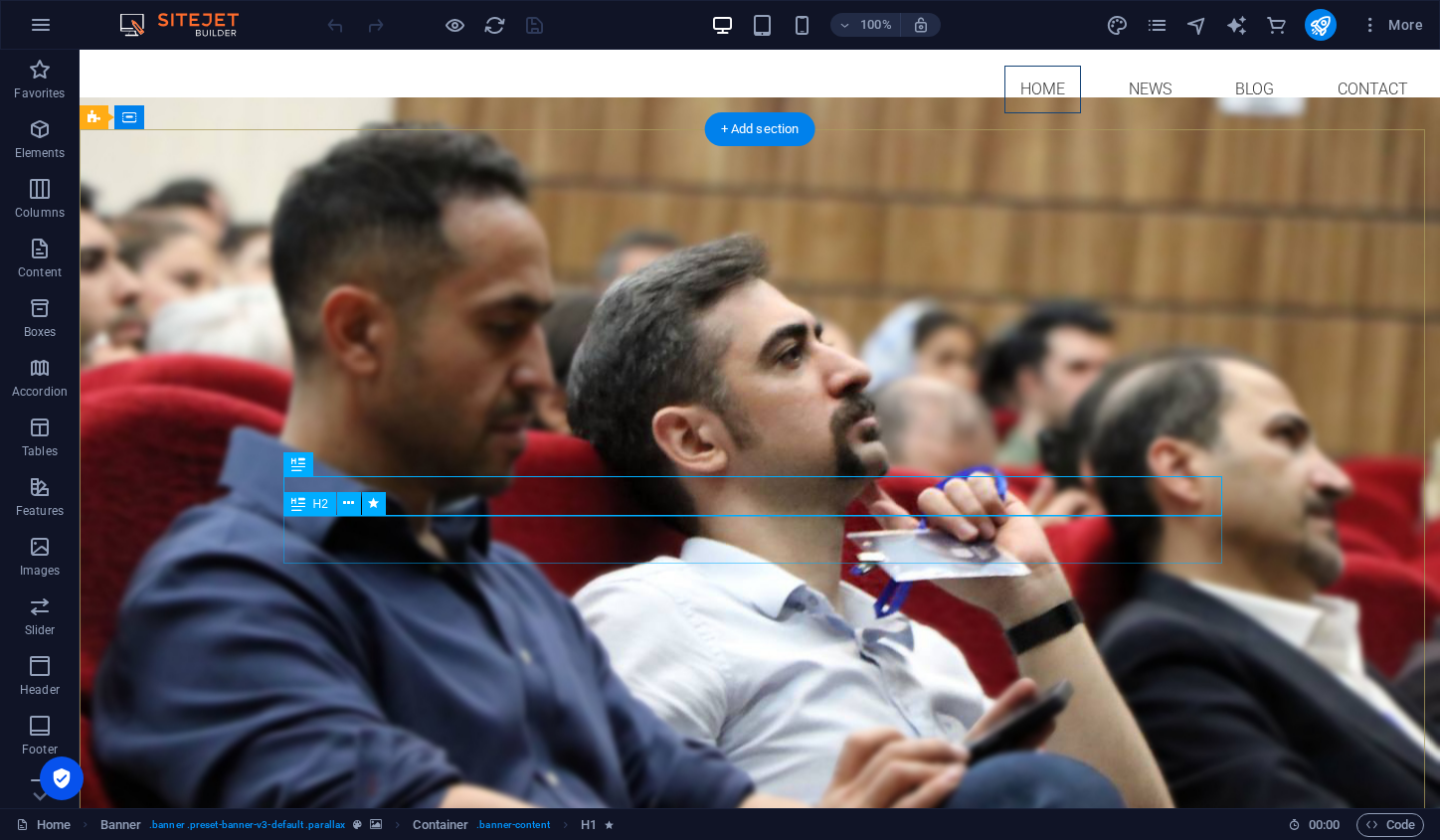 click on "A product amateur" at bounding box center [760, 1054] 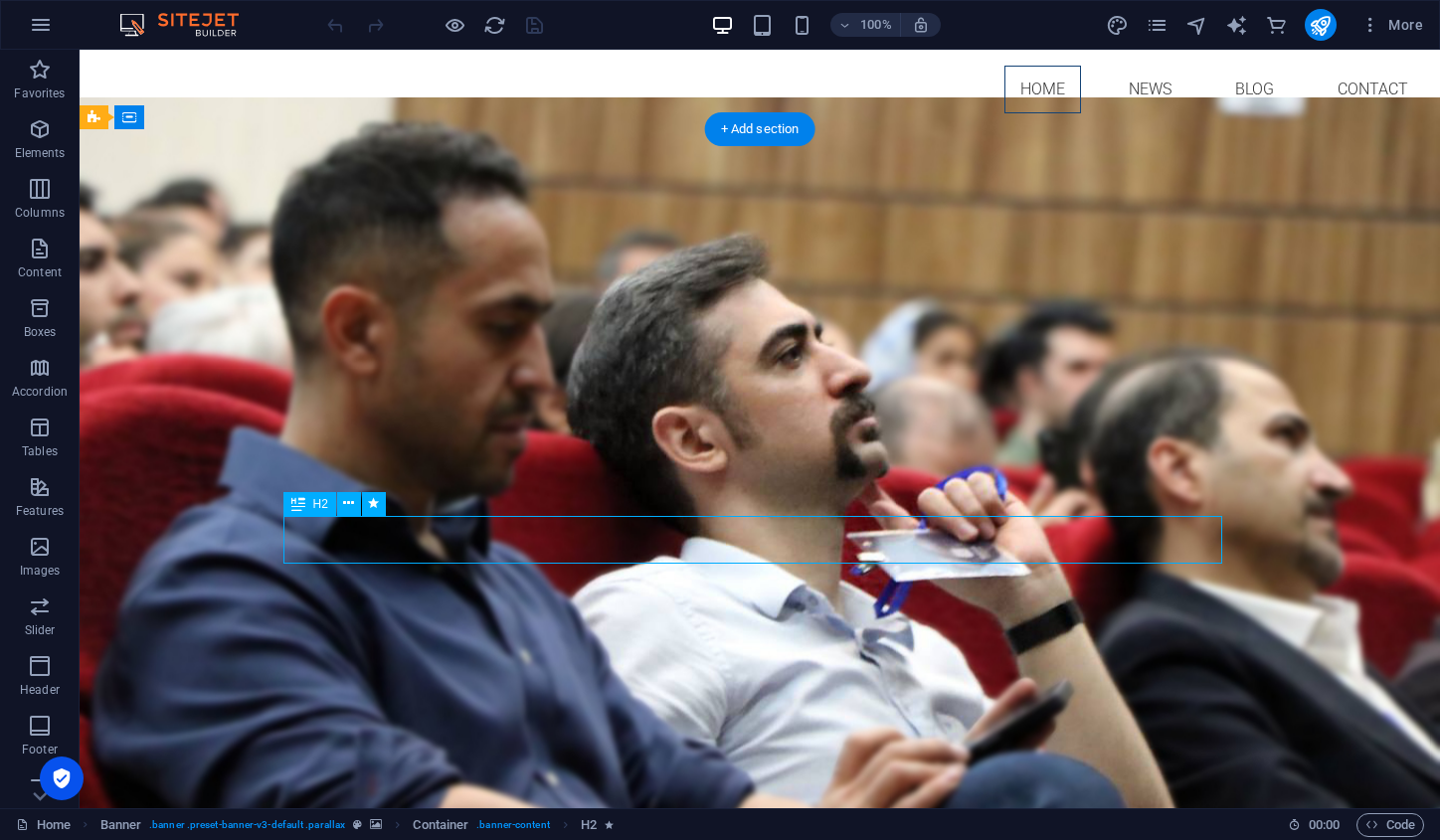 click on "A product amateur" at bounding box center (760, 1054) 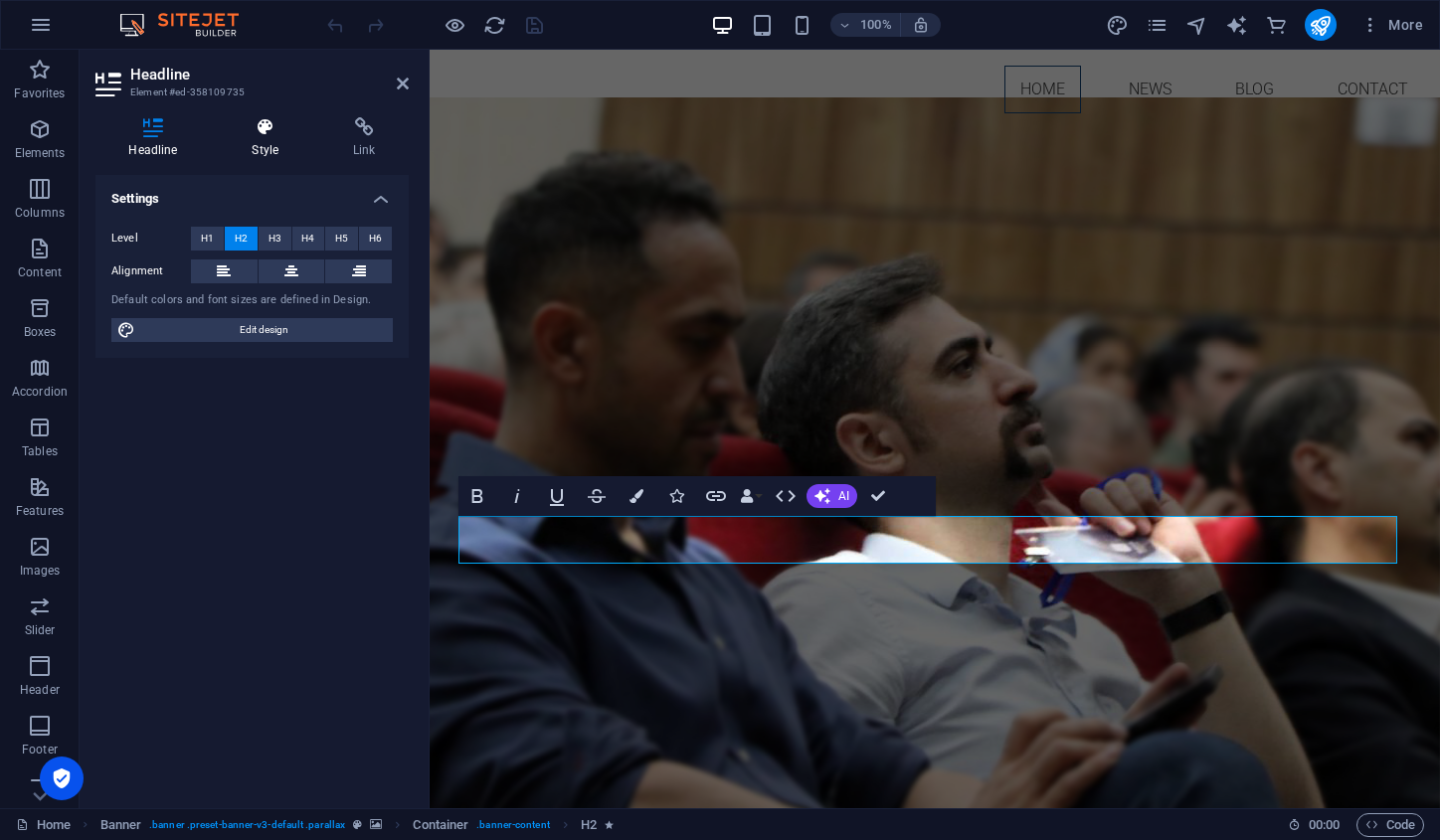 click at bounding box center [266, 127] 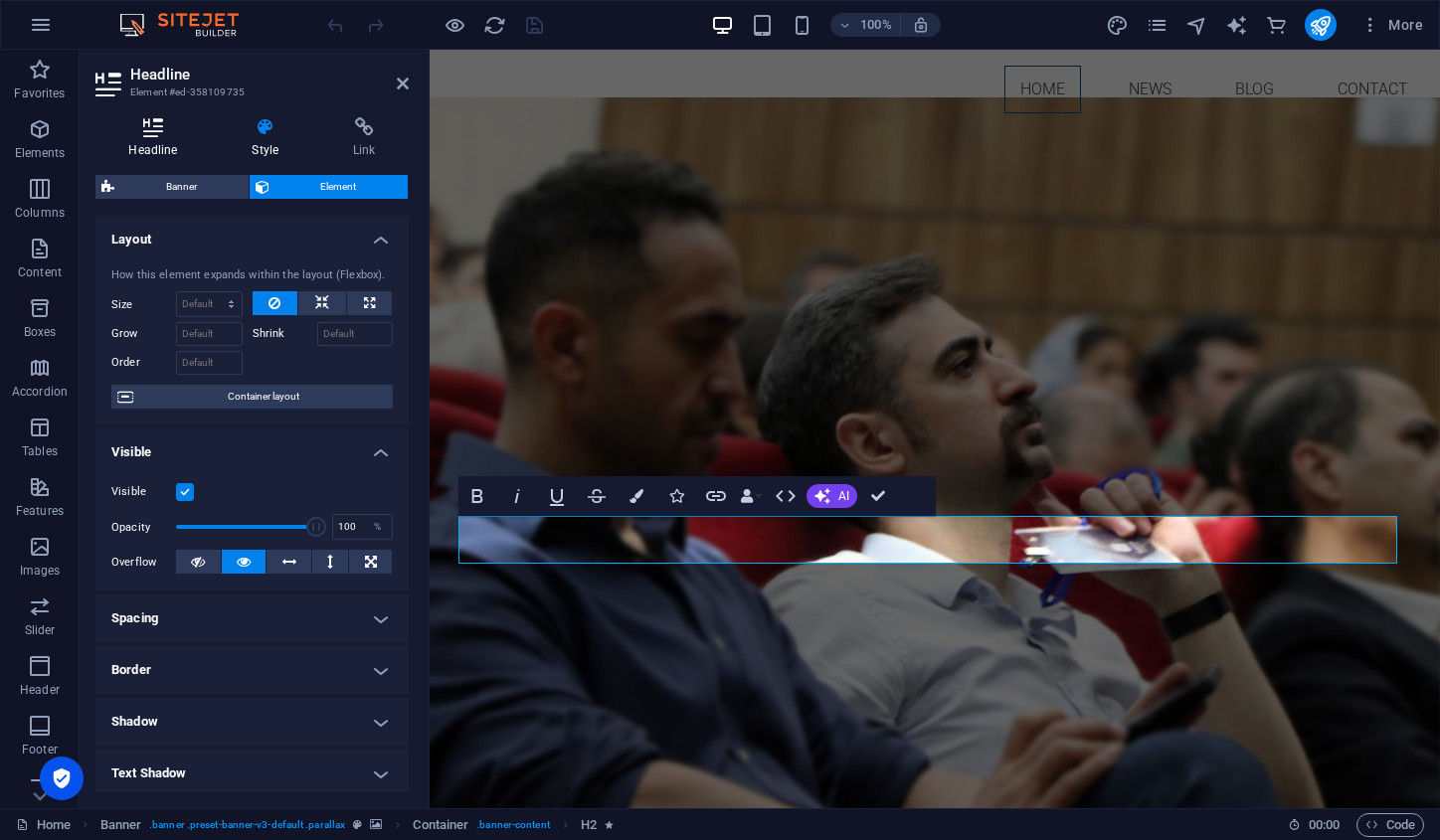 click on "Headline" at bounding box center [157, 138] 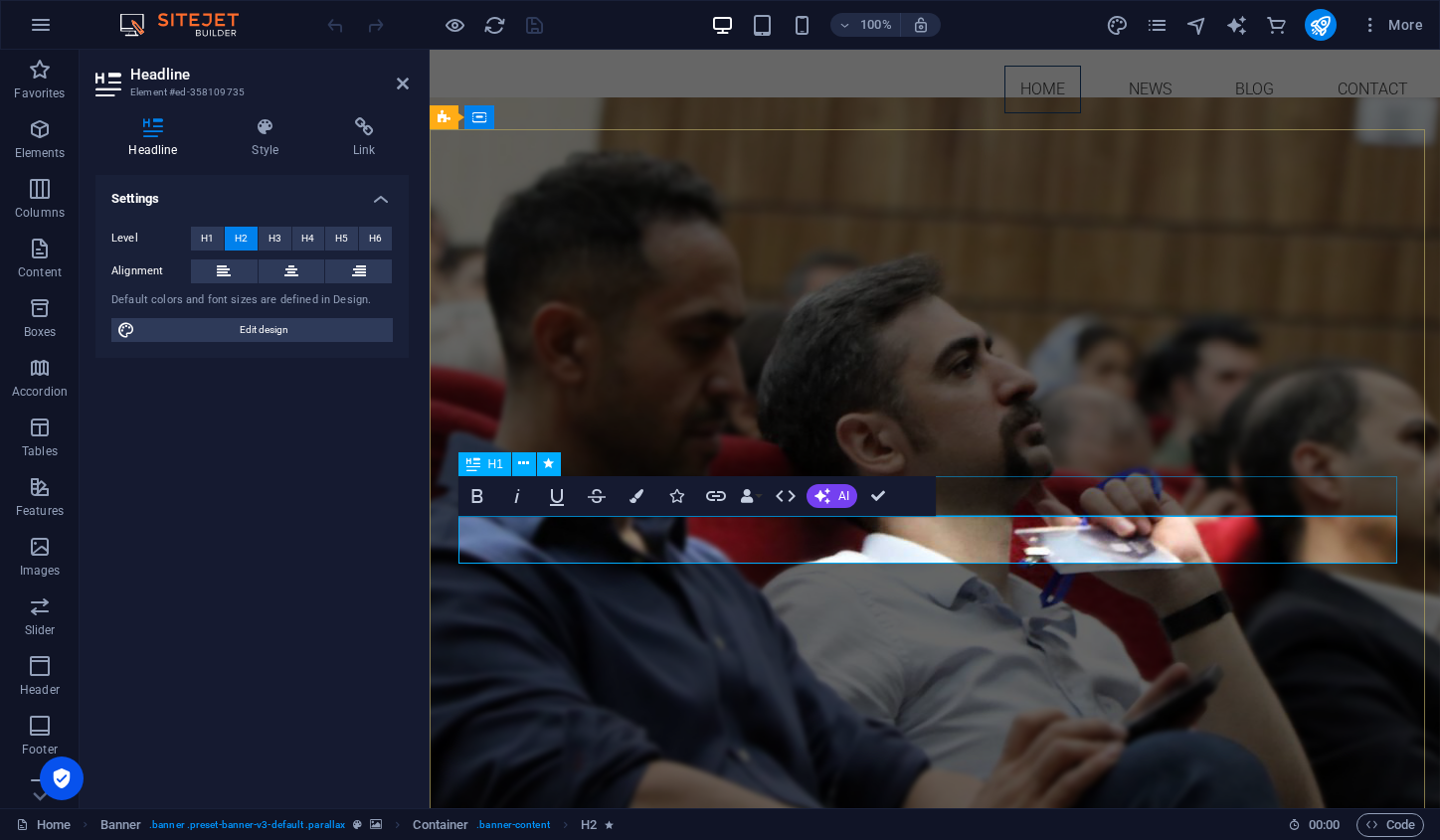 click on "[PERSON_NAME][GEOGRAPHIC_DATA]" at bounding box center [935, 1010] 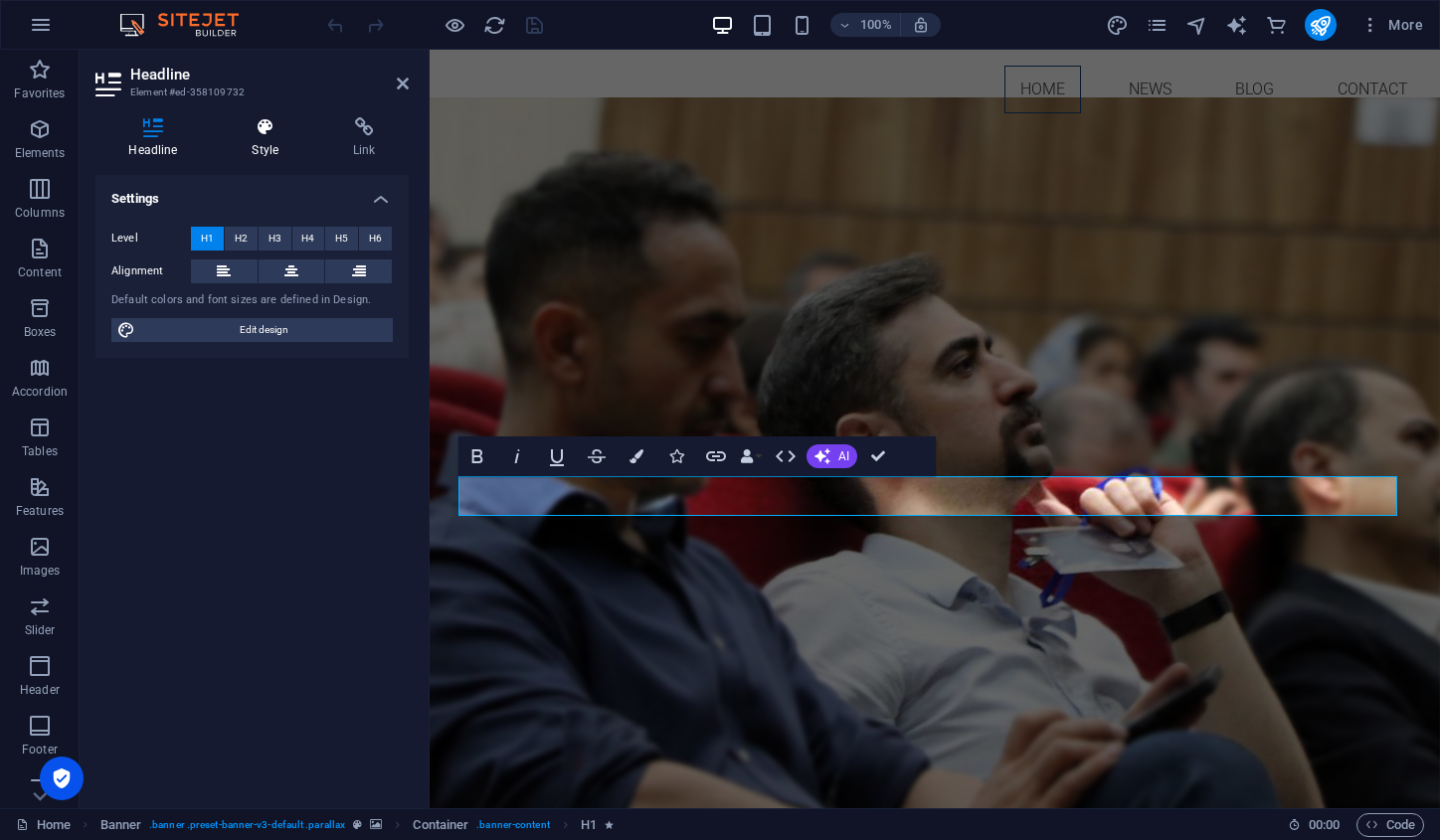 click on "Style" at bounding box center (270, 138) 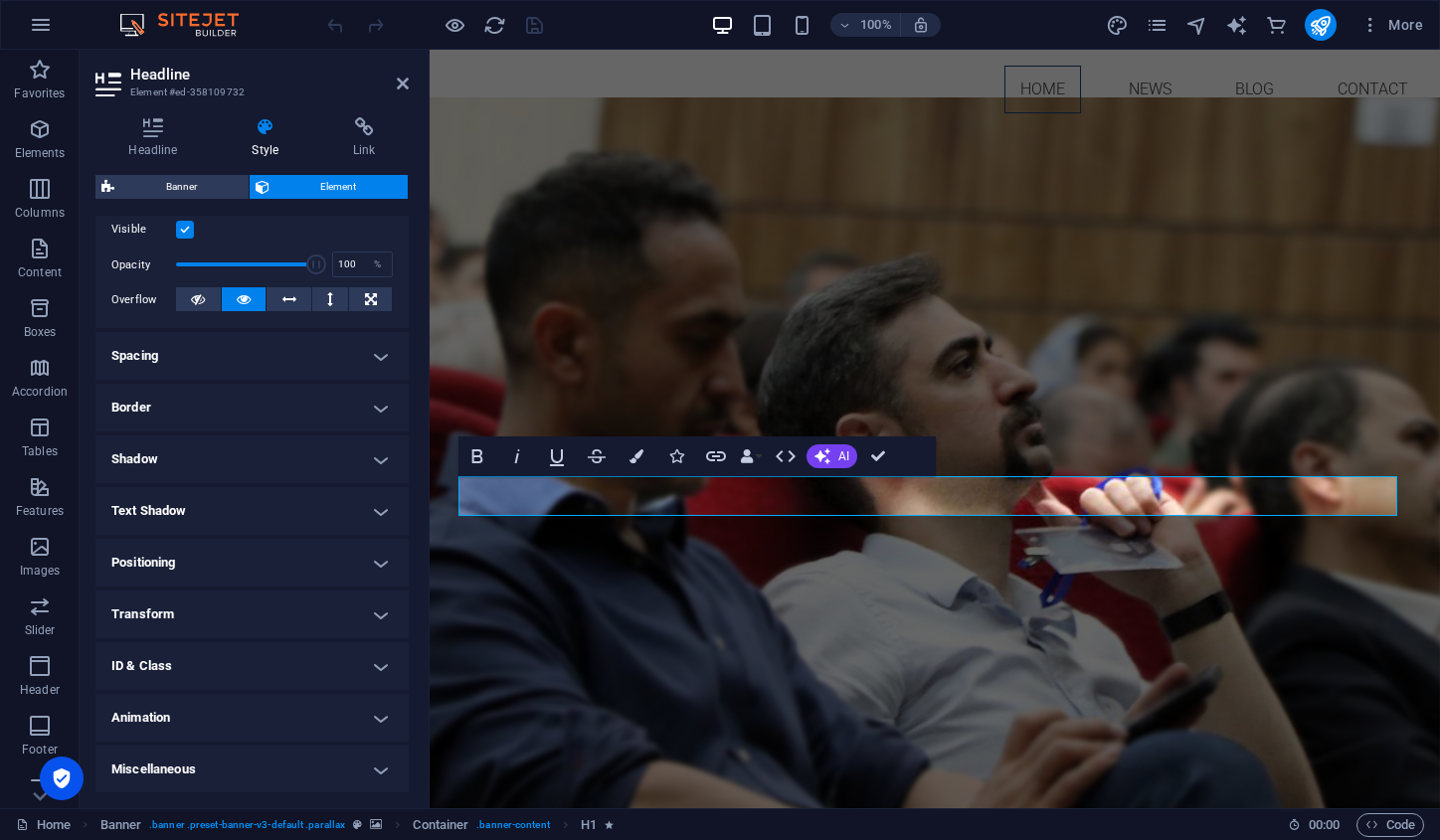 scroll, scrollTop: 0, scrollLeft: 0, axis: both 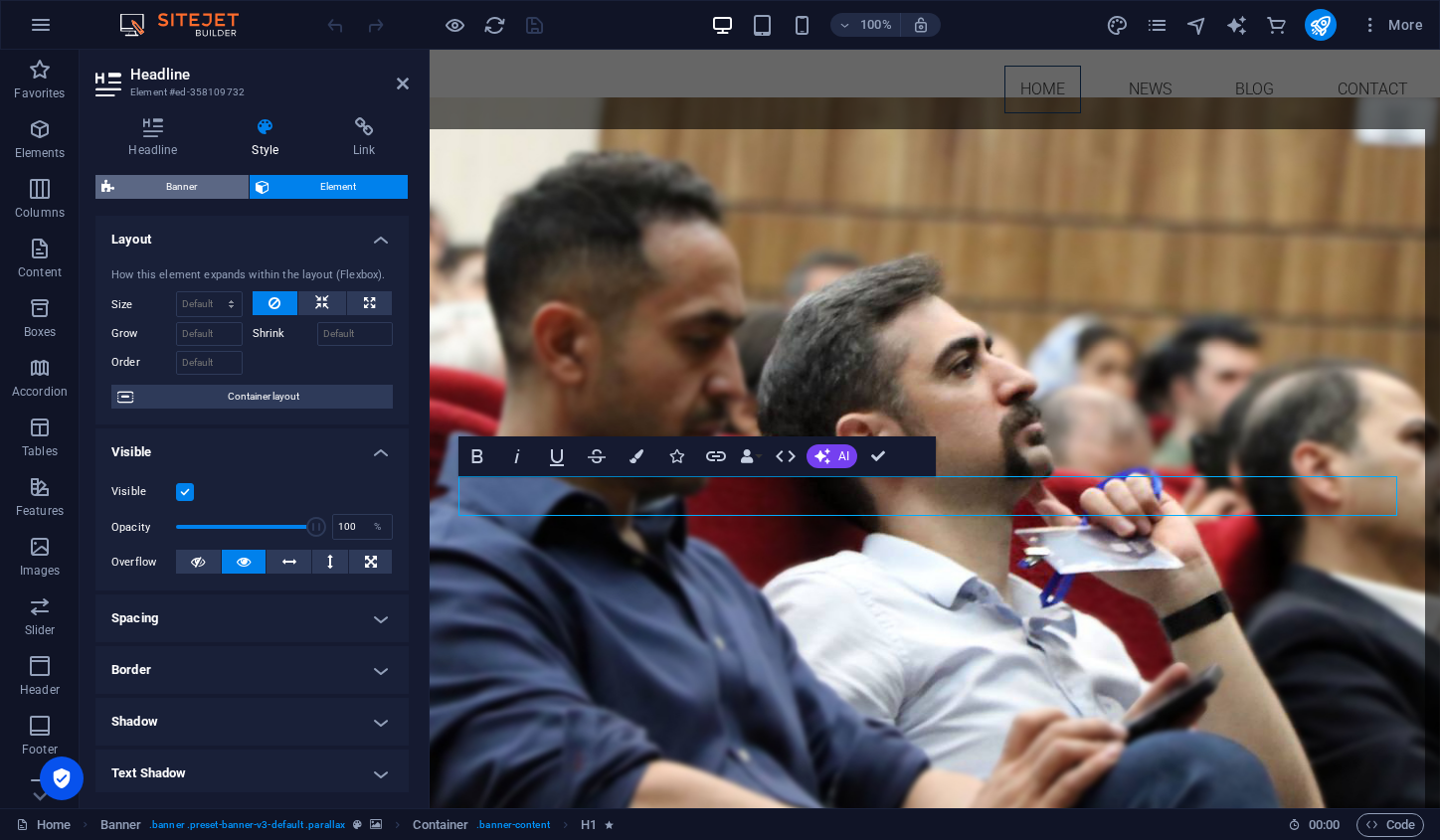 click on "Banner" at bounding box center [181, 187] 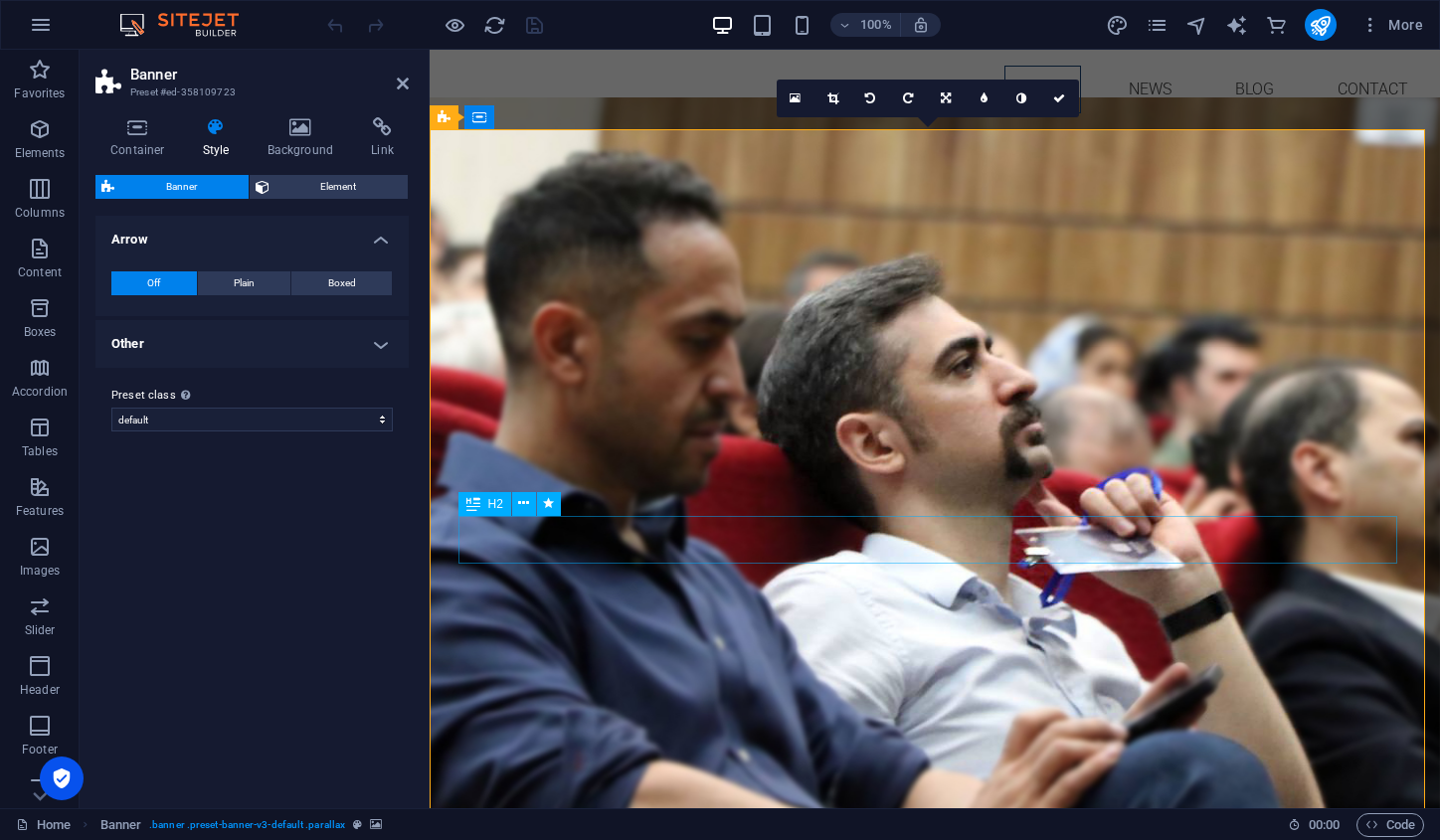 click on "A product amateur" at bounding box center [935, 1054] 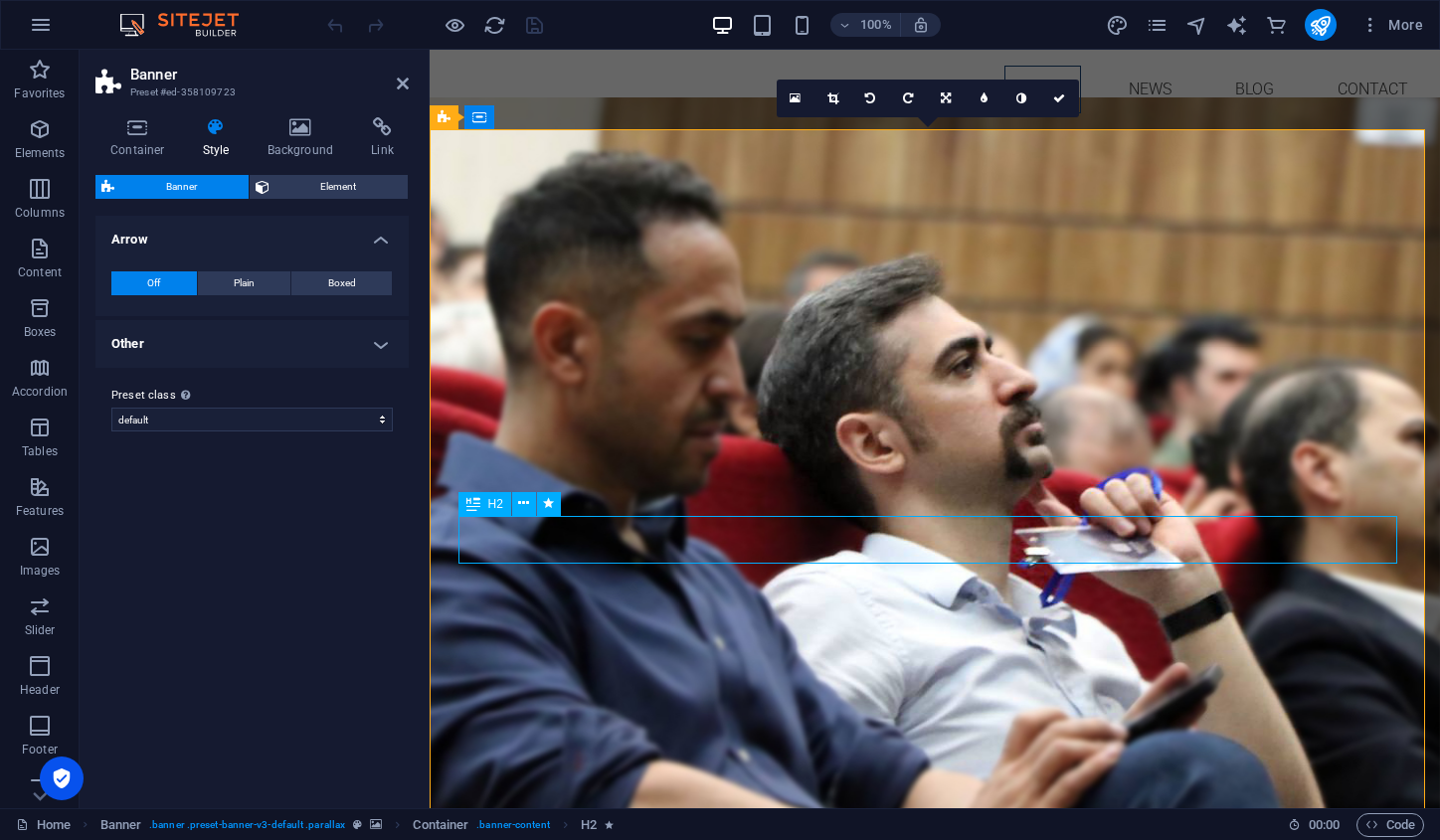click on "A product amateur" at bounding box center (935, 1054) 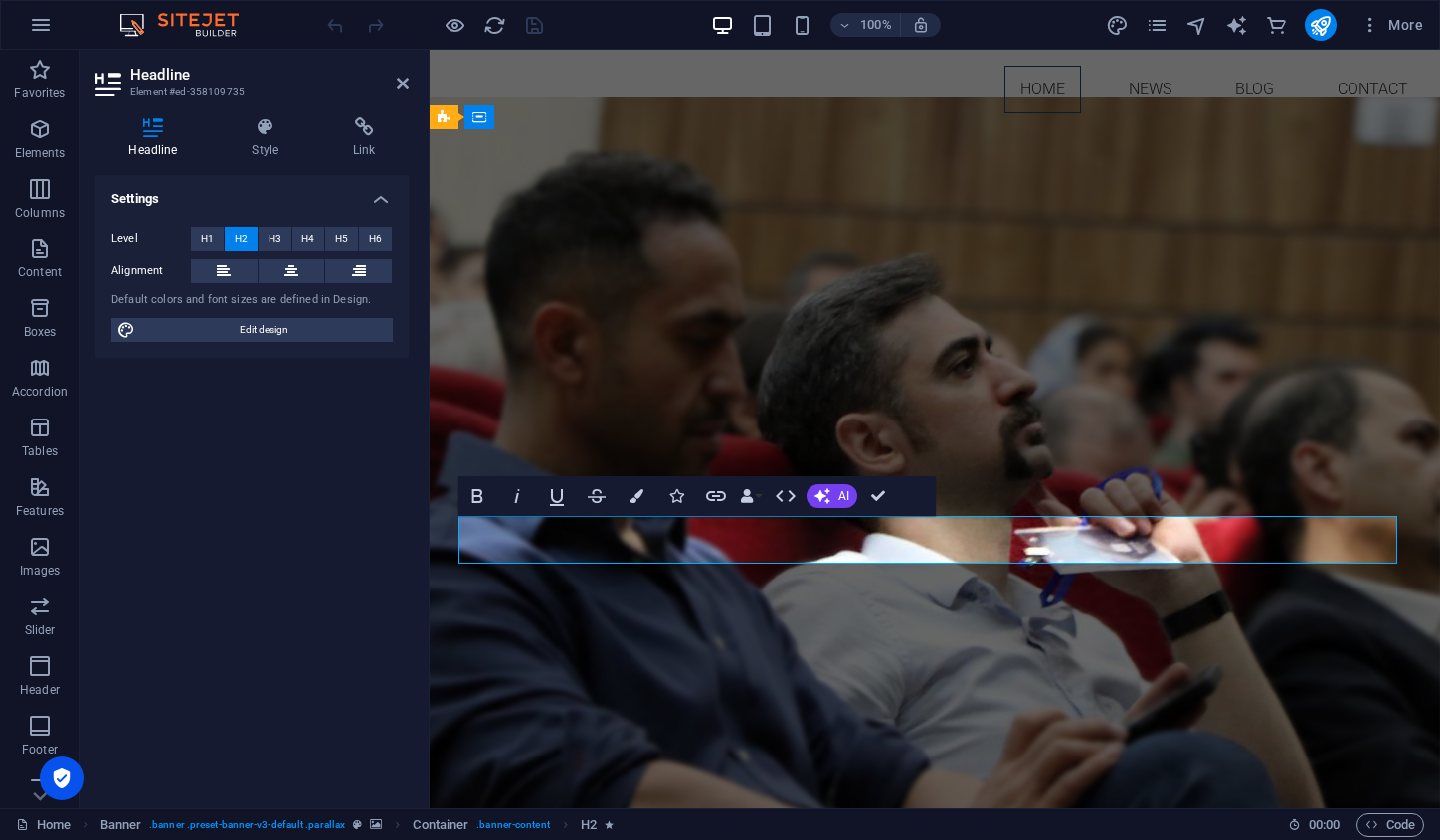 click on "A product amateur" at bounding box center (935, 1053) 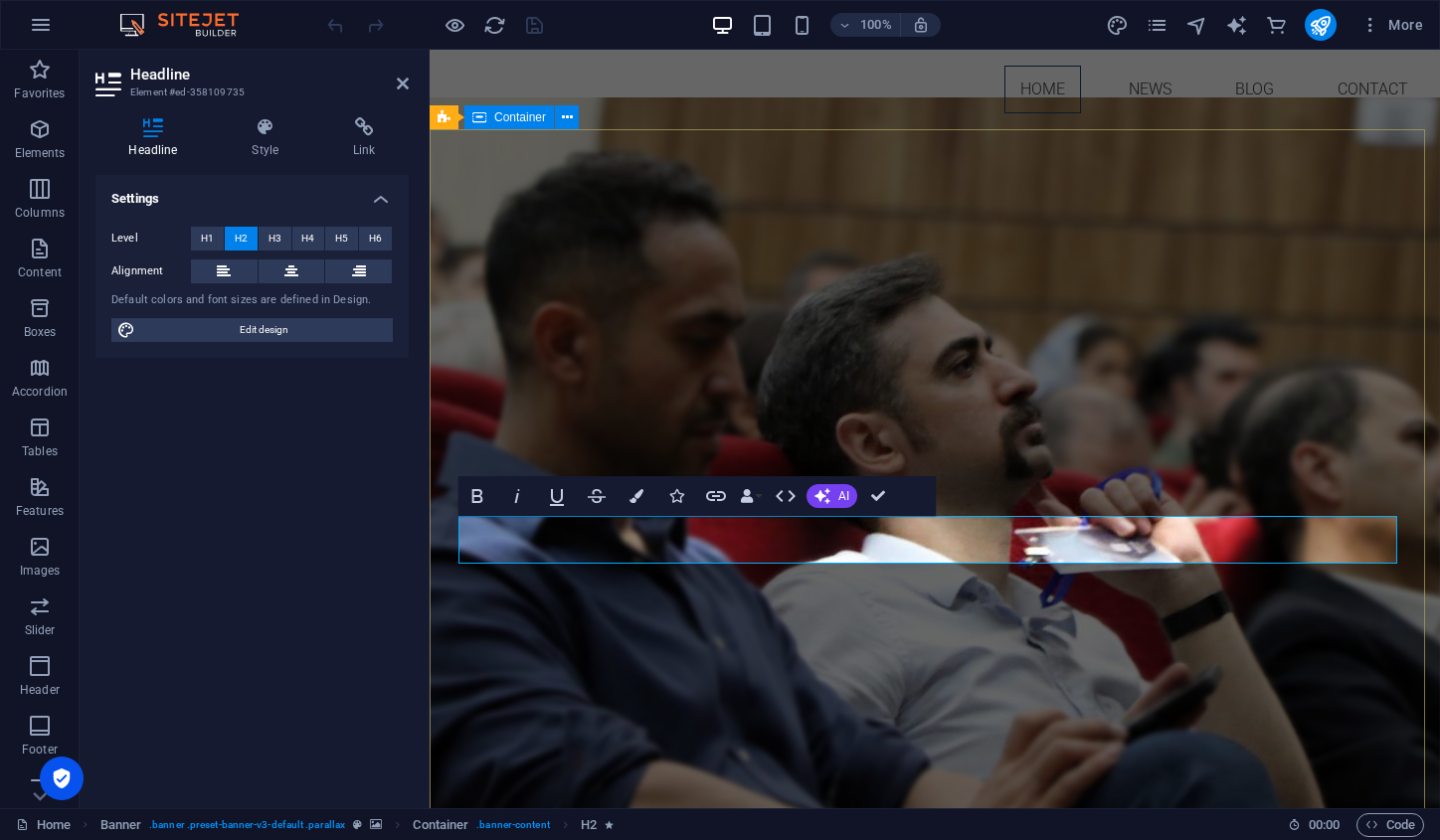 click on "[PERSON_NAME] product amateur" at bounding box center [935, 1041] 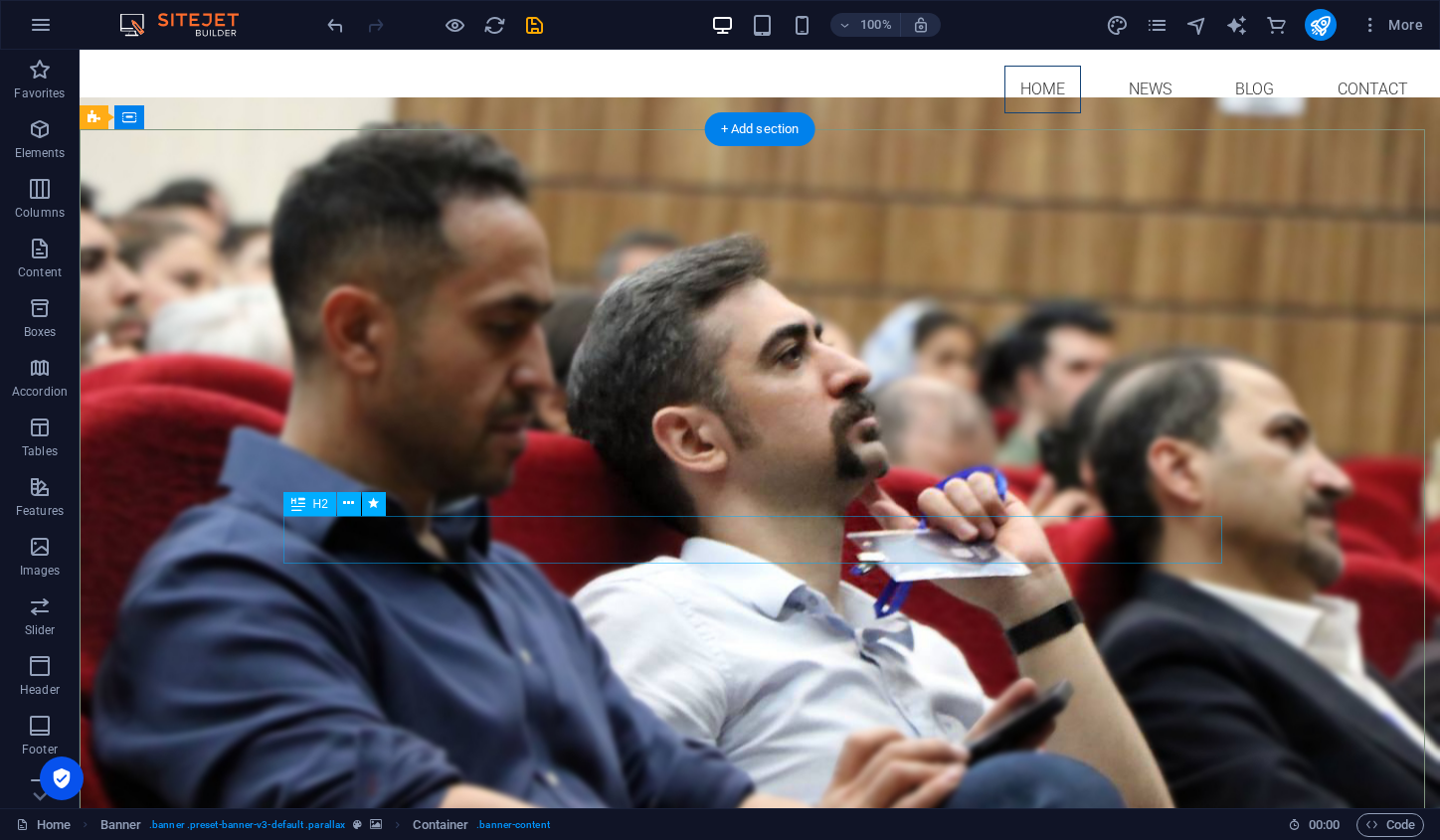 click on "product amateur" at bounding box center (760, 1054) 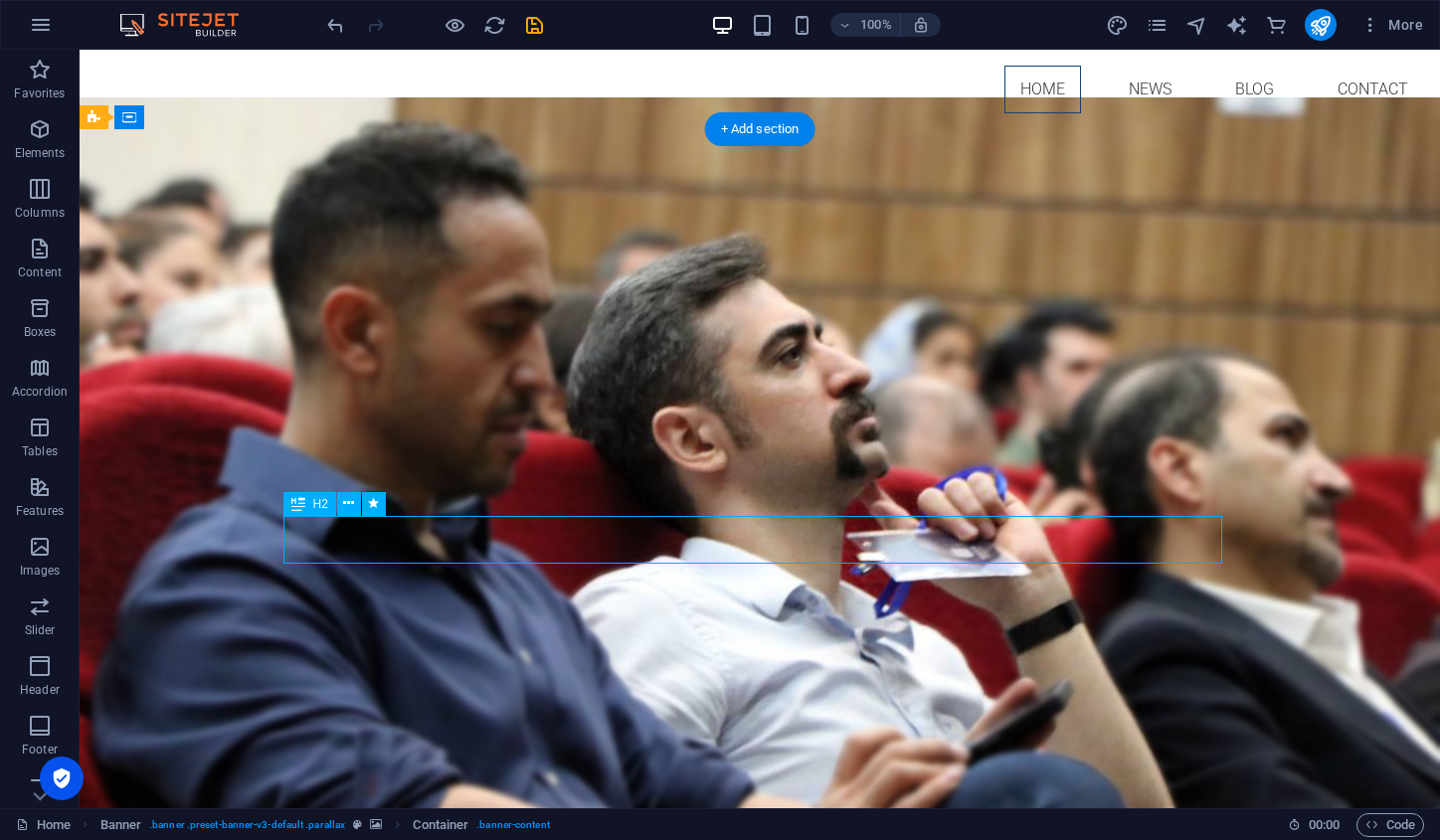 click on "product amateur" at bounding box center [760, 1054] 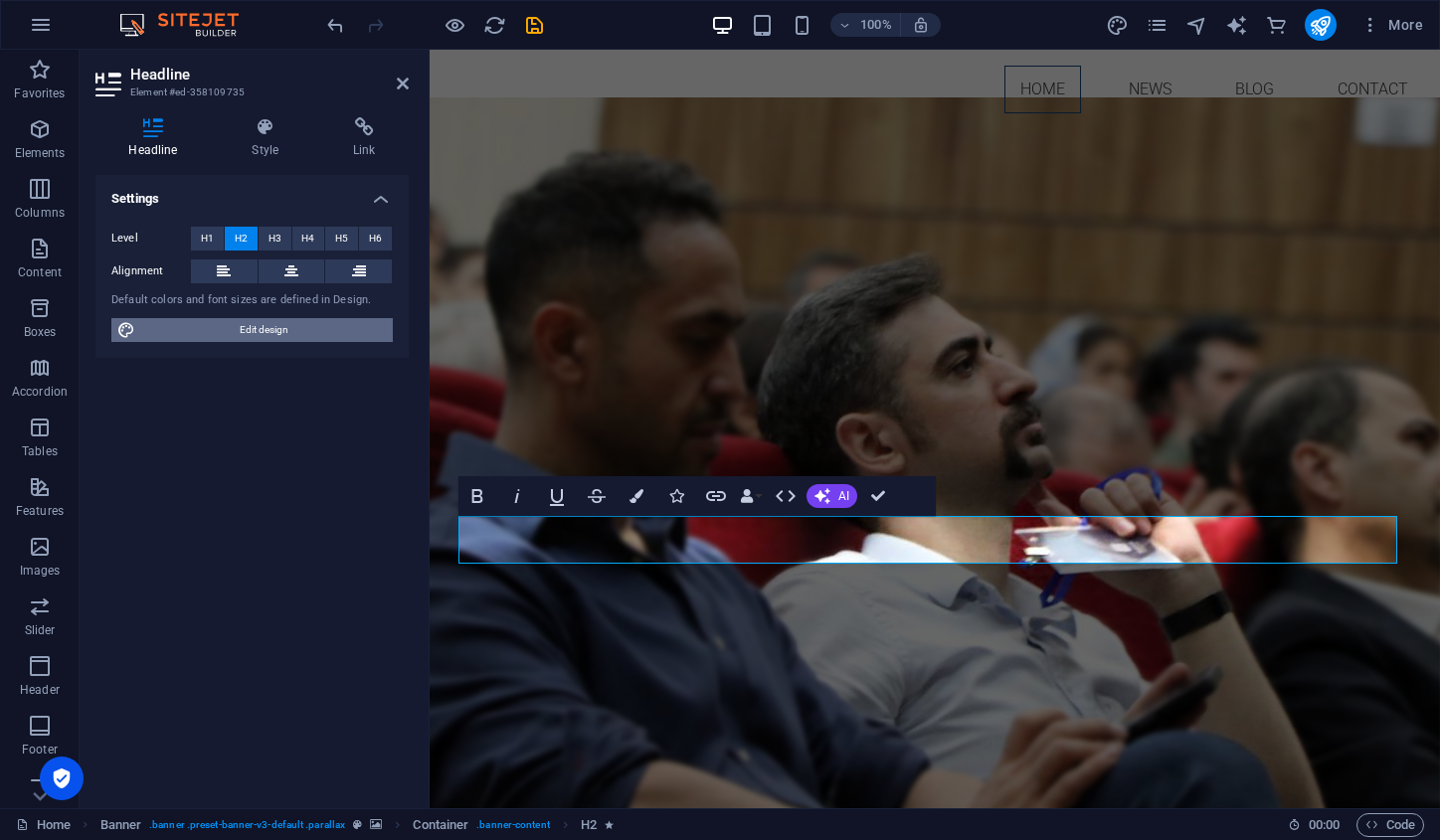 click on "Edit design" at bounding box center [264, 330] 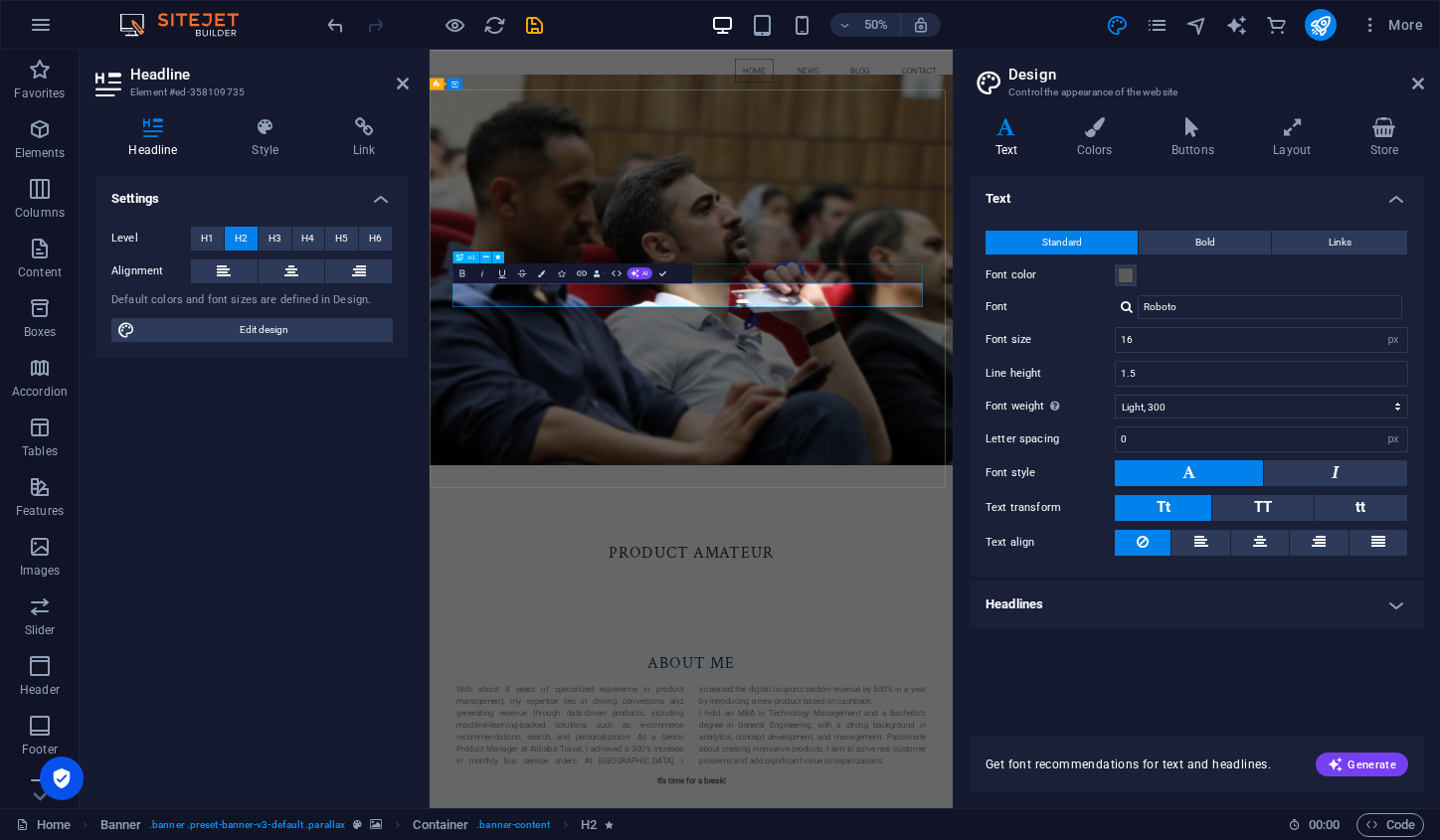click on "[PERSON_NAME][GEOGRAPHIC_DATA]" at bounding box center [953, 1010] 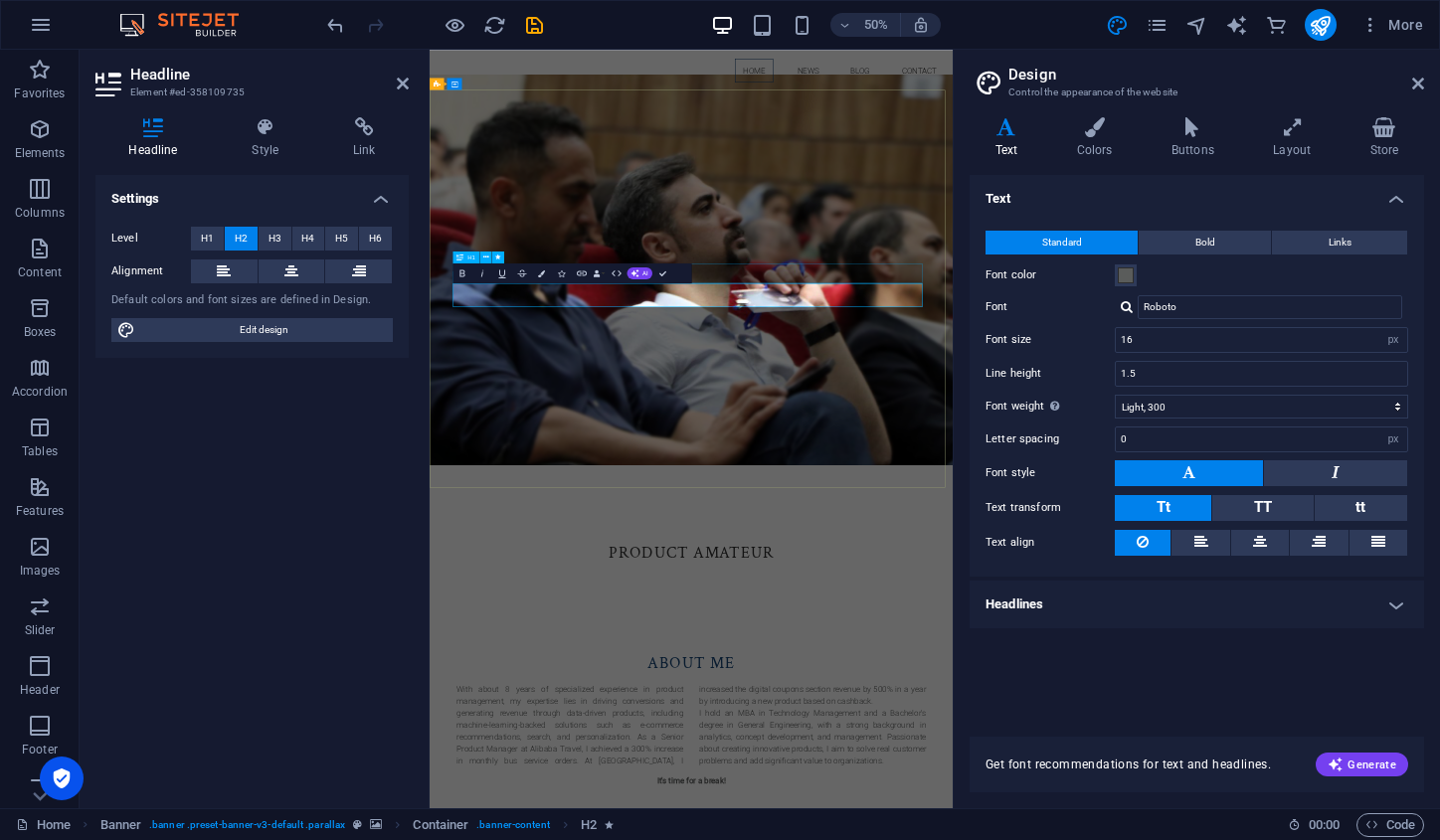 click on "[PERSON_NAME][GEOGRAPHIC_DATA]" at bounding box center [953, 1010] 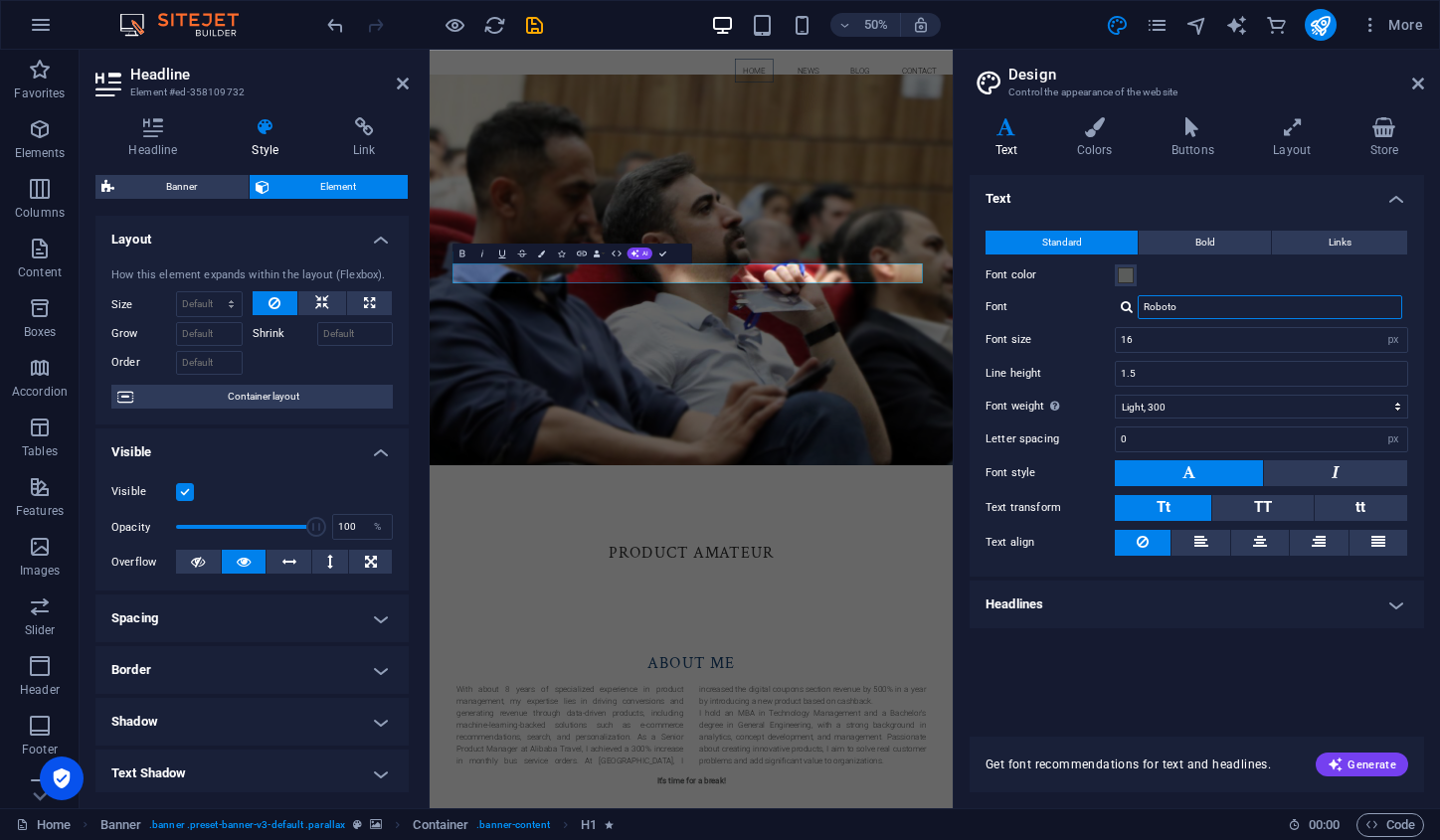 click on "Roboto" at bounding box center (1270, 307) 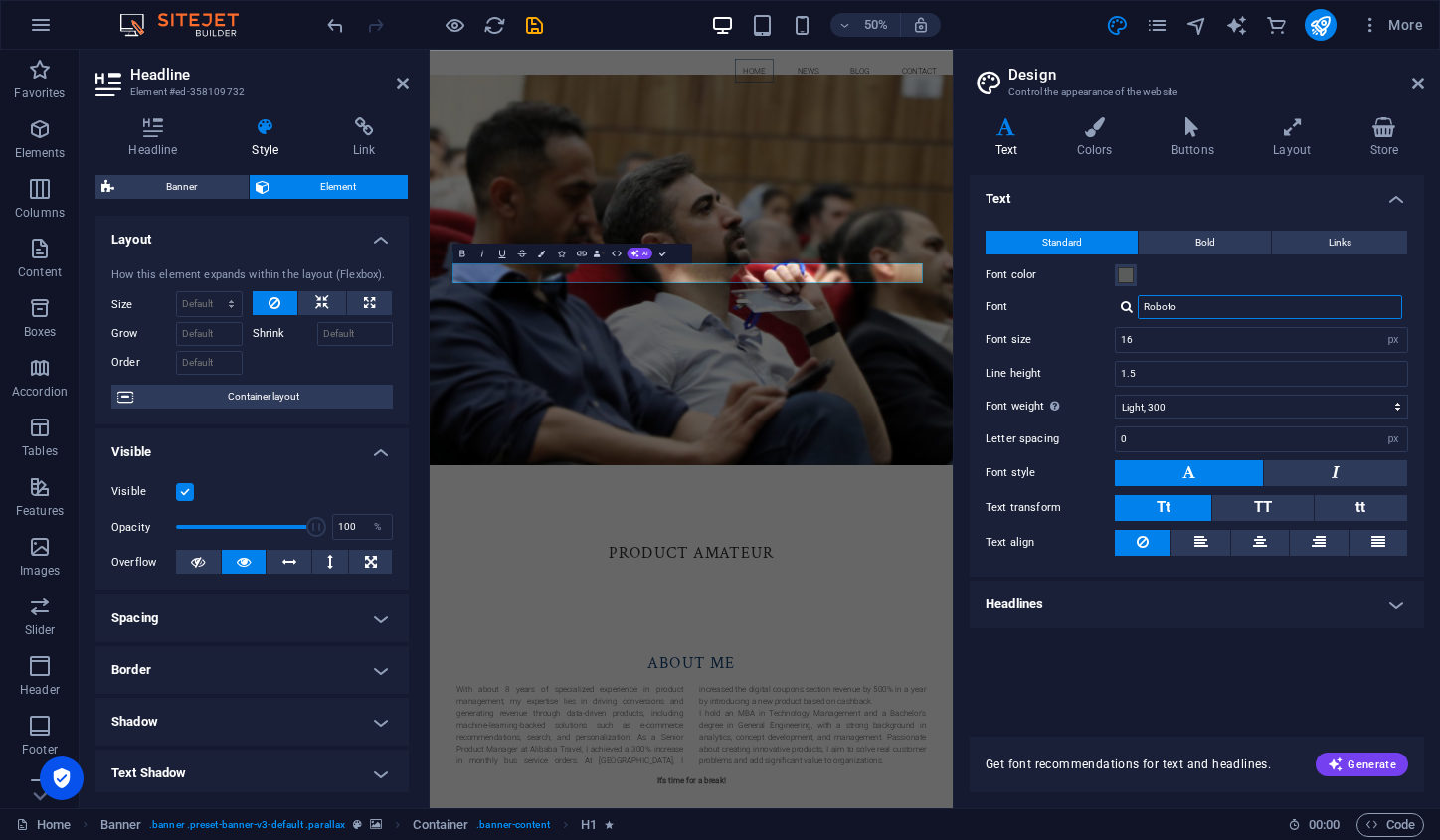 click on "Roboto" at bounding box center [1270, 307] 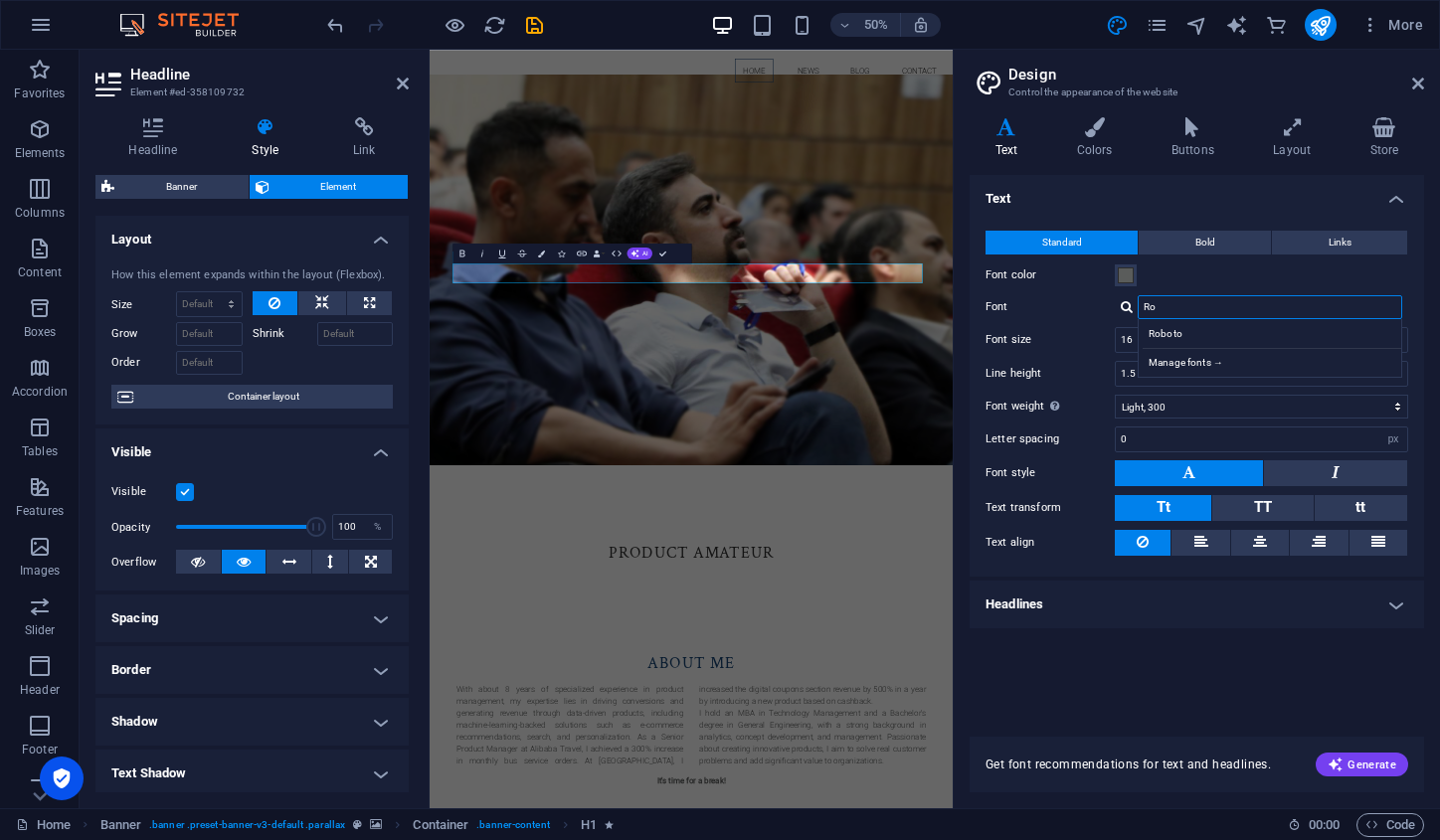 type on "R" 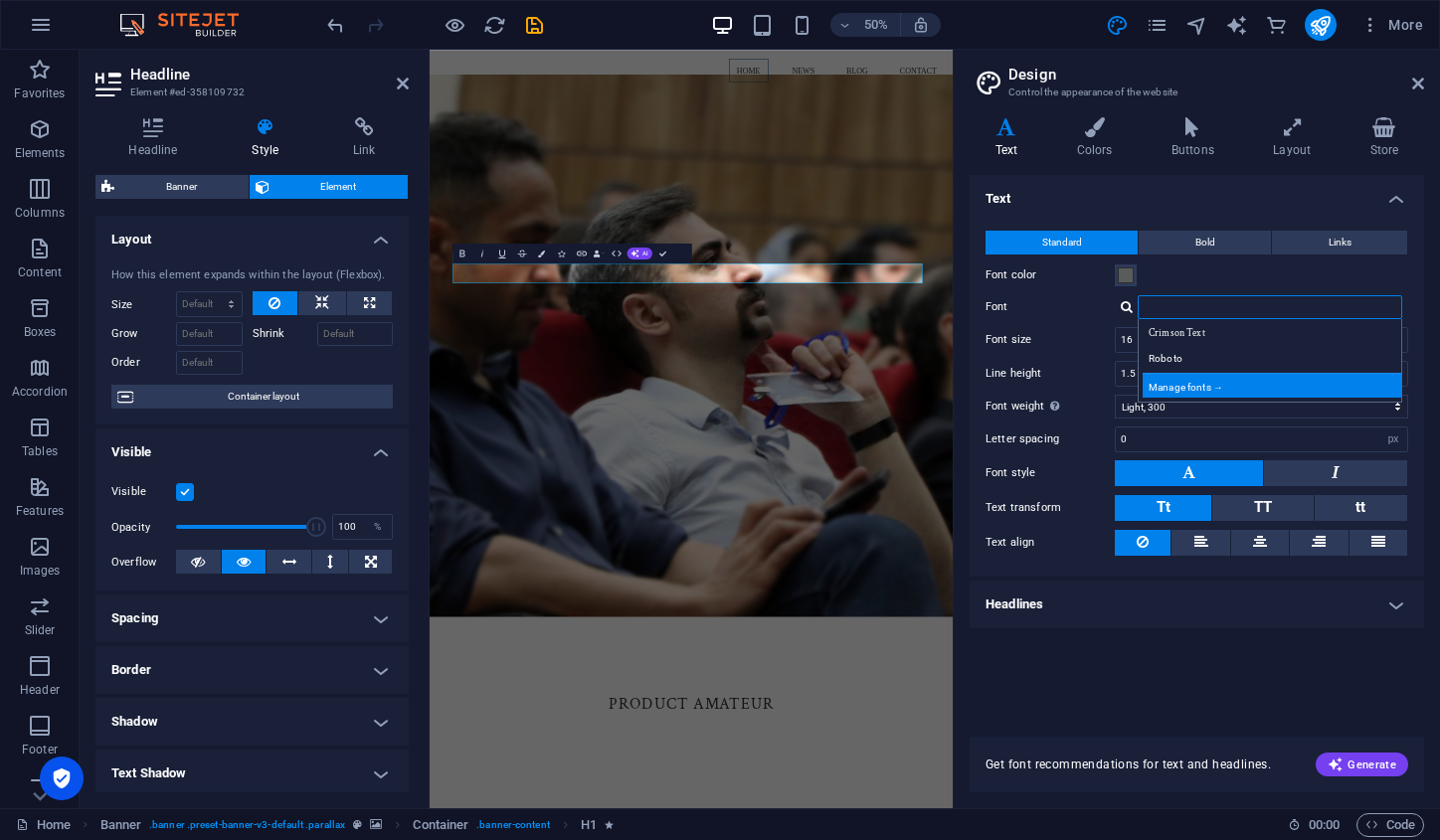 type 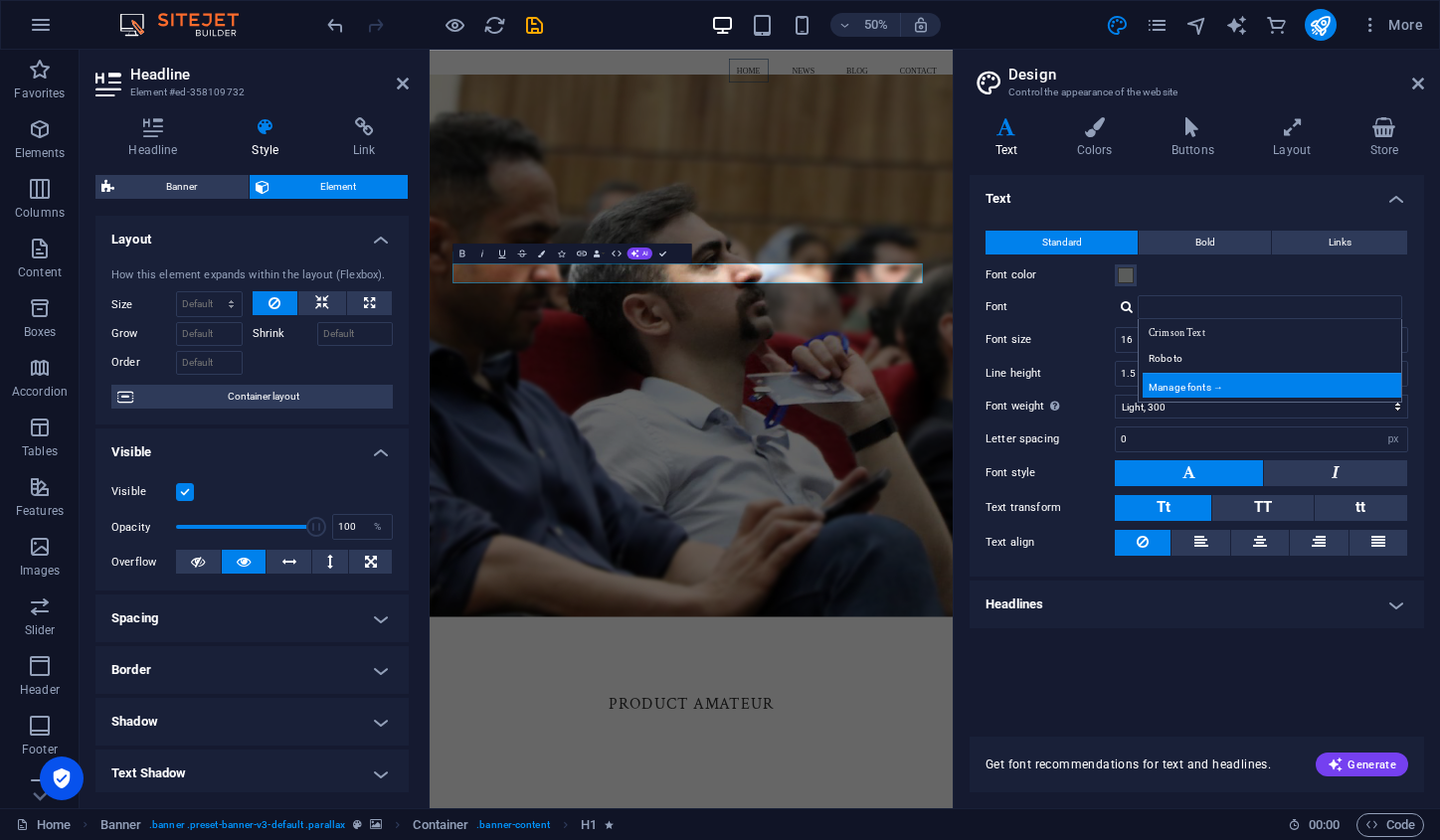 click on "Manage fonts →" at bounding box center [1274, 385] 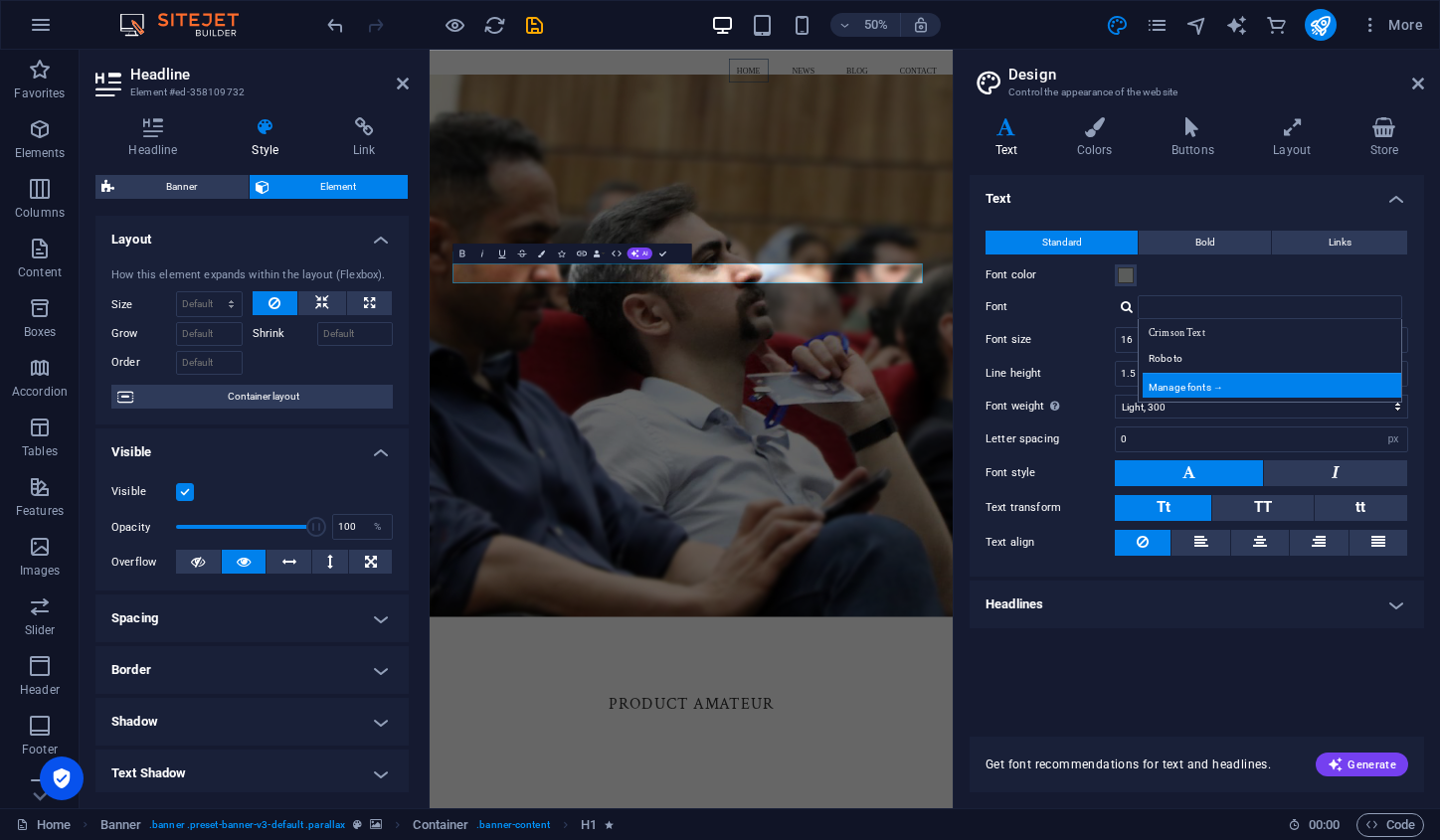 select on "popularity" 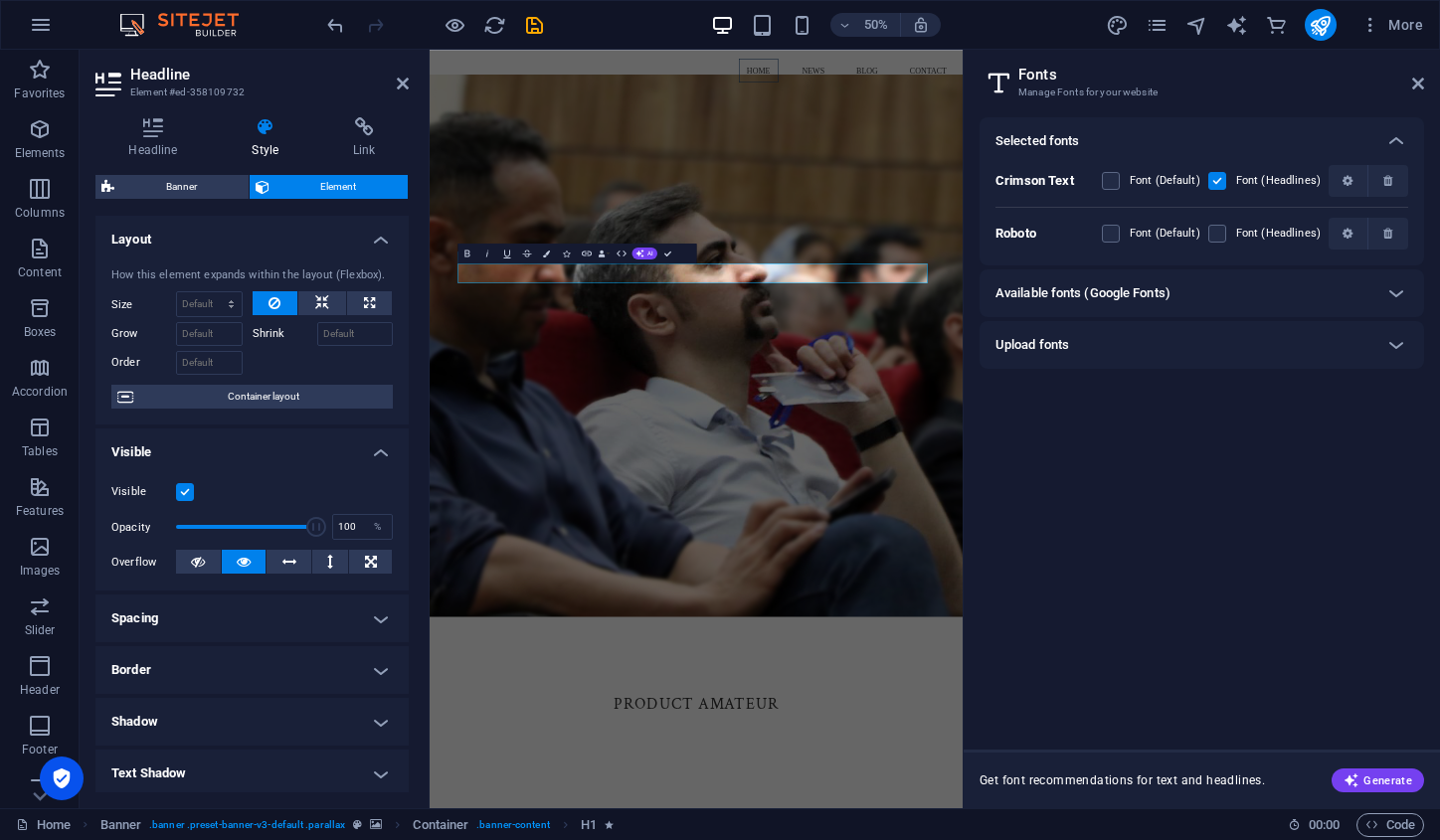 click on "Available fonts (Google Fonts)" at bounding box center (1183, 293) 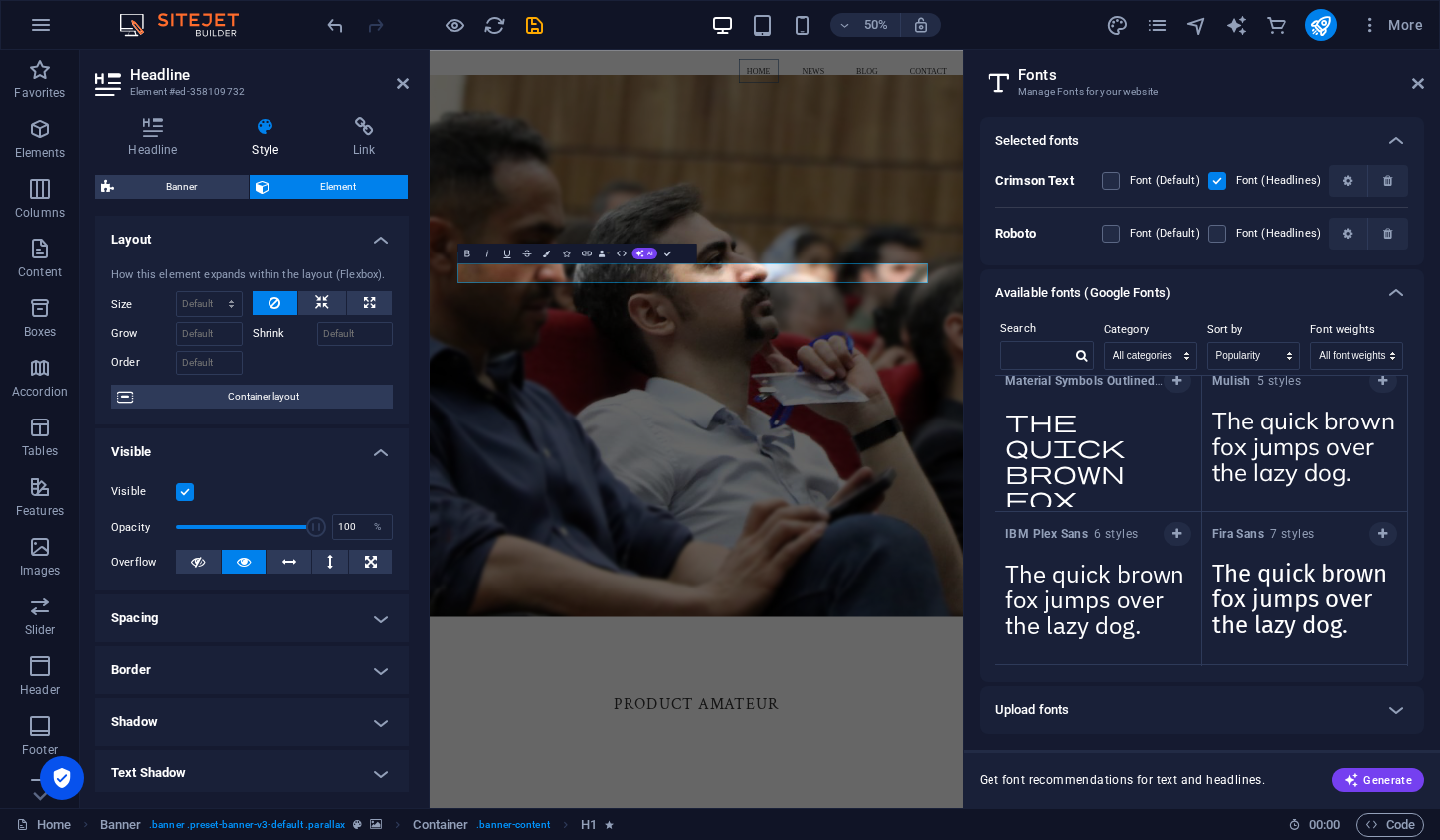 scroll, scrollTop: 2003, scrollLeft: 0, axis: vertical 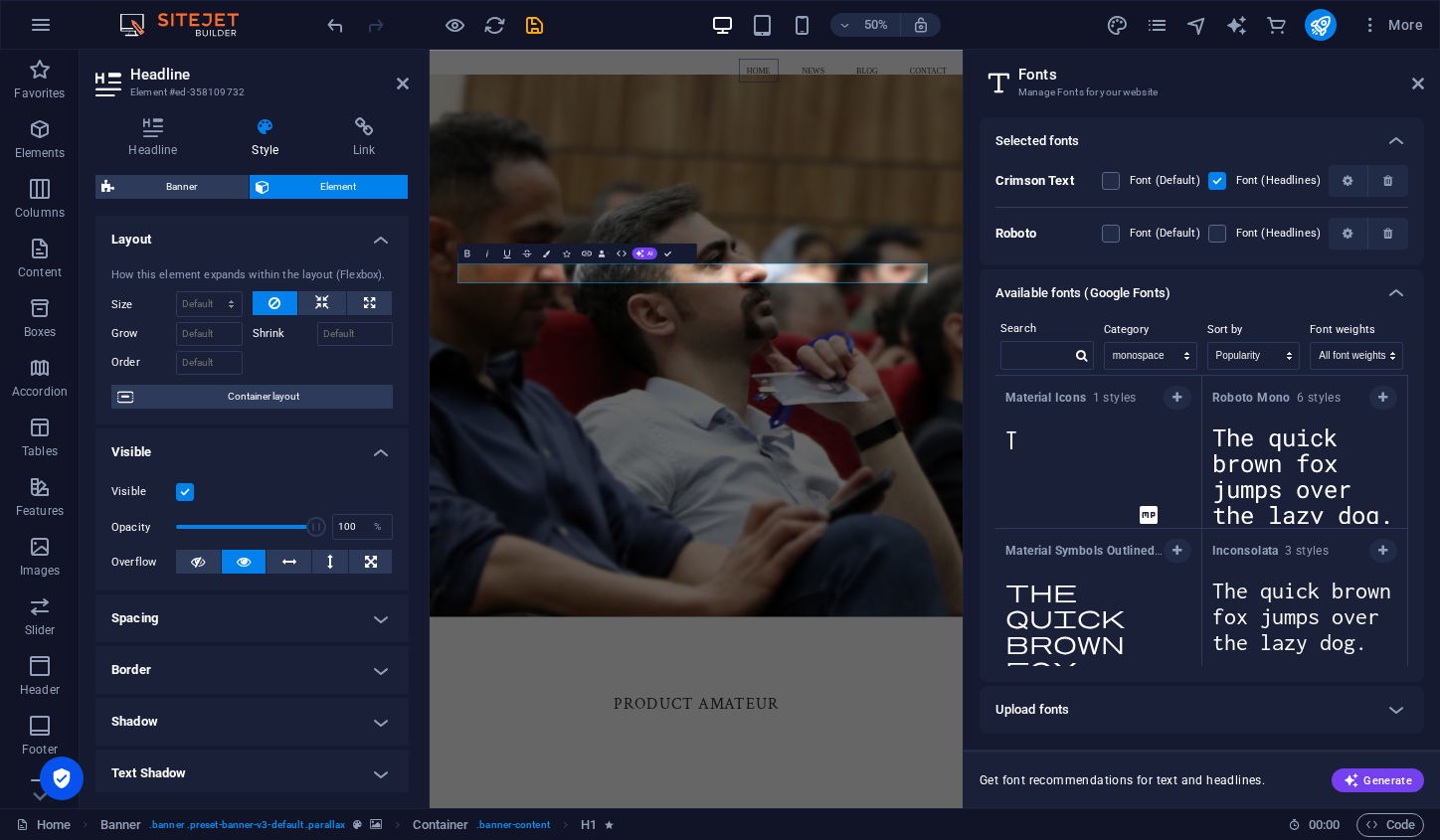 click on "The quick brown fox jumps over the lazy dog." at bounding box center [1098, 622] 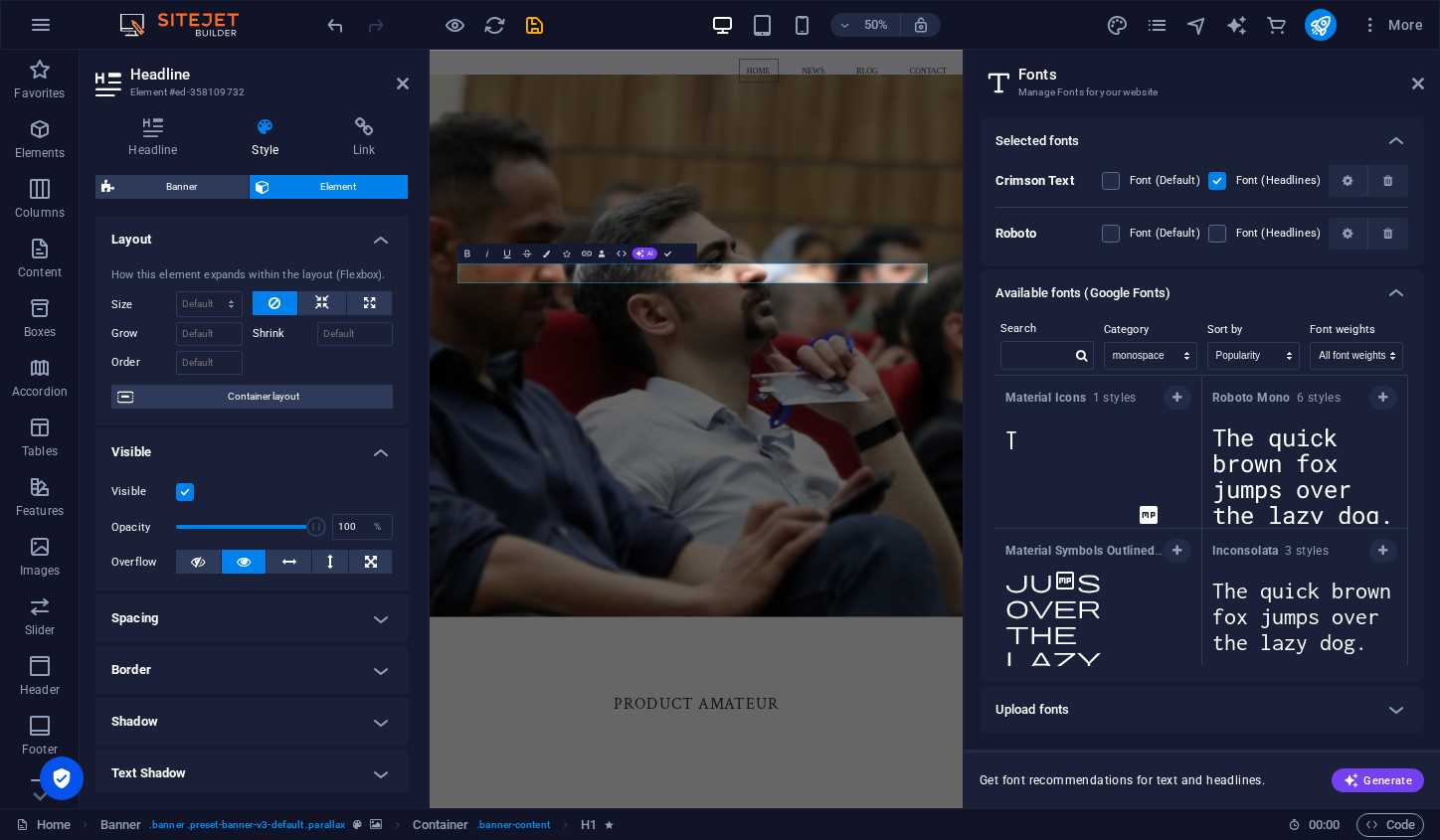 scroll, scrollTop: 0, scrollLeft: 0, axis: both 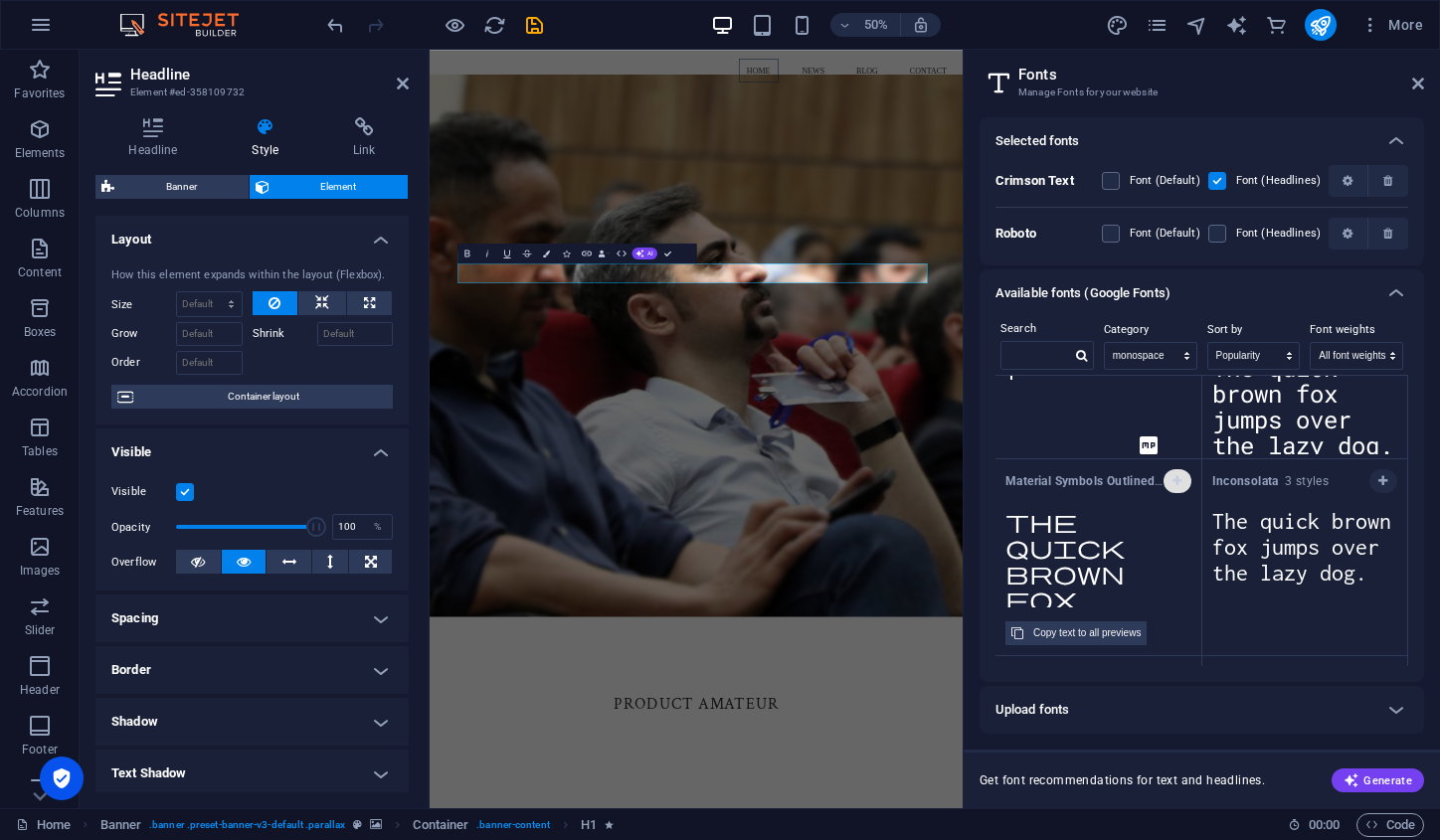 click at bounding box center (1176, 481) 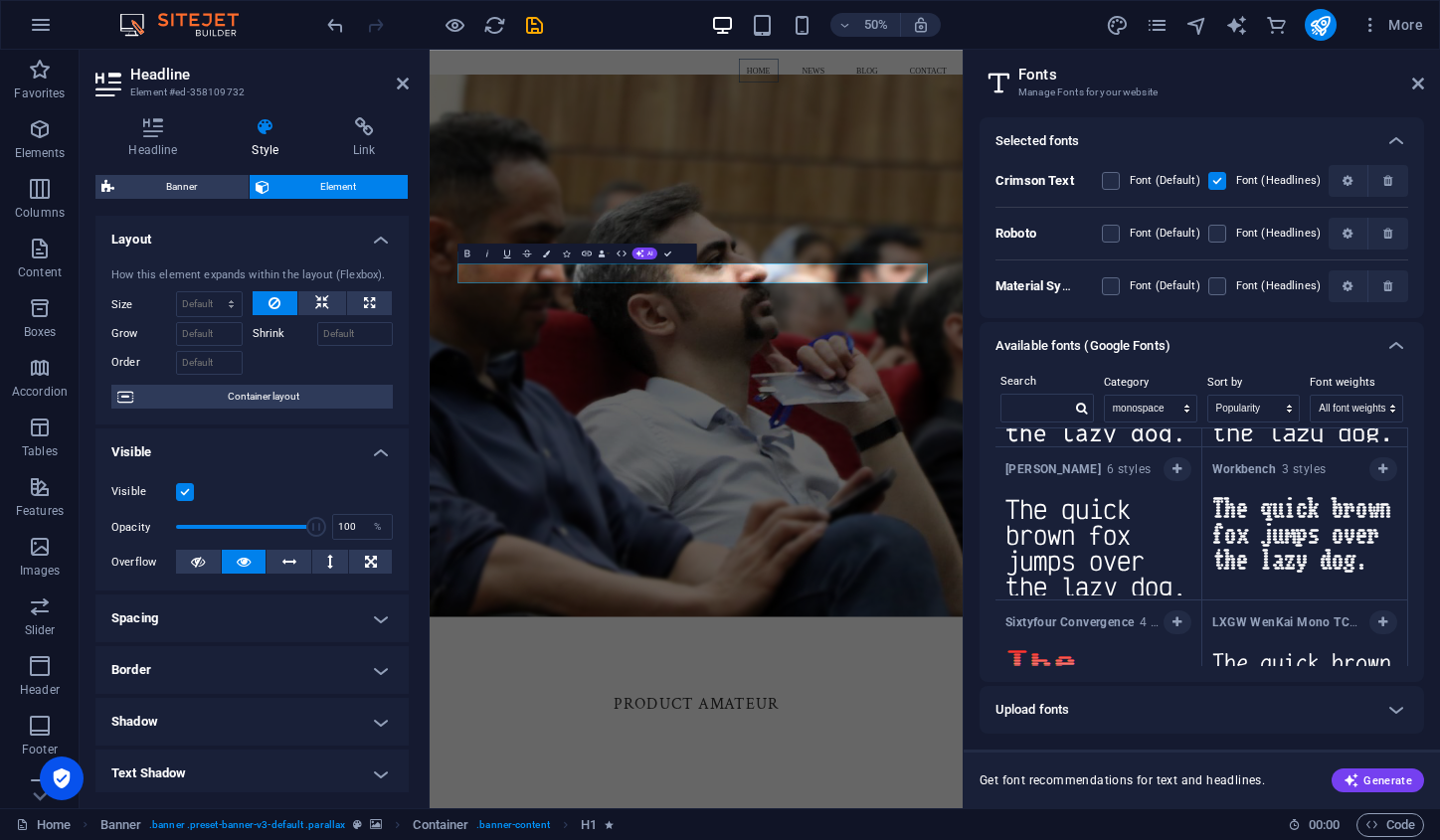 scroll, scrollTop: 3743, scrollLeft: 0, axis: vertical 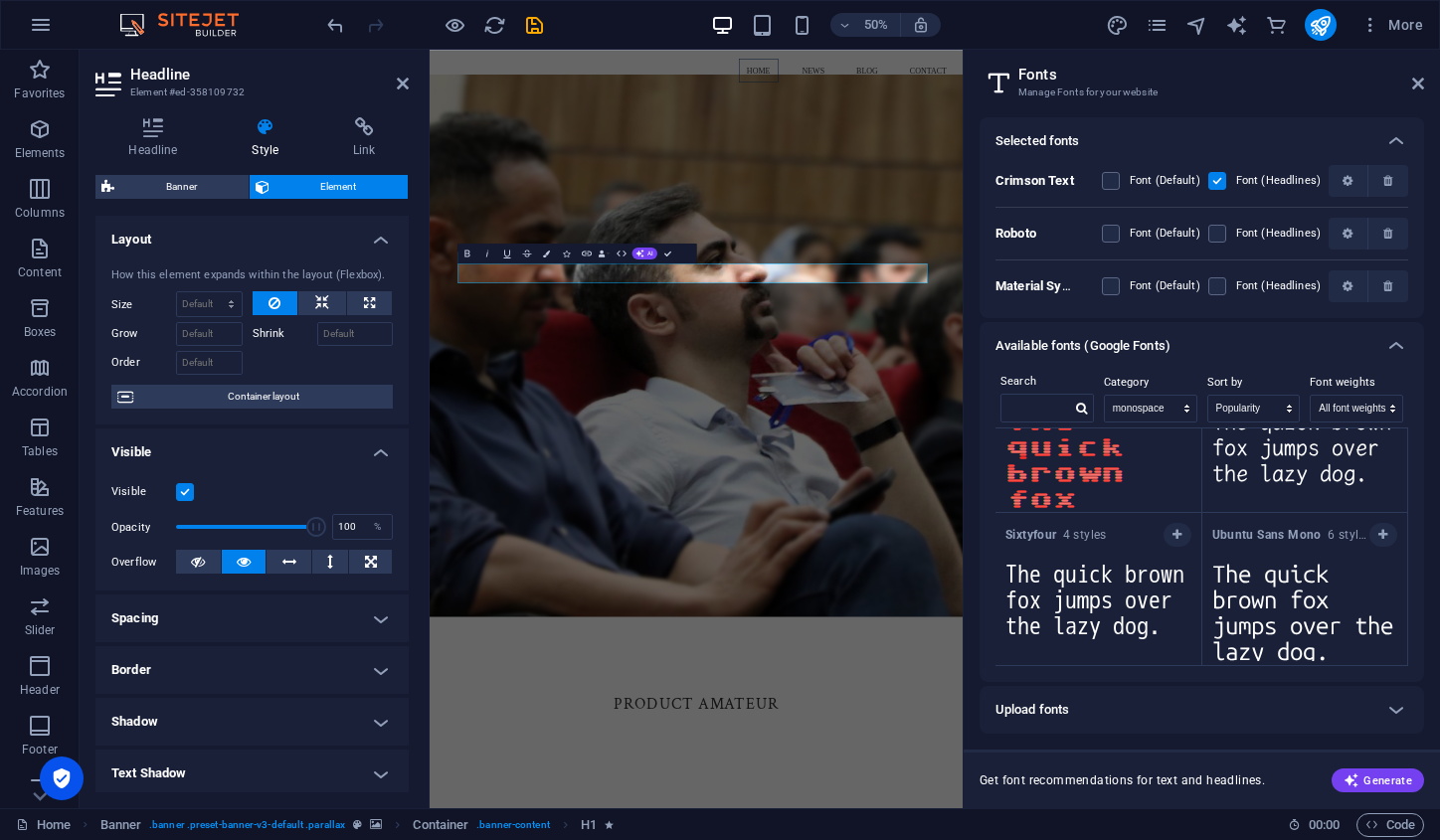 click on "Category All categories serif display monospace sans-serif handwriting" at bounding box center (1151, 399) 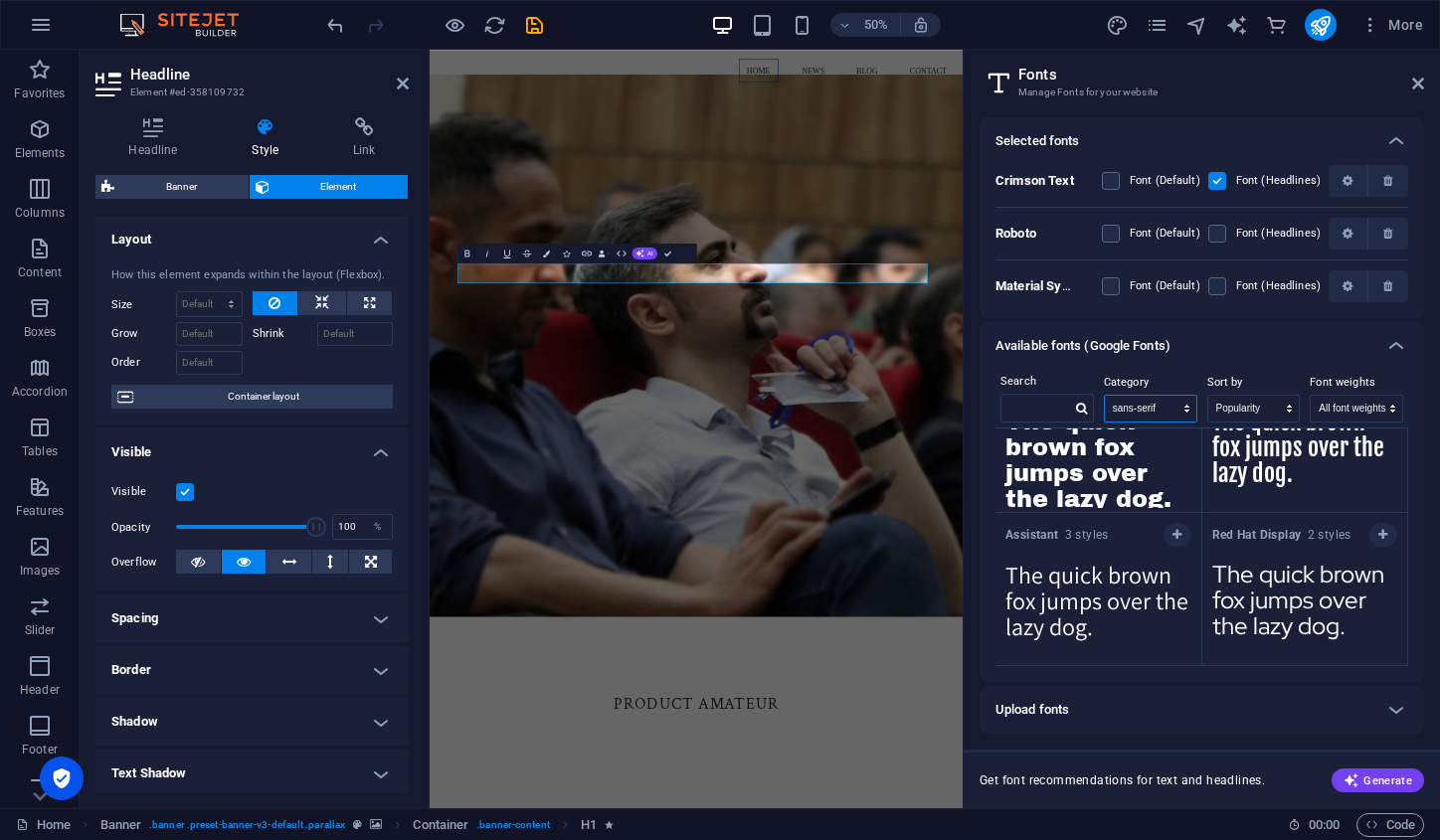 scroll, scrollTop: 4472, scrollLeft: 0, axis: vertical 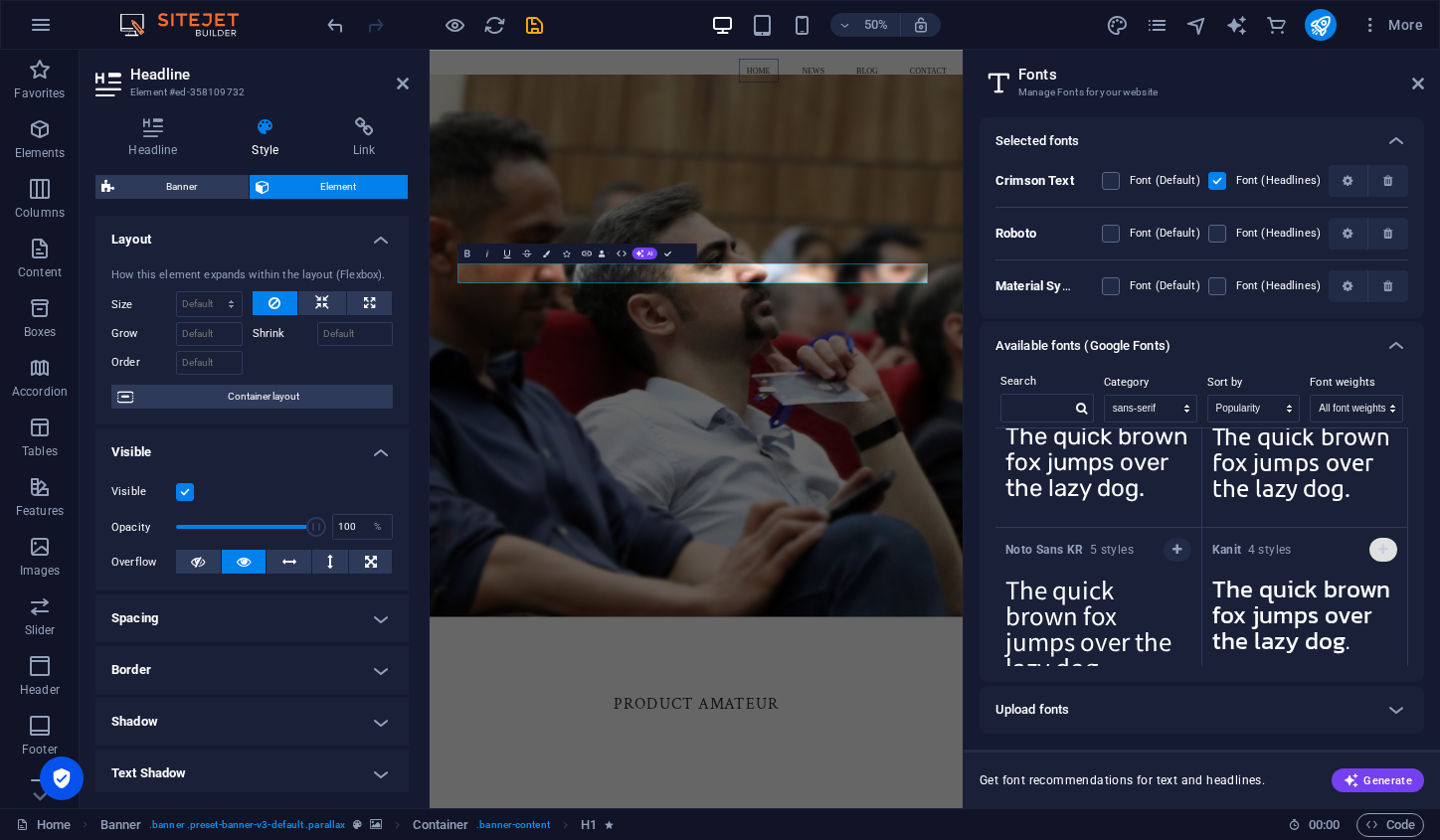 click at bounding box center [1382, 550] 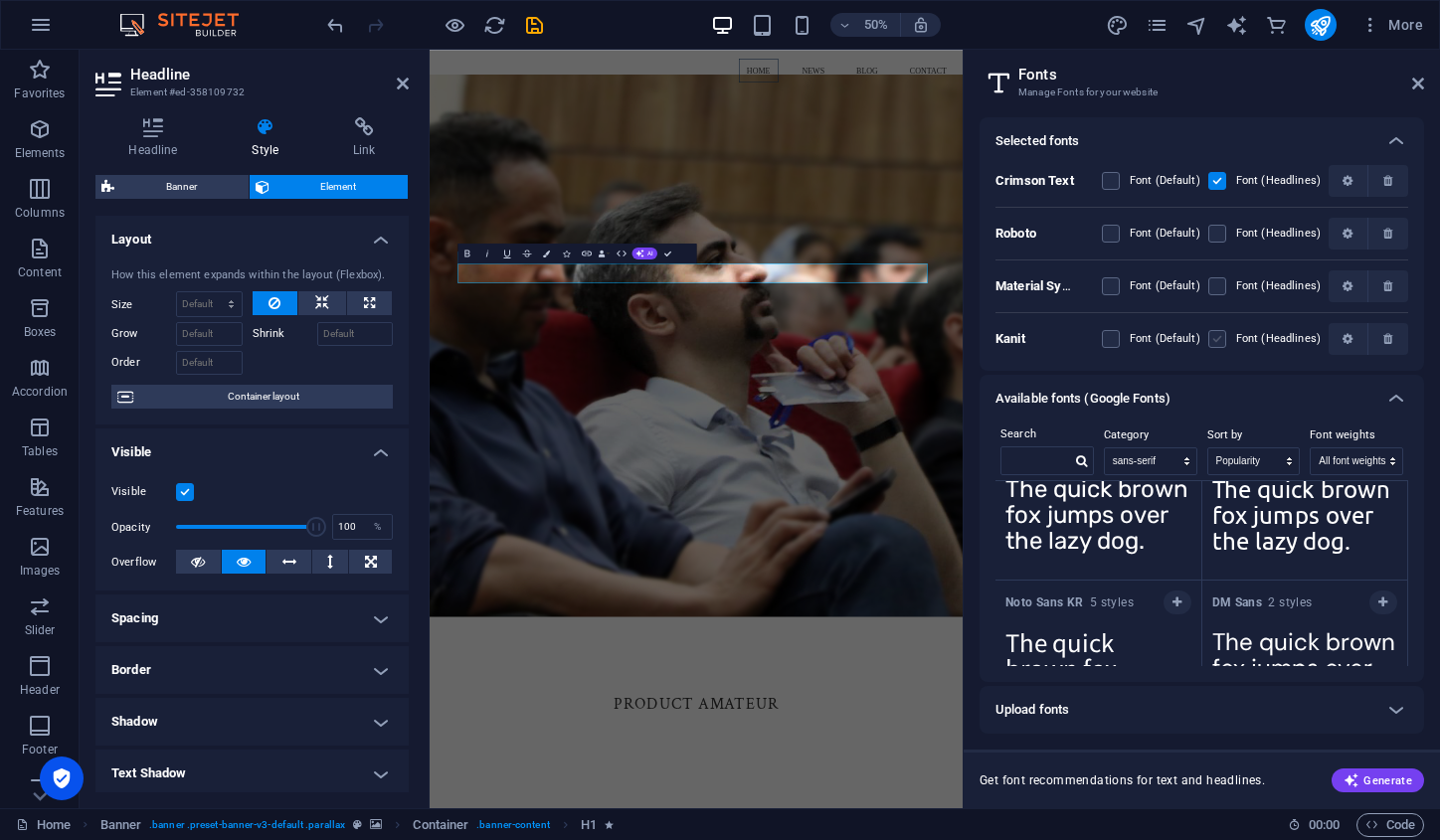 click at bounding box center [1217, 339] 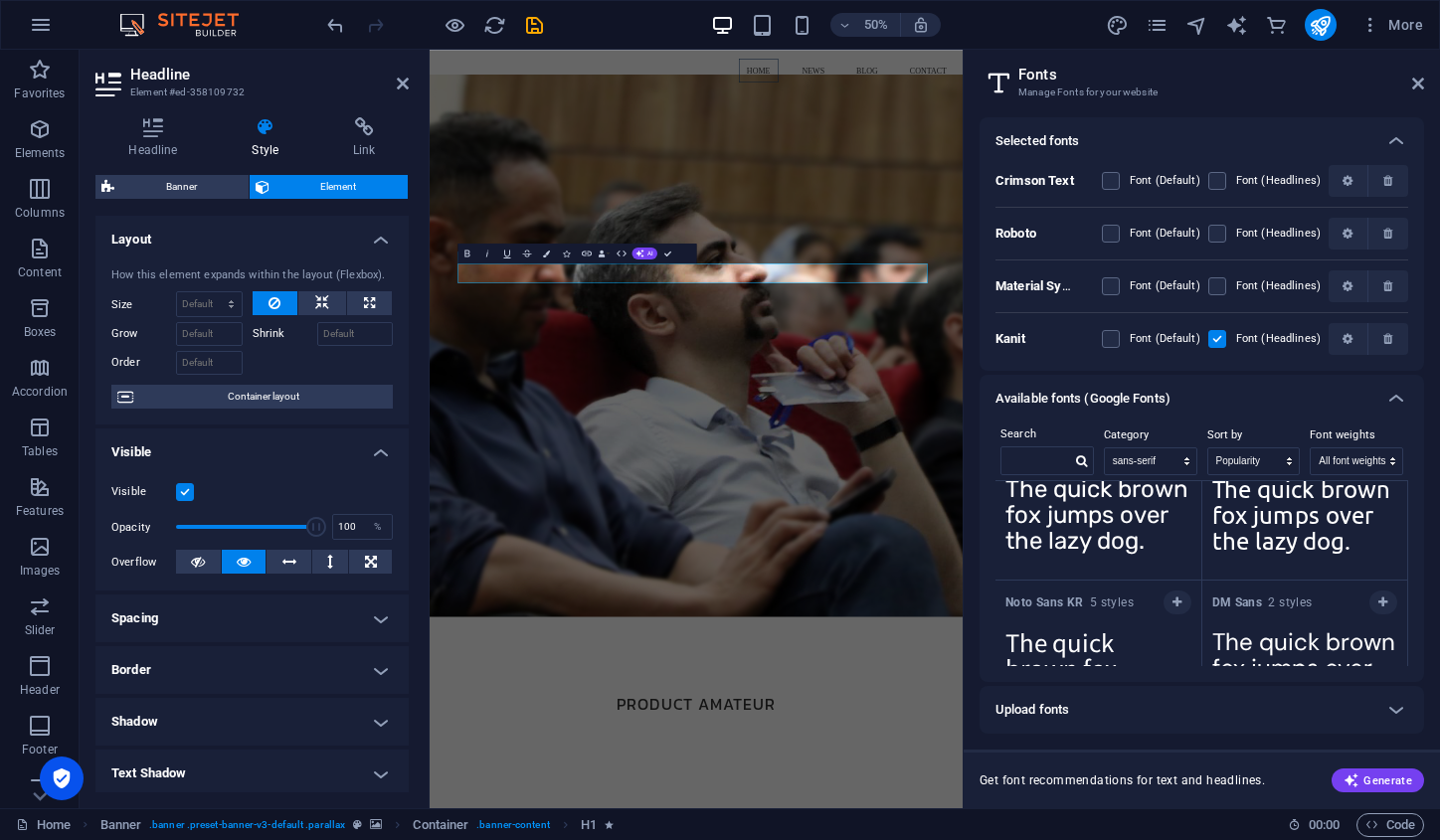 click at bounding box center (1217, 339) 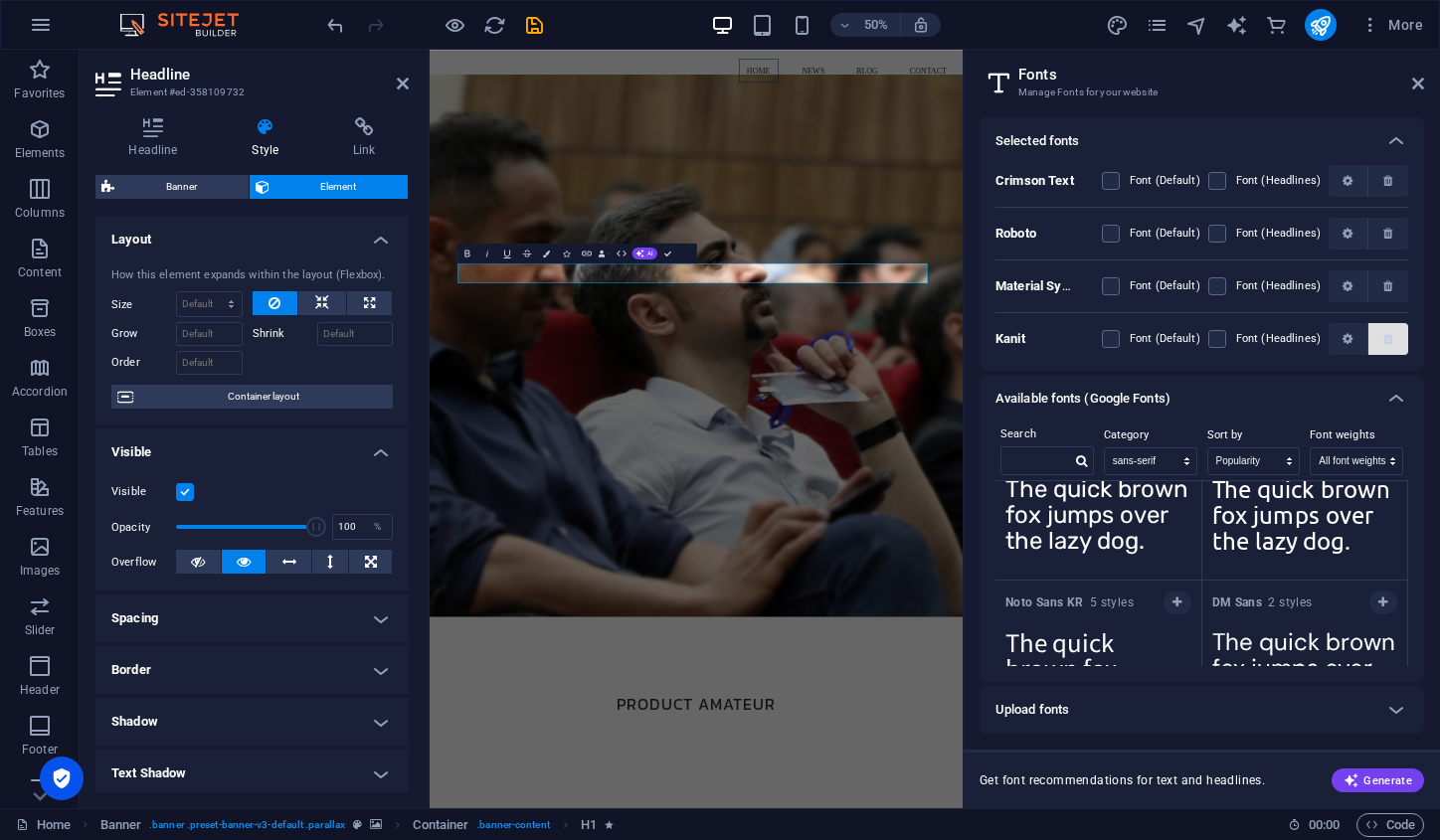 click at bounding box center [1387, 339] 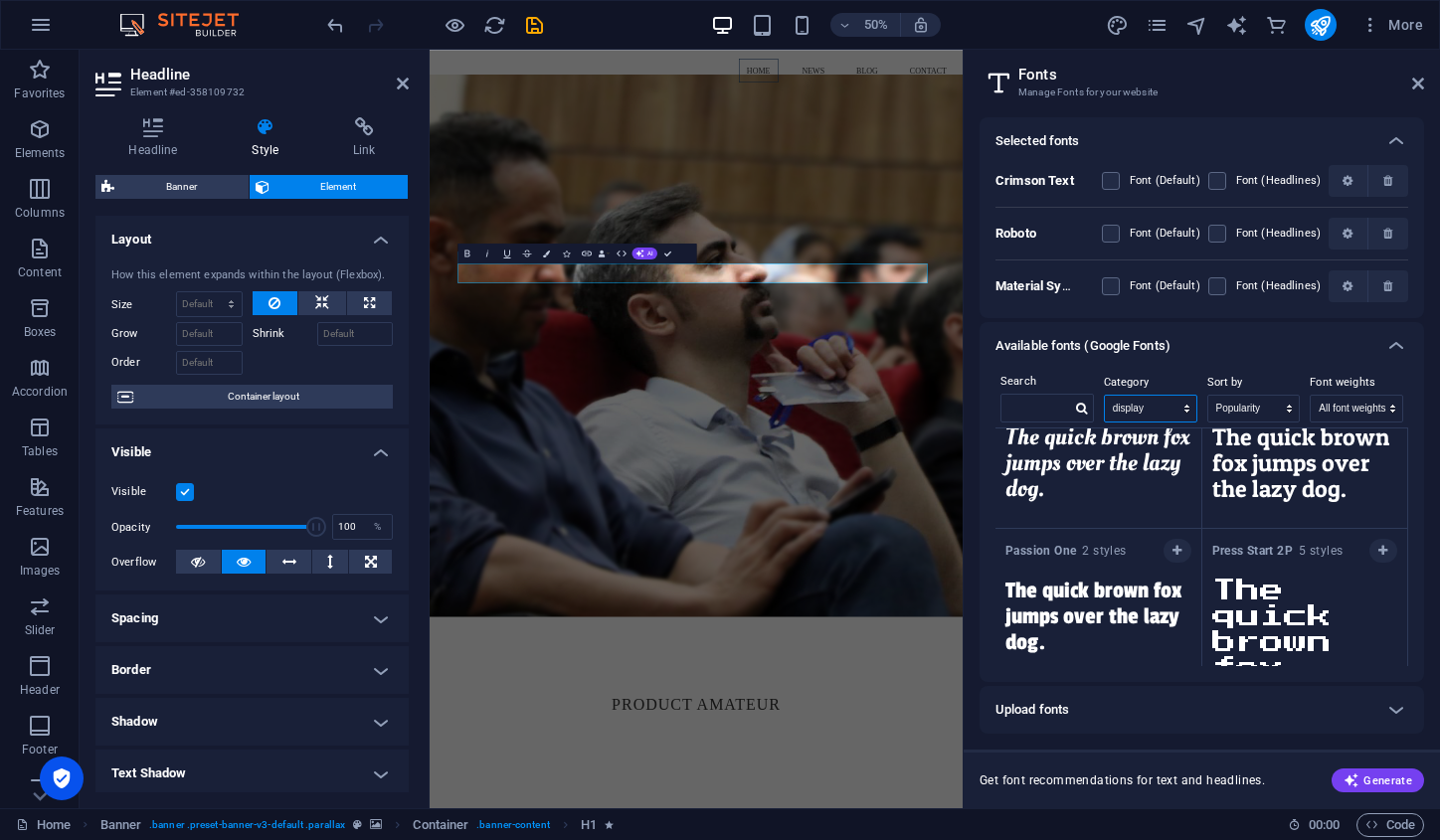 scroll, scrollTop: 1079, scrollLeft: 0, axis: vertical 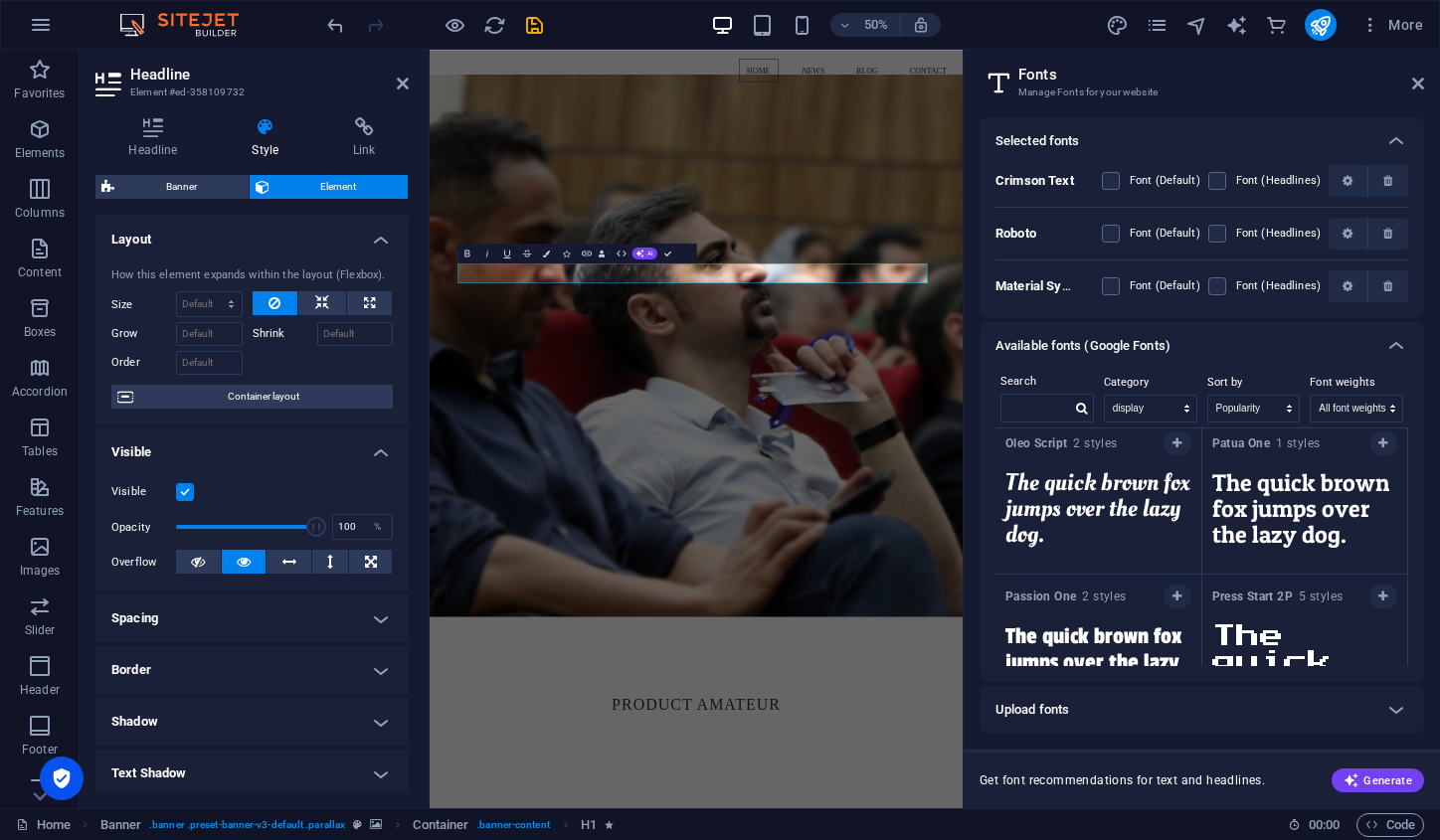 click on "The quick brown fox jumps over the lazy dog." at bounding box center [1305, 515] 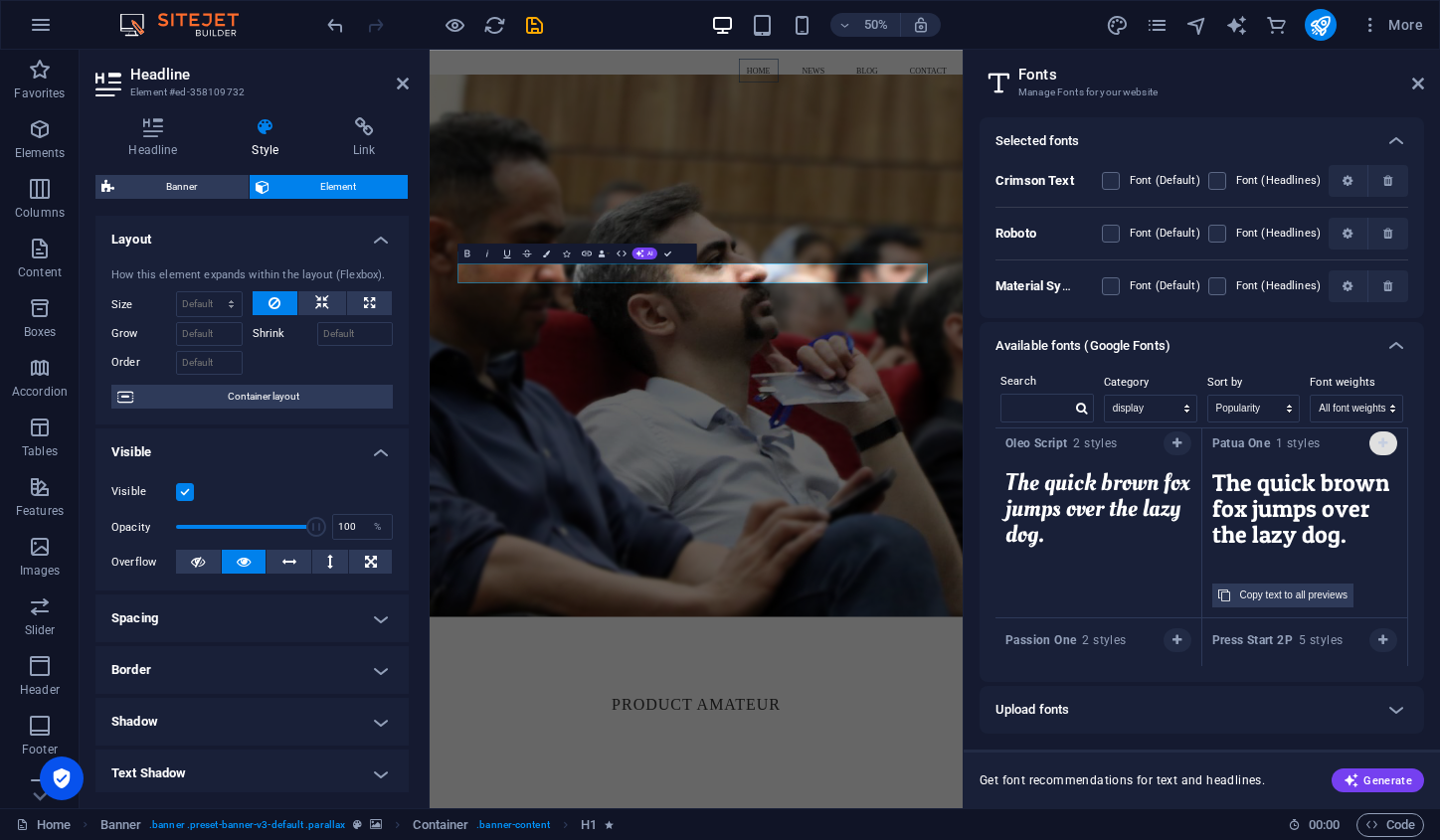 click at bounding box center [1382, 443] 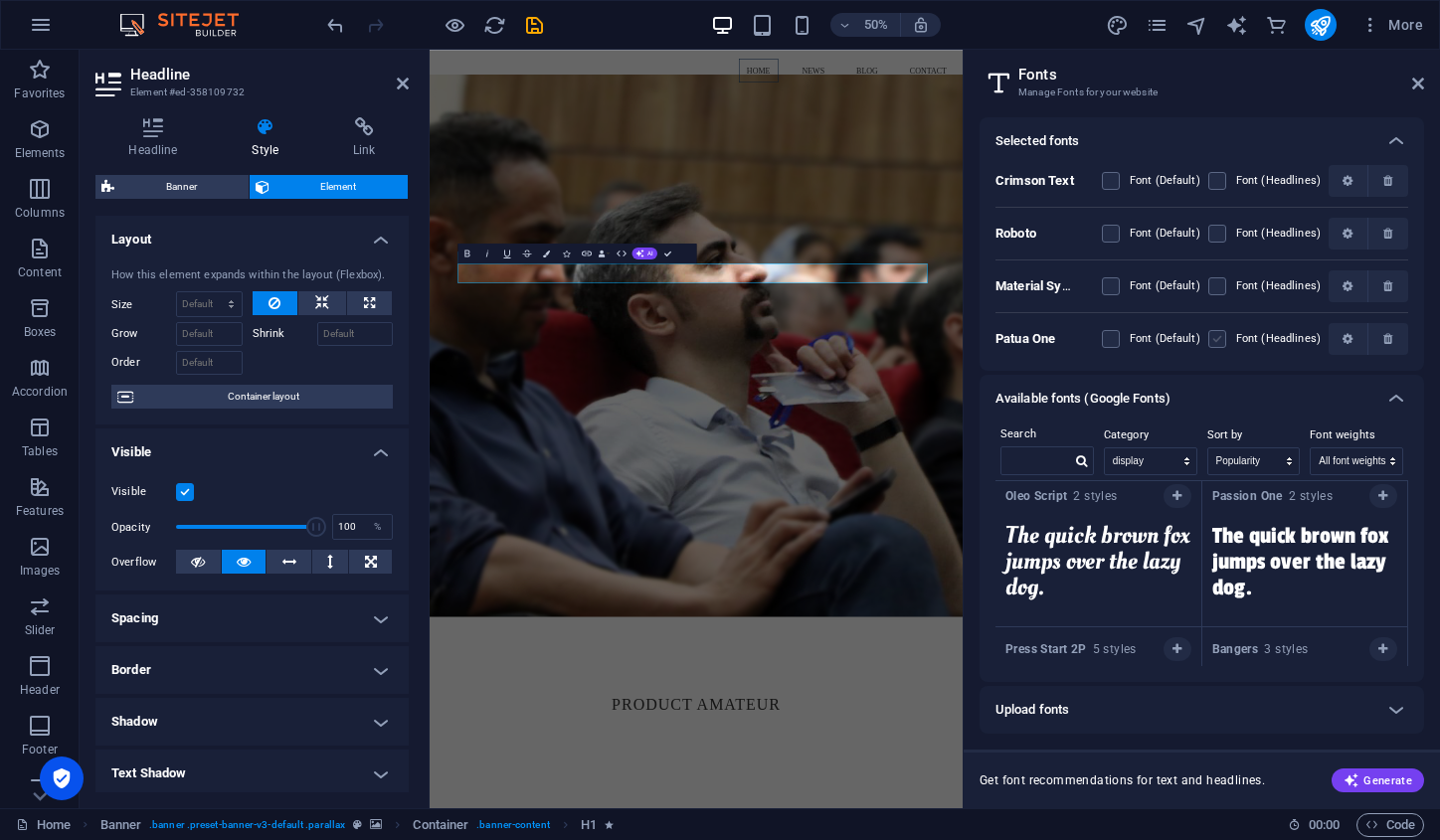 click at bounding box center [1217, 339] 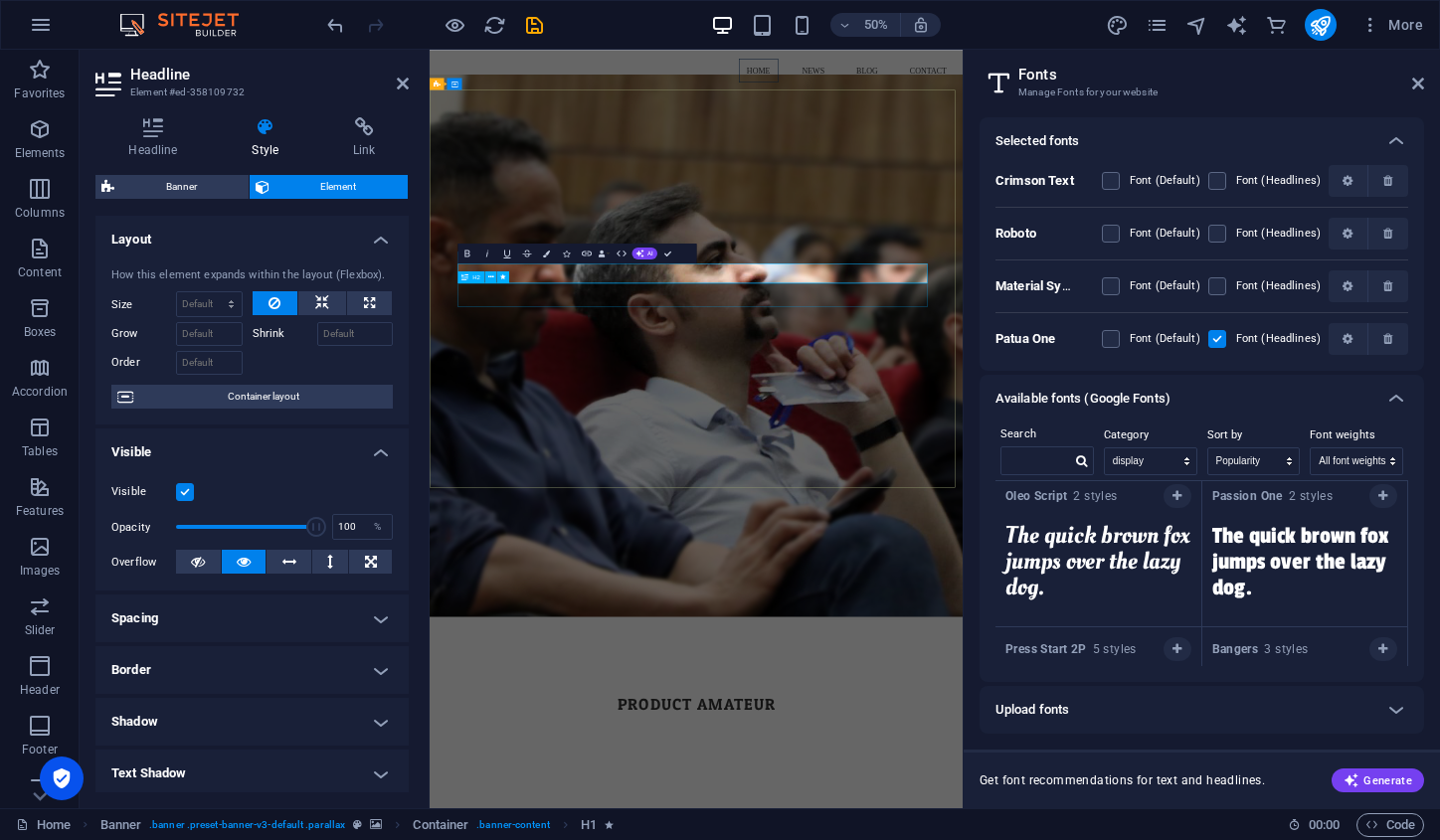 click on "product amateur" at bounding box center (963, 1357) 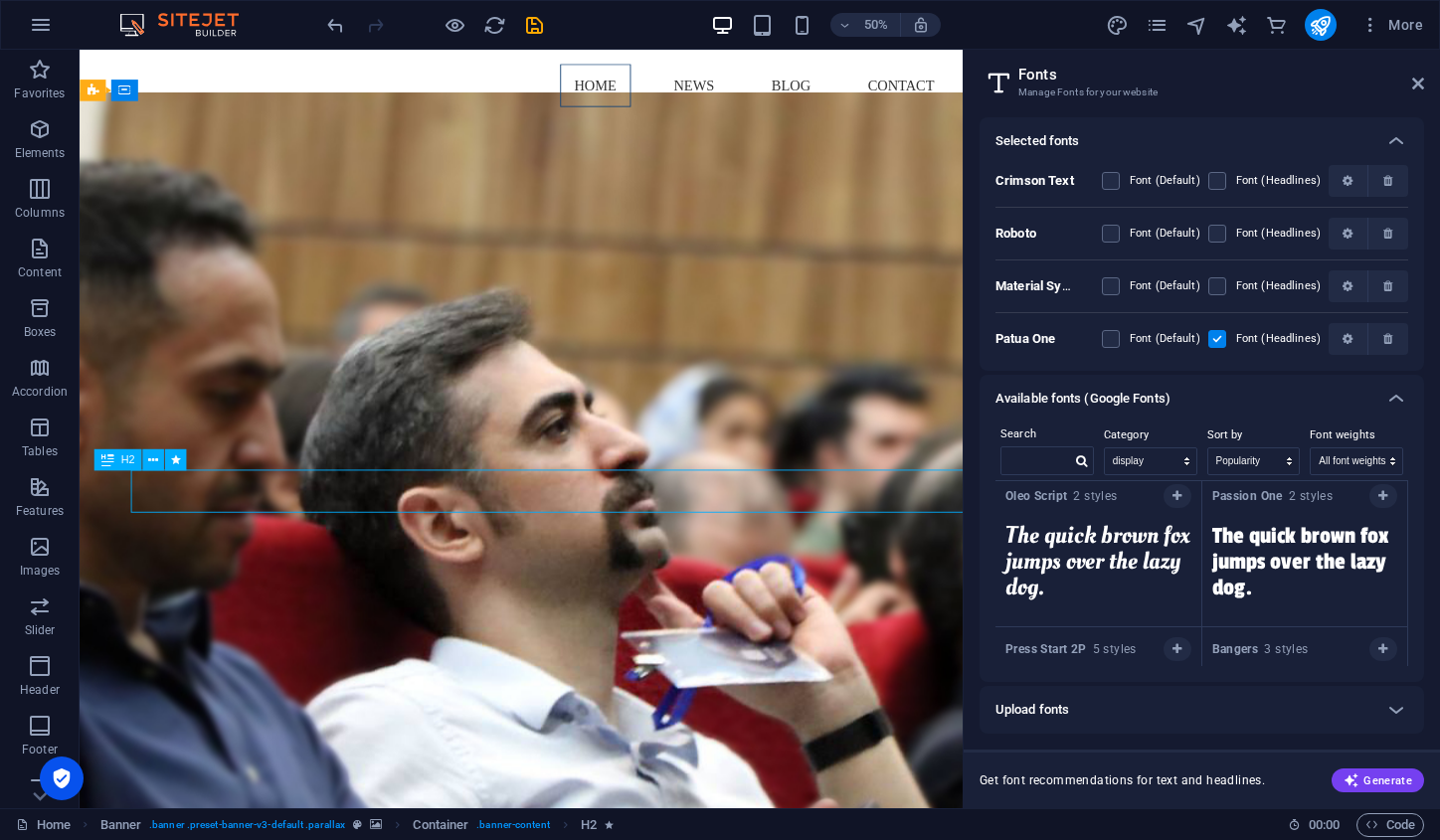 click on "[PERSON_NAME] product amateur" at bounding box center (570, 1344) 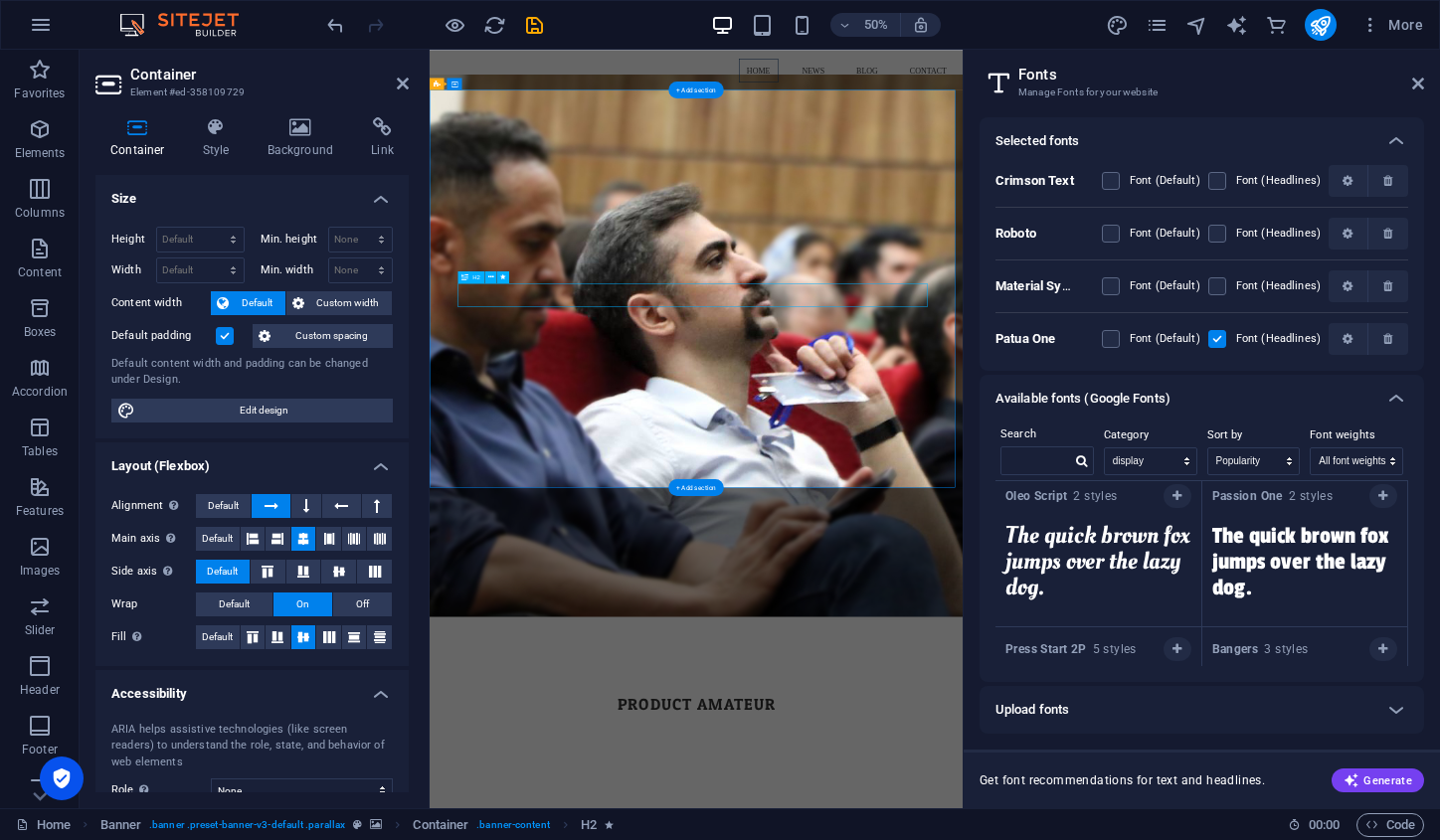 click on "product amateur" at bounding box center [963, 1357] 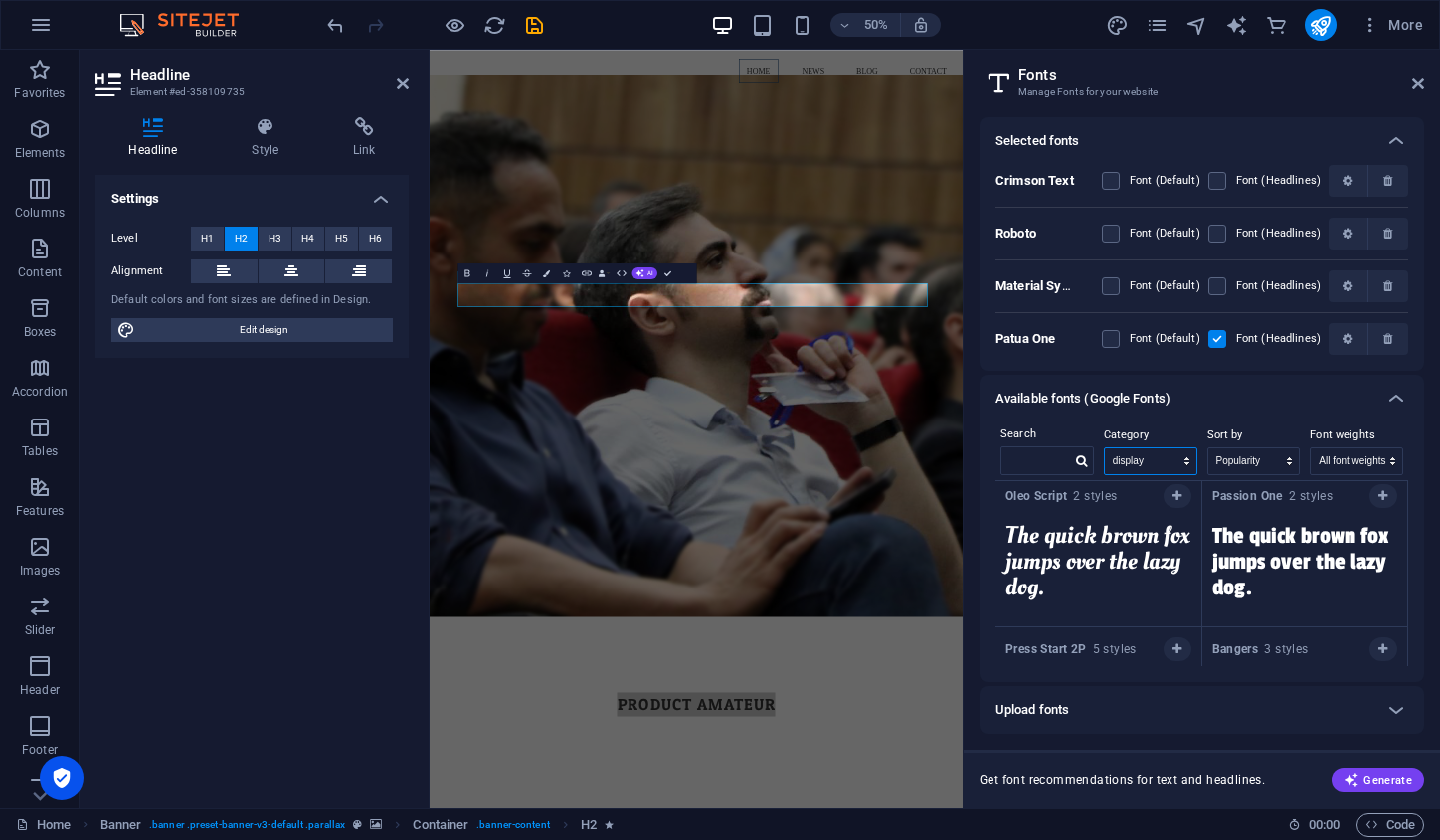 select on "handwriting" 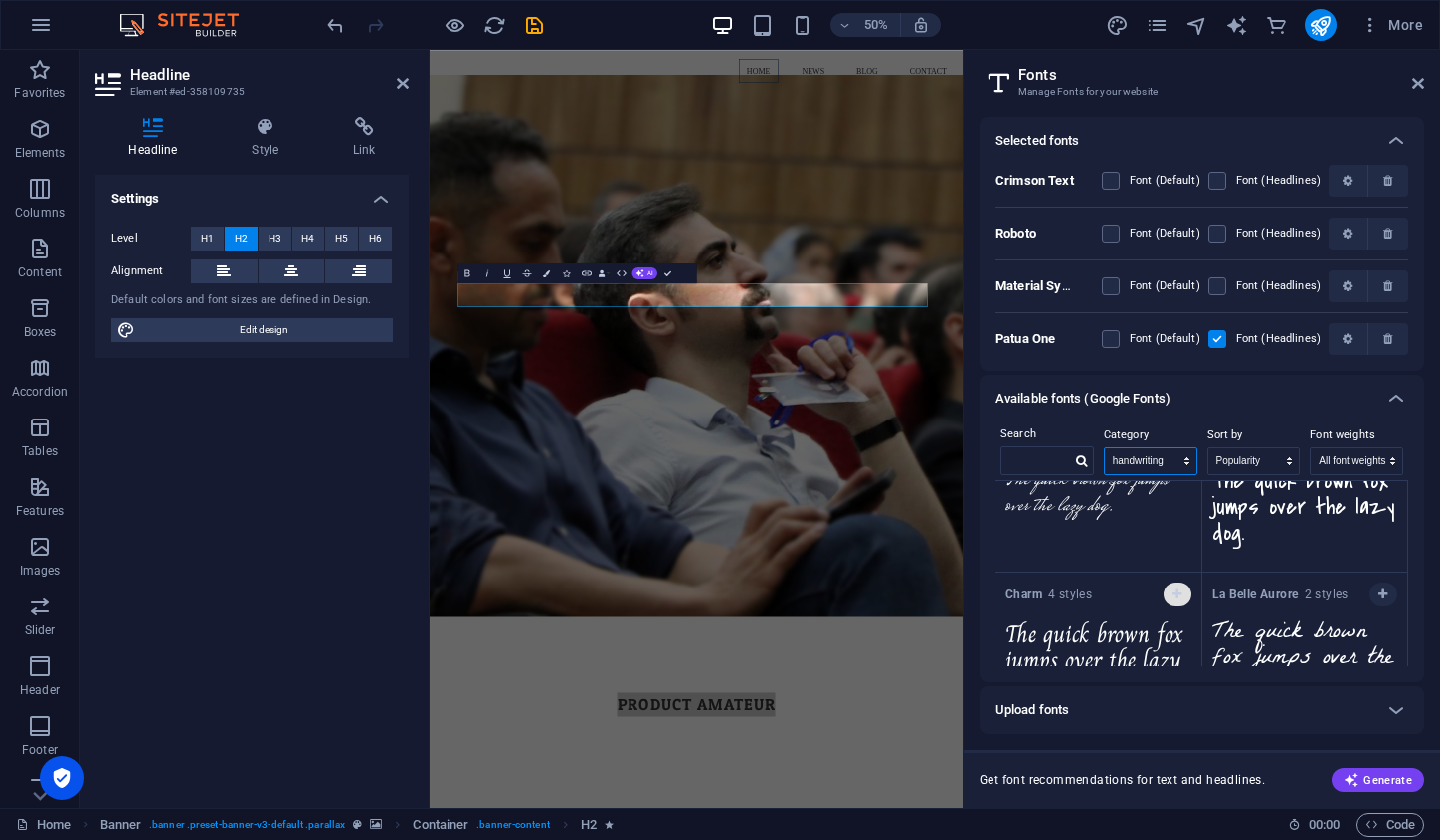 scroll, scrollTop: 3587, scrollLeft: 0, axis: vertical 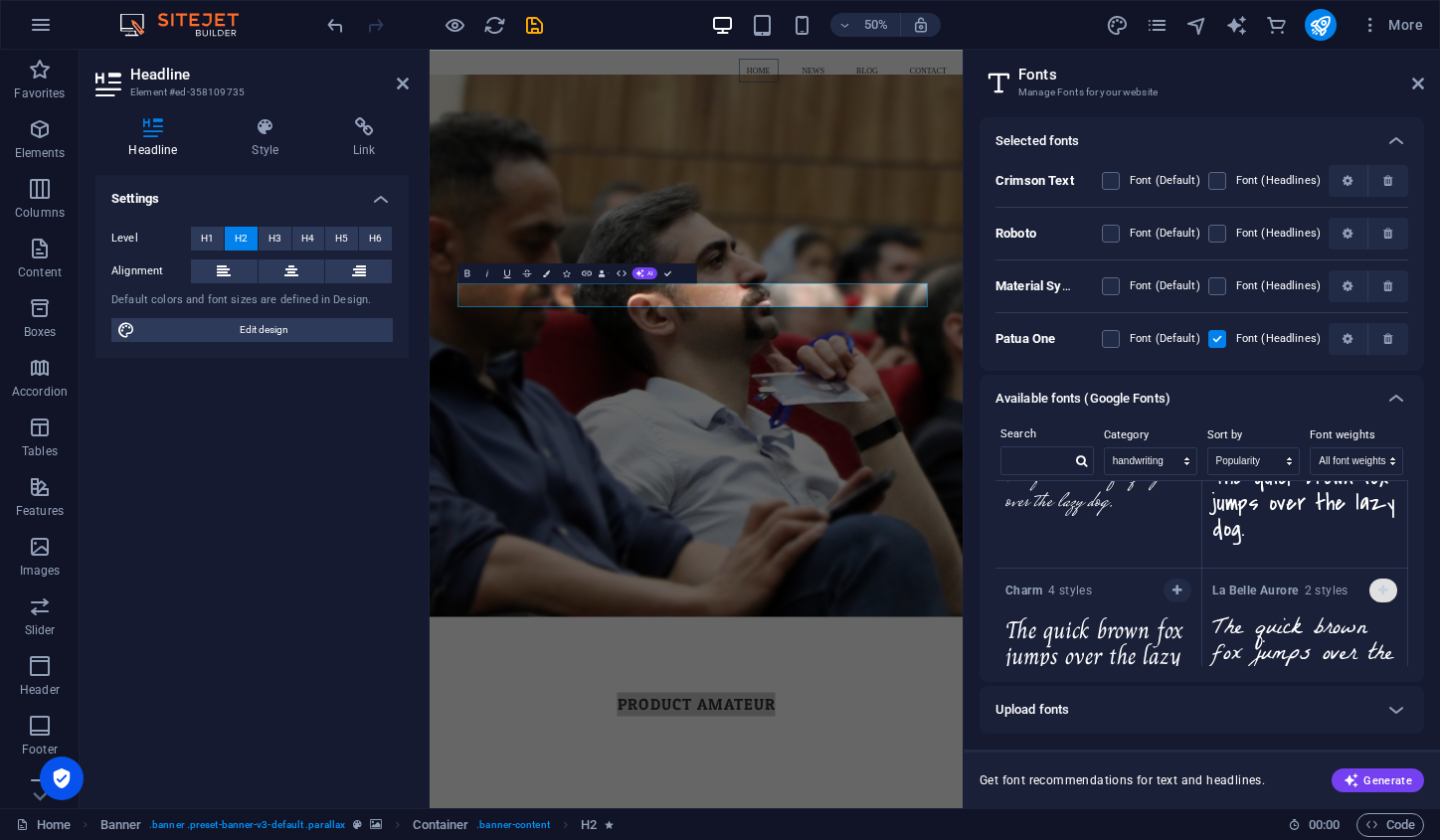 click at bounding box center (1382, 590) 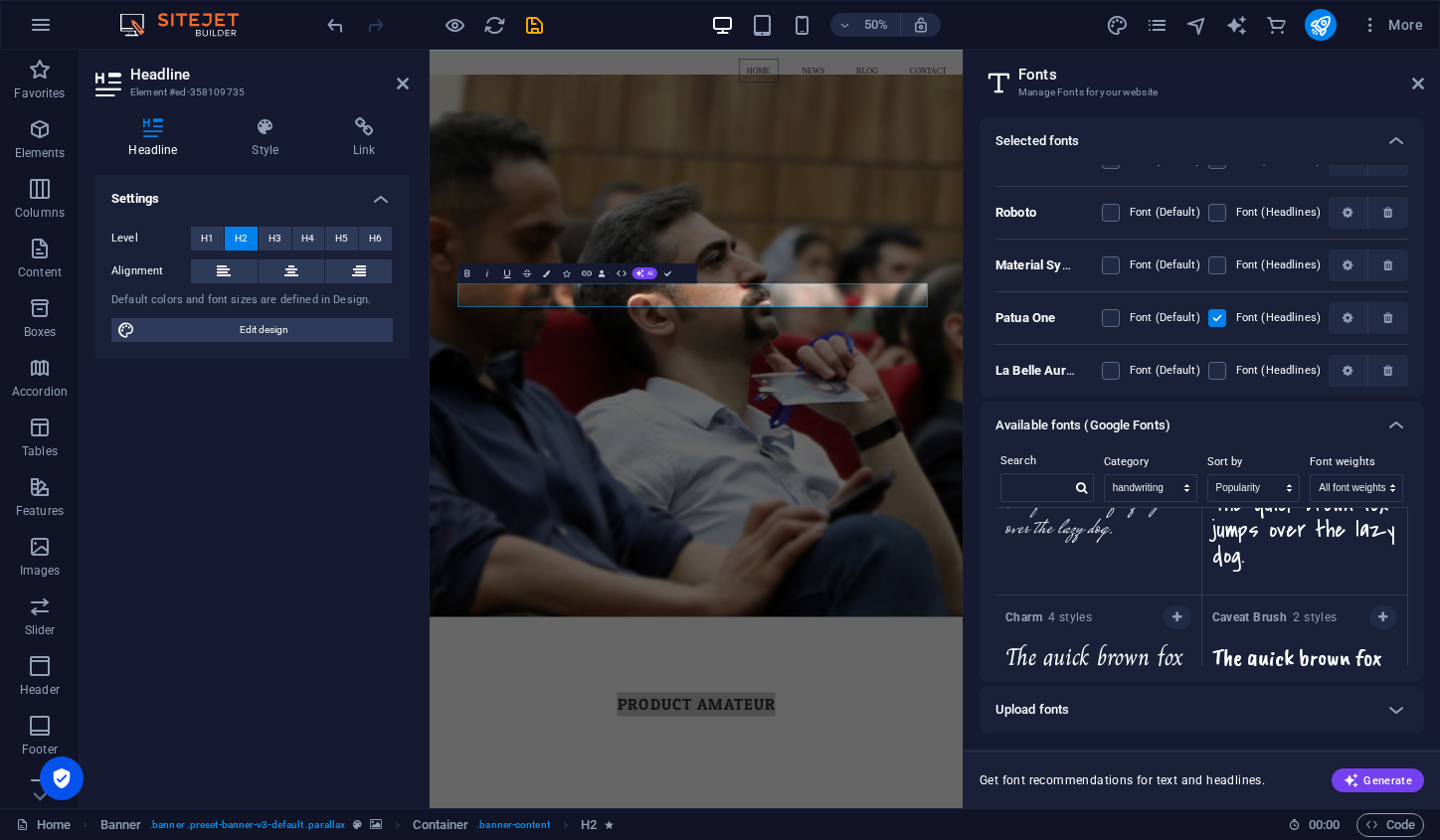 scroll, scrollTop: 26, scrollLeft: 0, axis: vertical 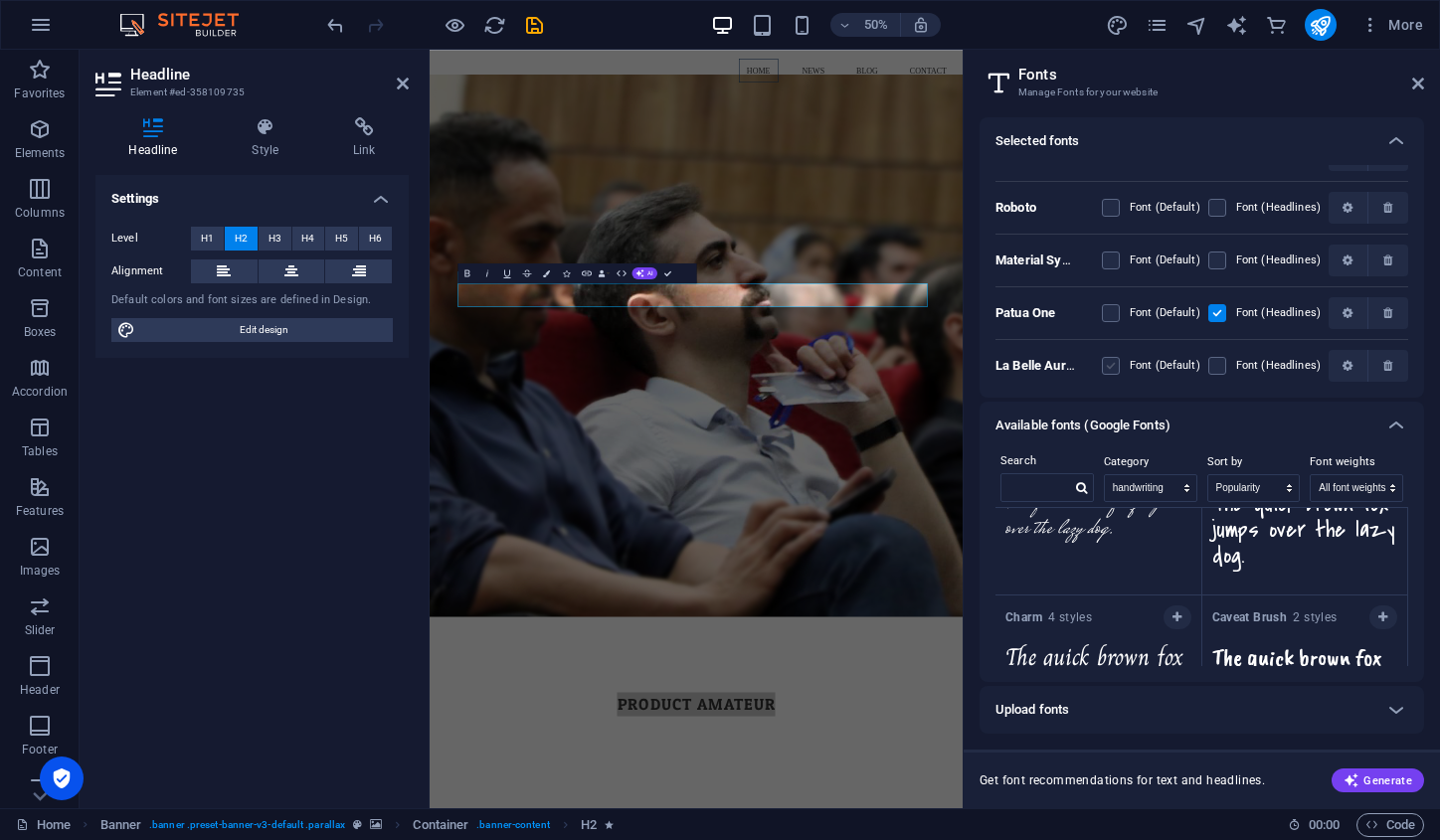 click at bounding box center [1111, 366] 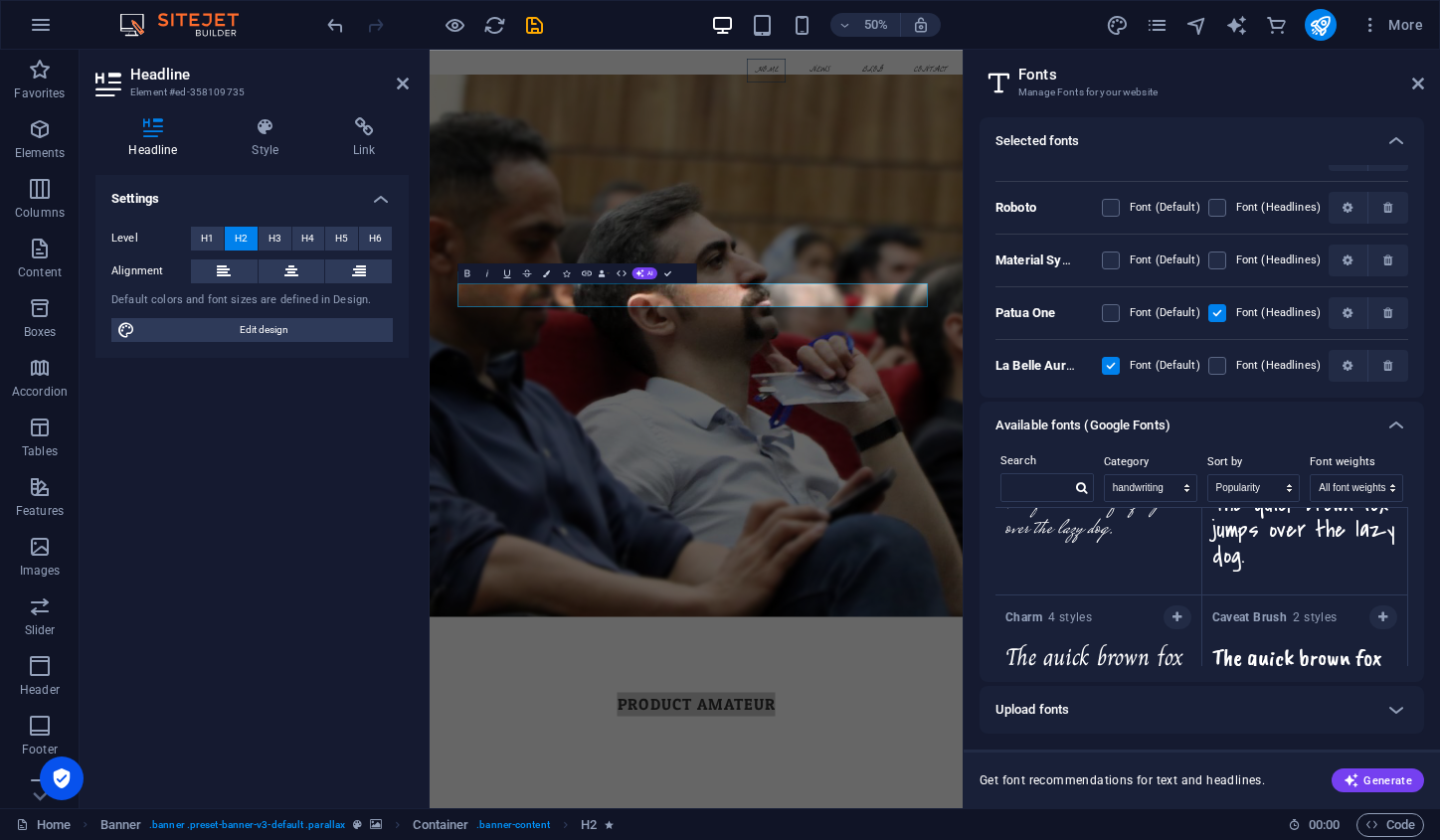 click at bounding box center [1111, 366] 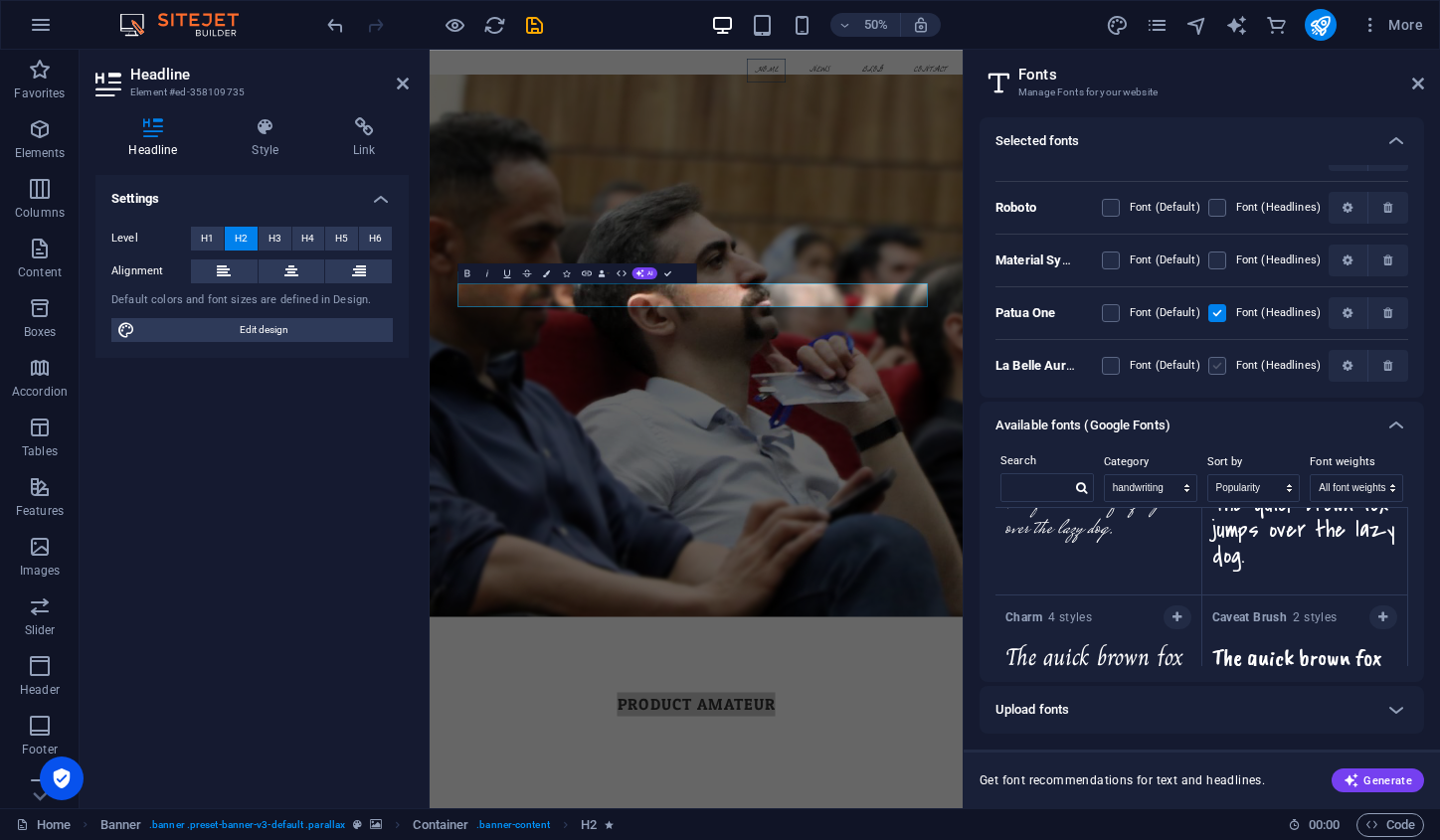 click at bounding box center (1217, 366) 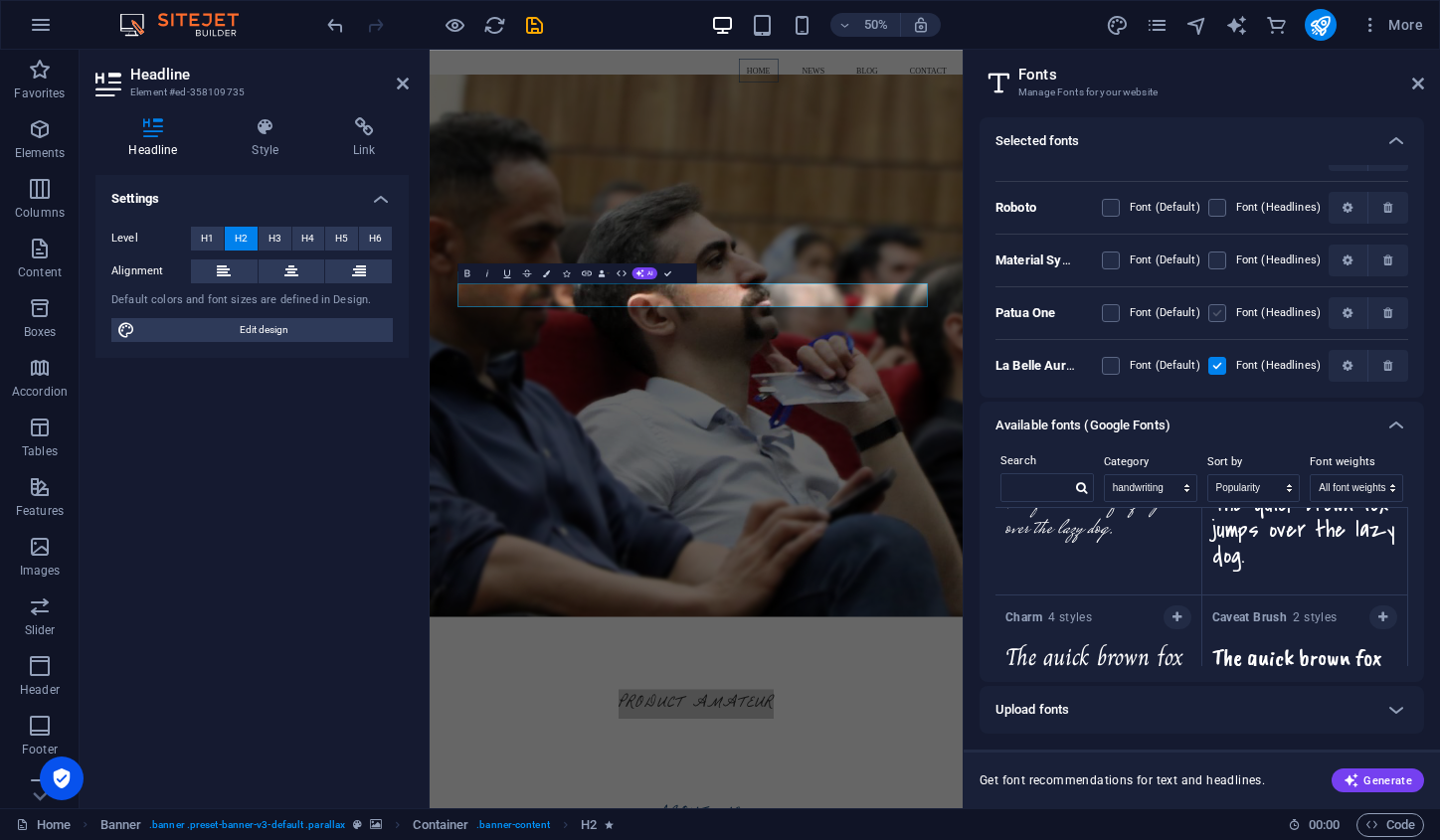 click at bounding box center (1217, 313) 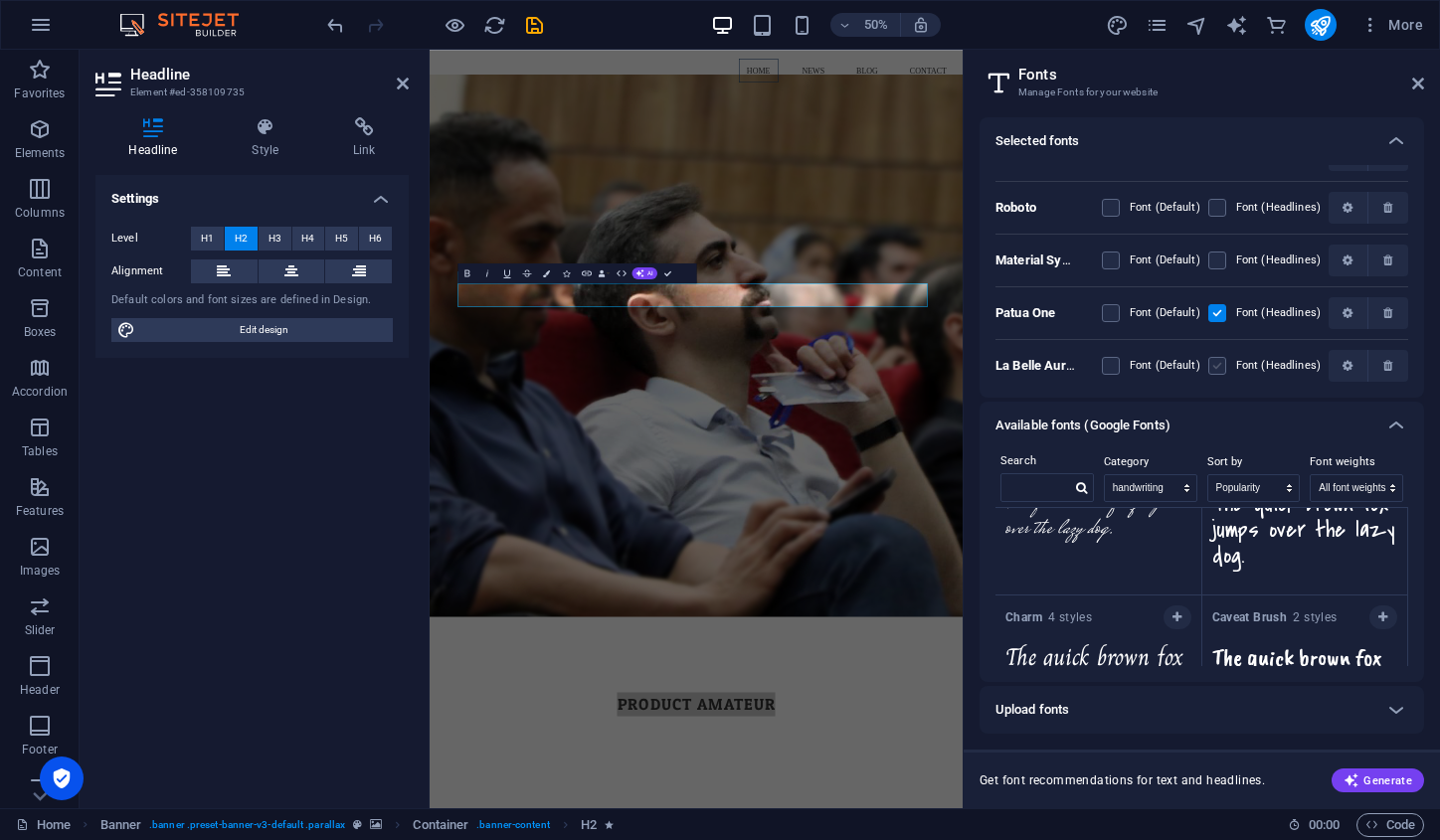 click at bounding box center [1217, 366] 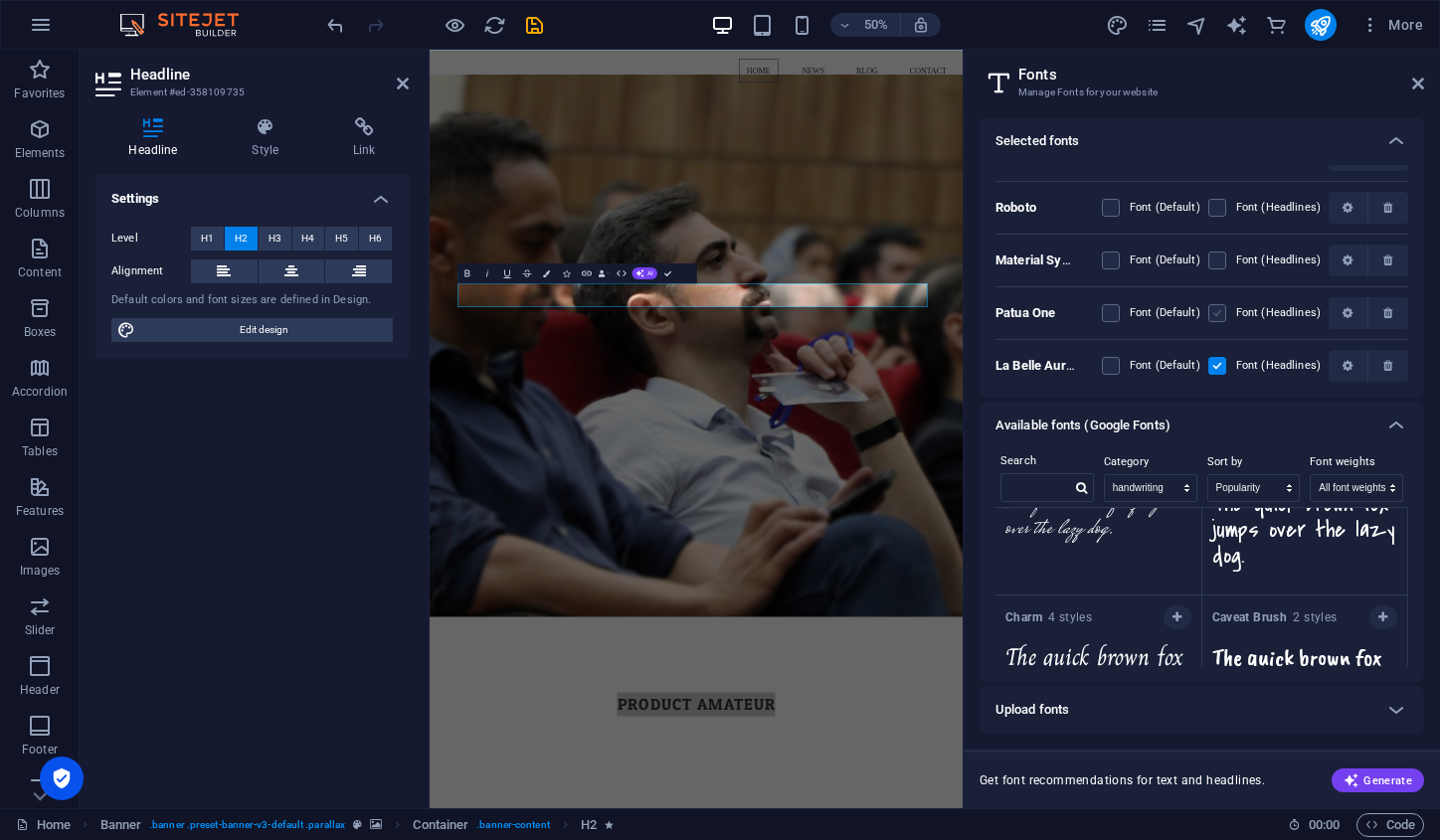 click at bounding box center [1217, 313] 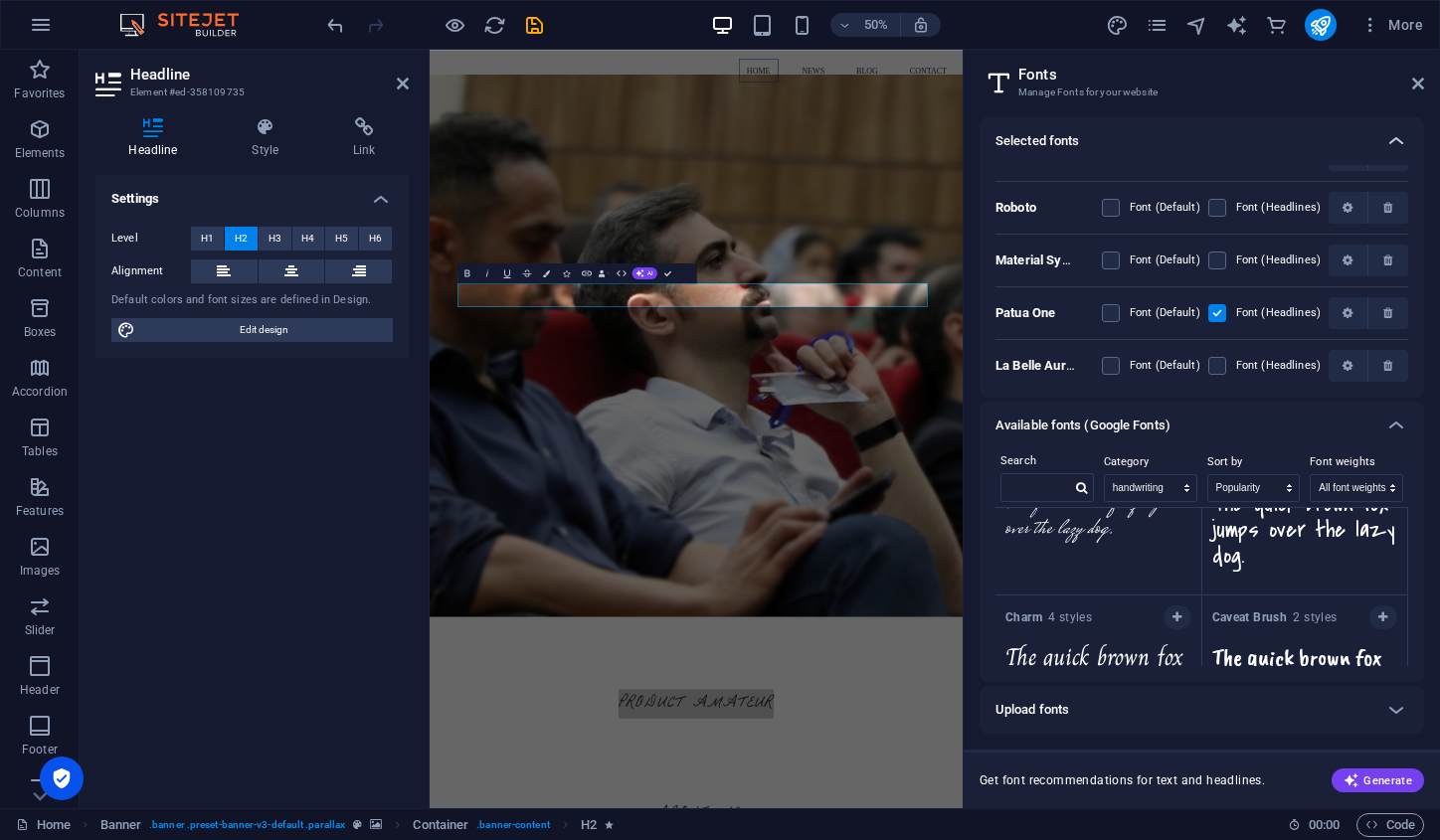 click at bounding box center (1396, 141) 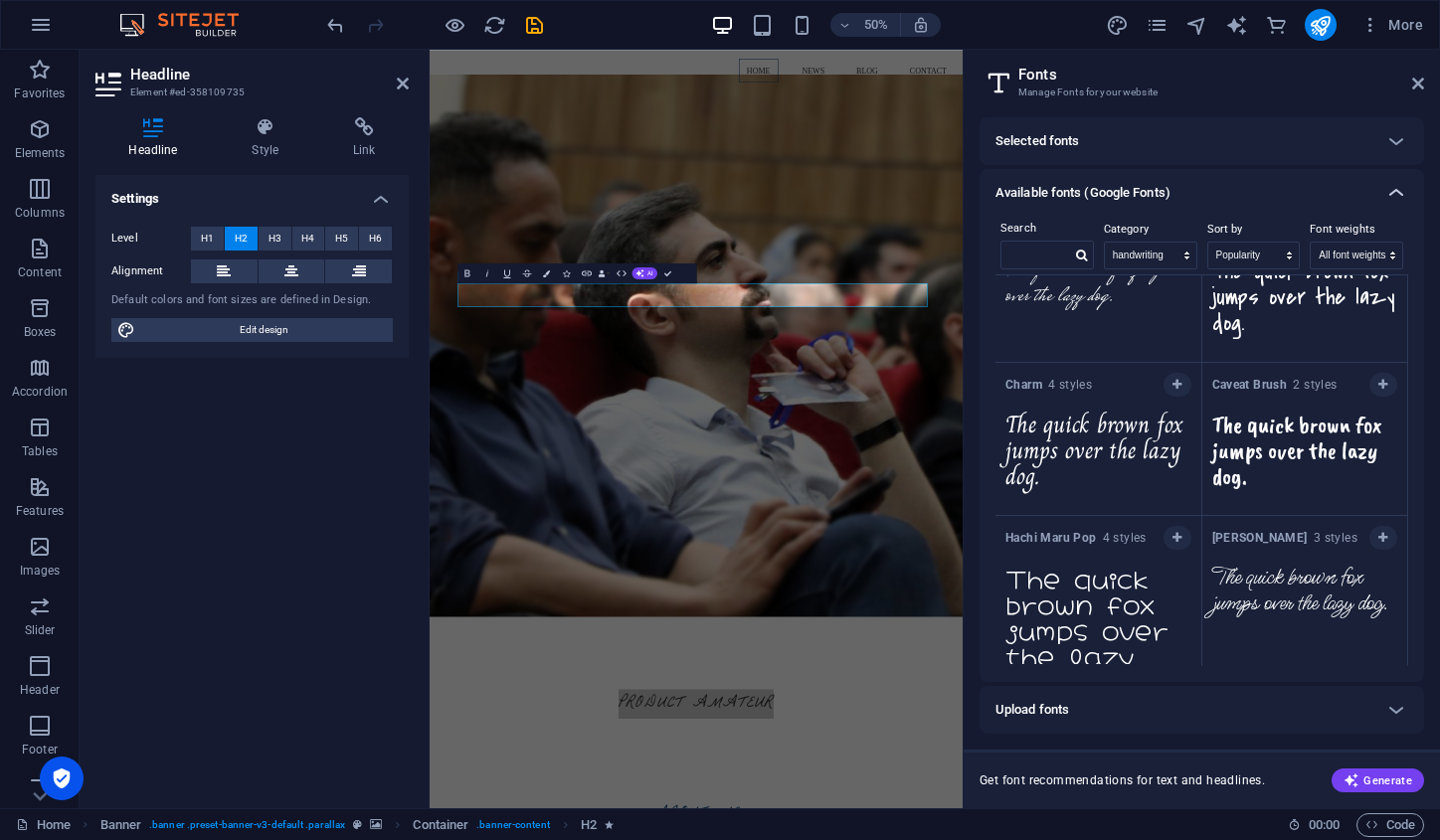 click at bounding box center (1396, 193) 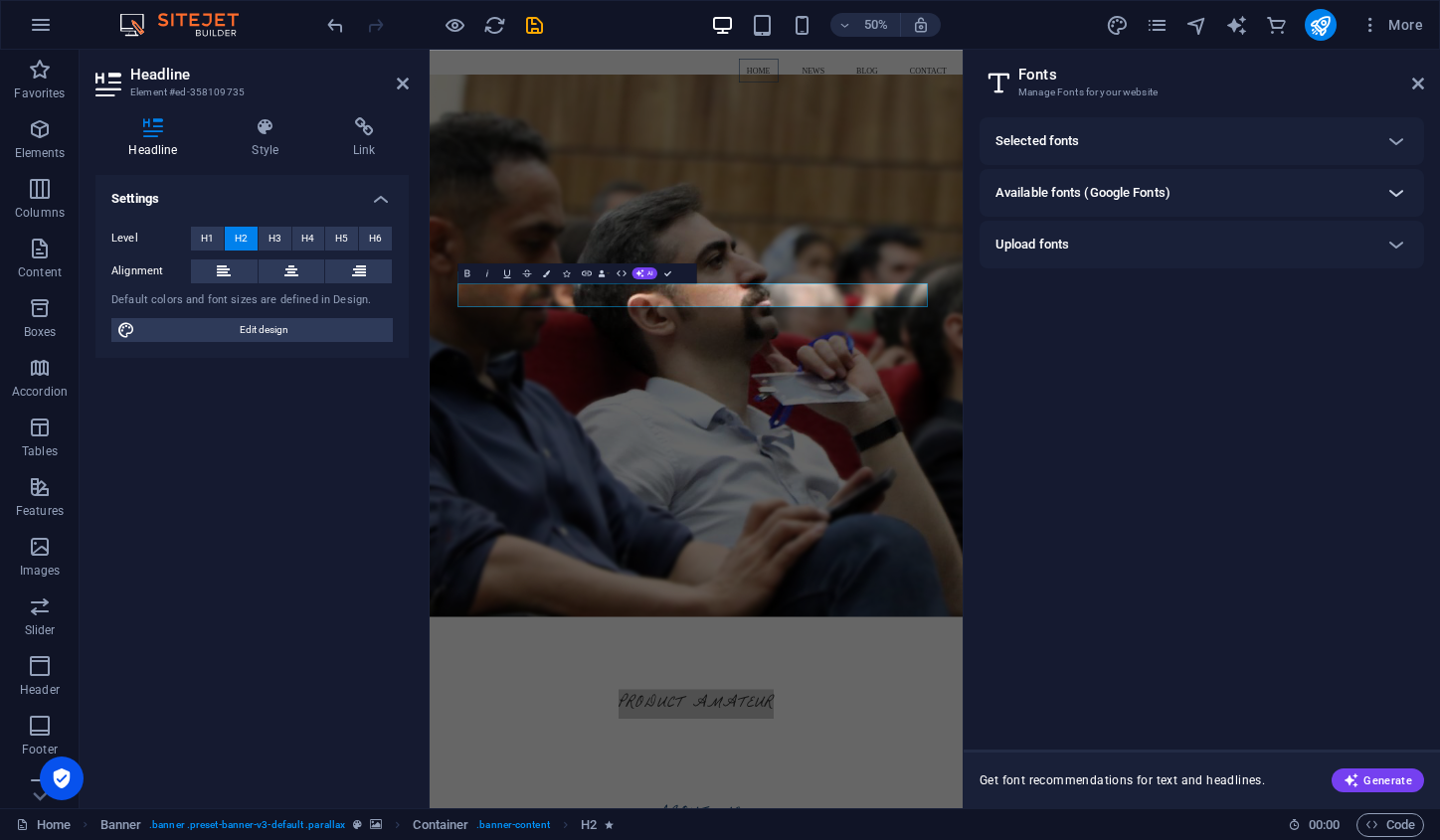 scroll, scrollTop: 0, scrollLeft: 0, axis: both 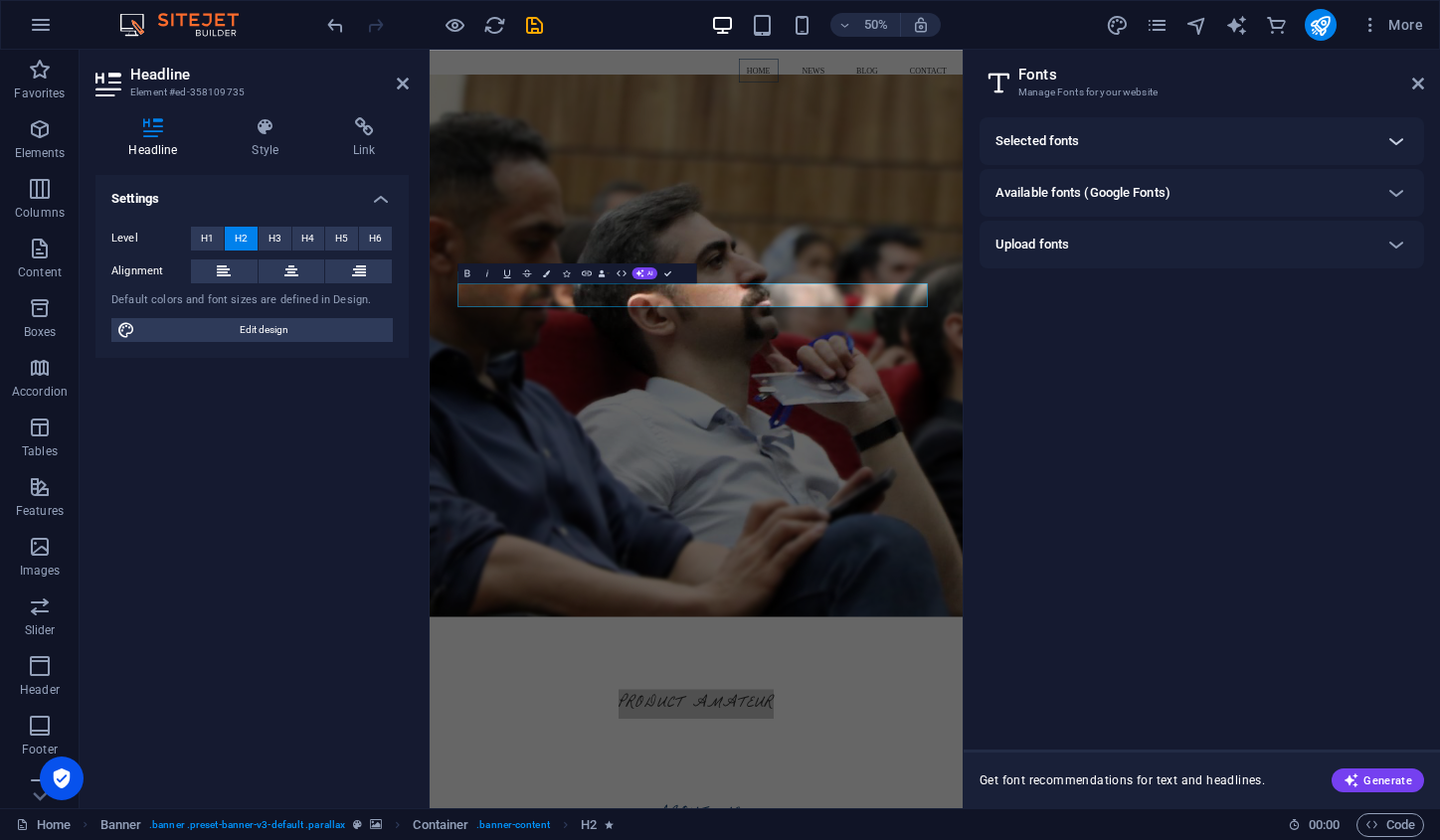 click at bounding box center (1396, 141) 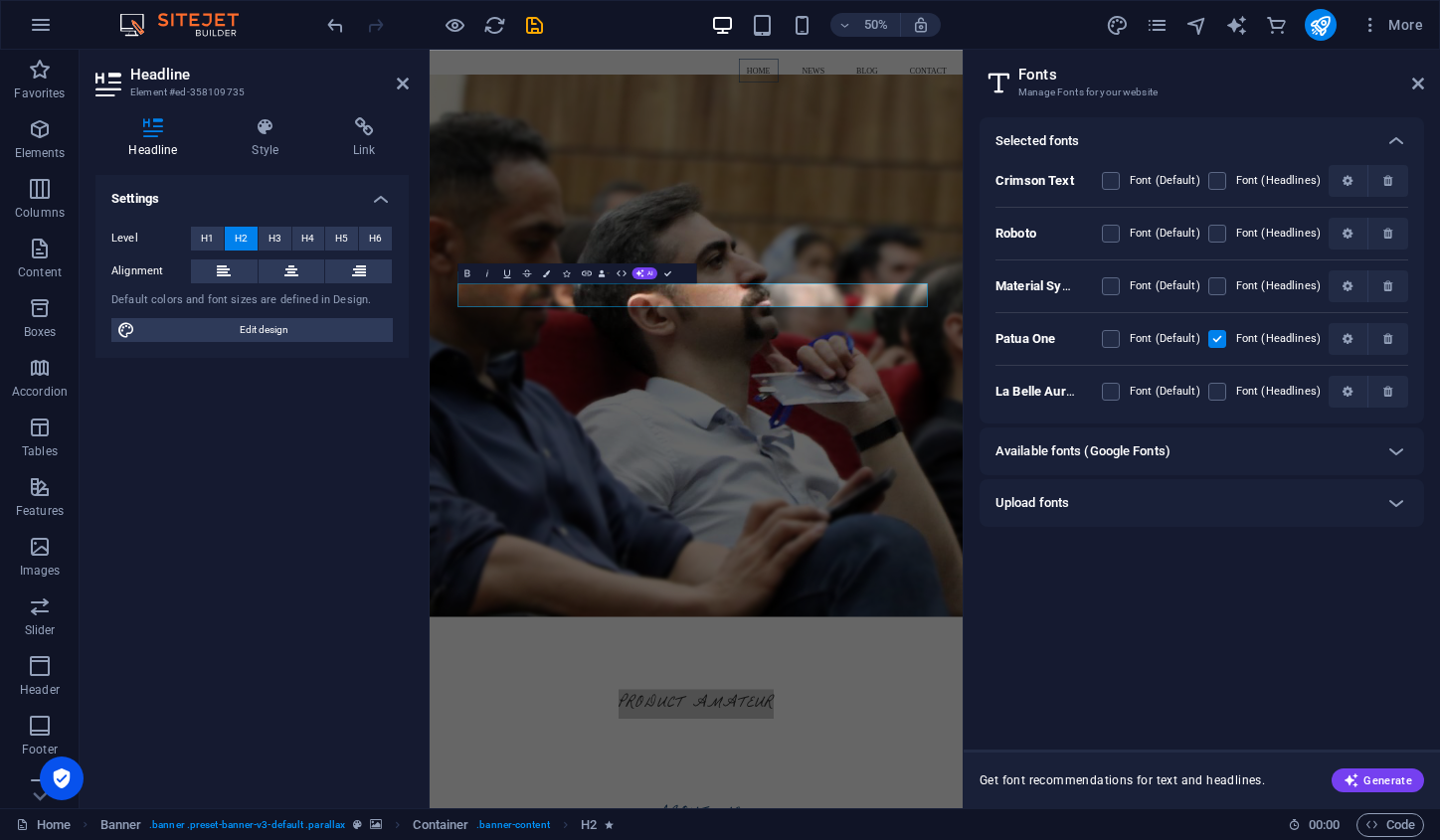 click on "Font (Headlines)" at bounding box center [1278, 286] 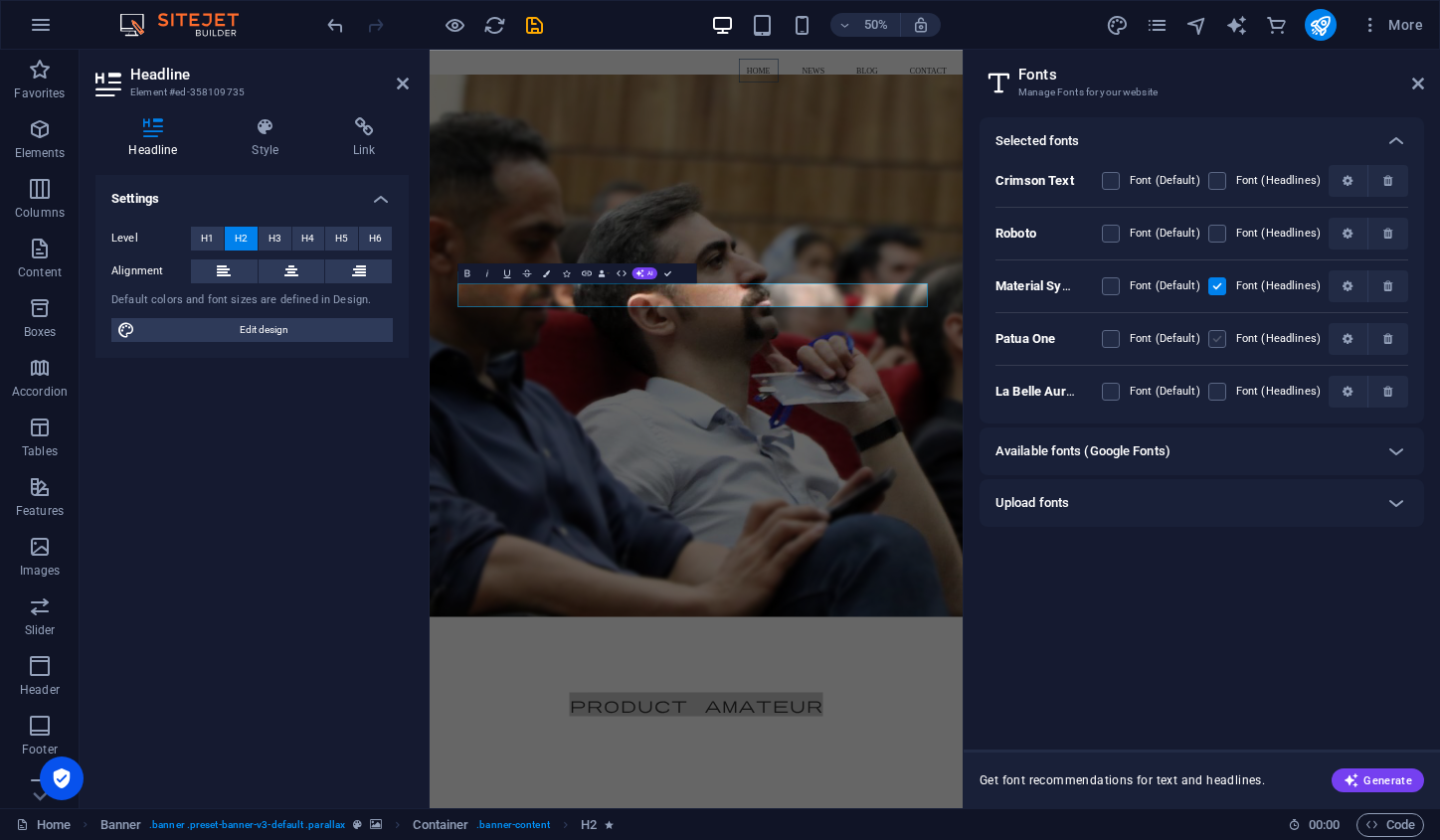 click at bounding box center [1217, 339] 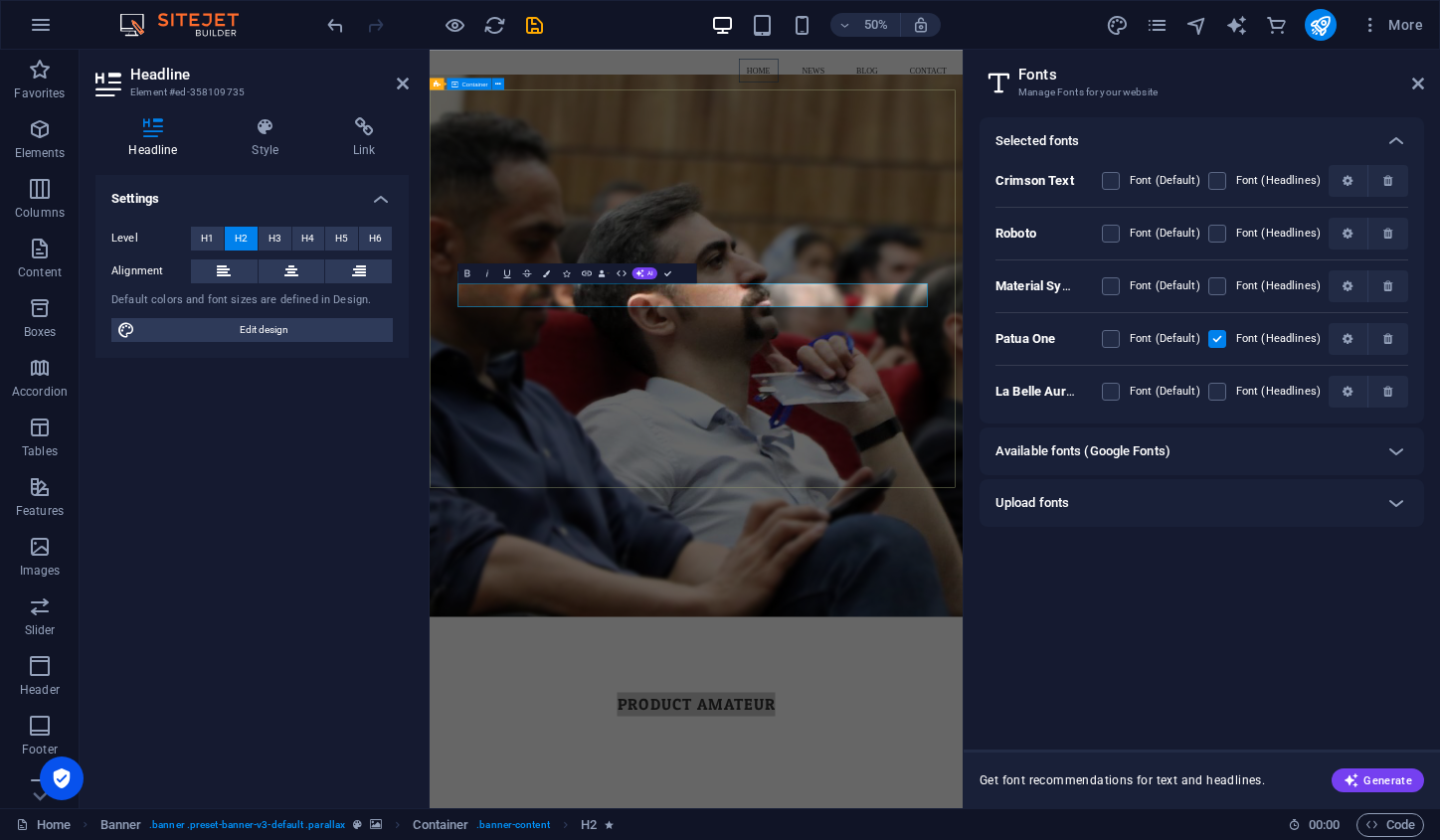click on "[PERSON_NAME] product amateur" at bounding box center (963, 1344) 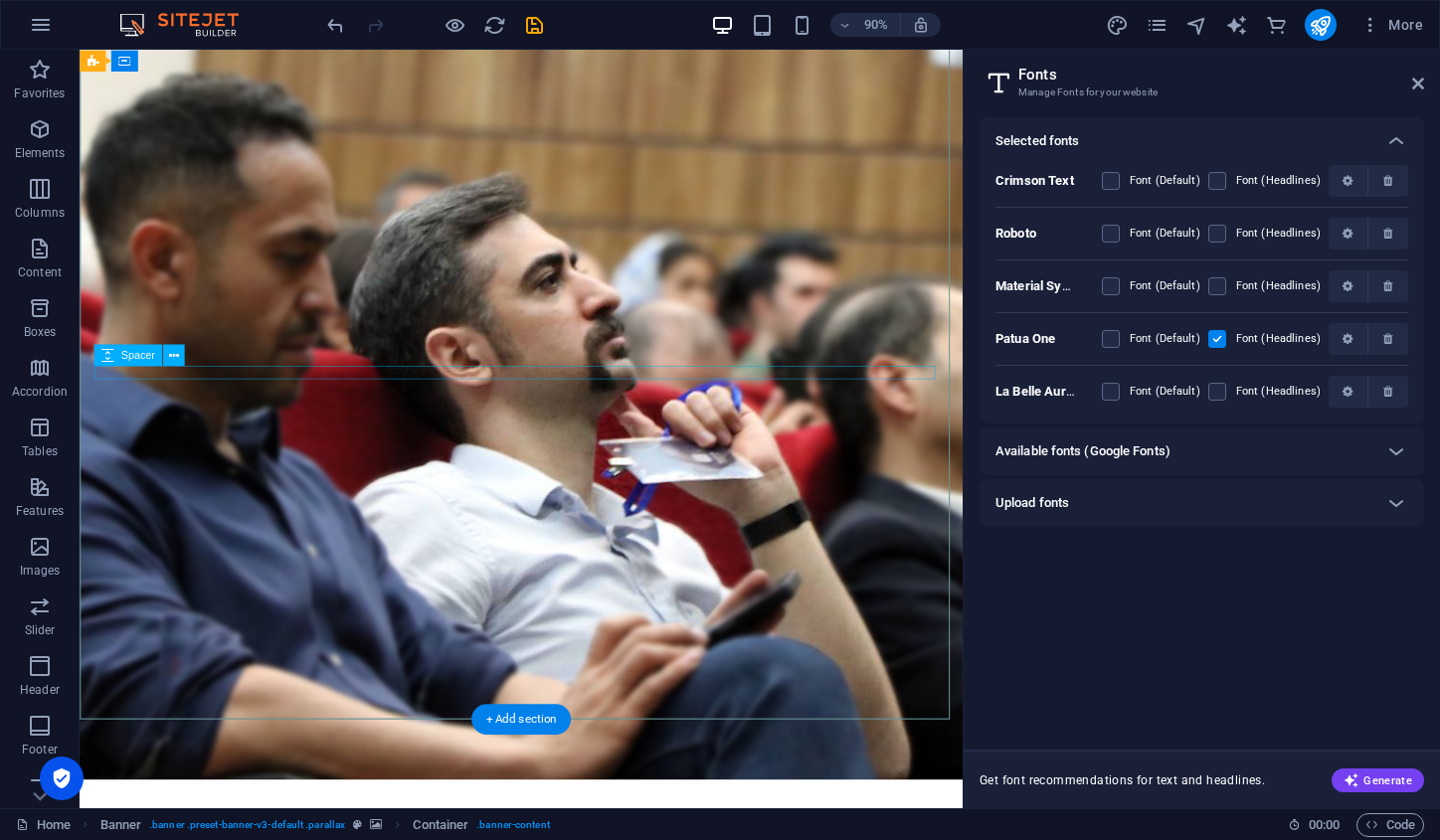 scroll, scrollTop: 124, scrollLeft: 0, axis: vertical 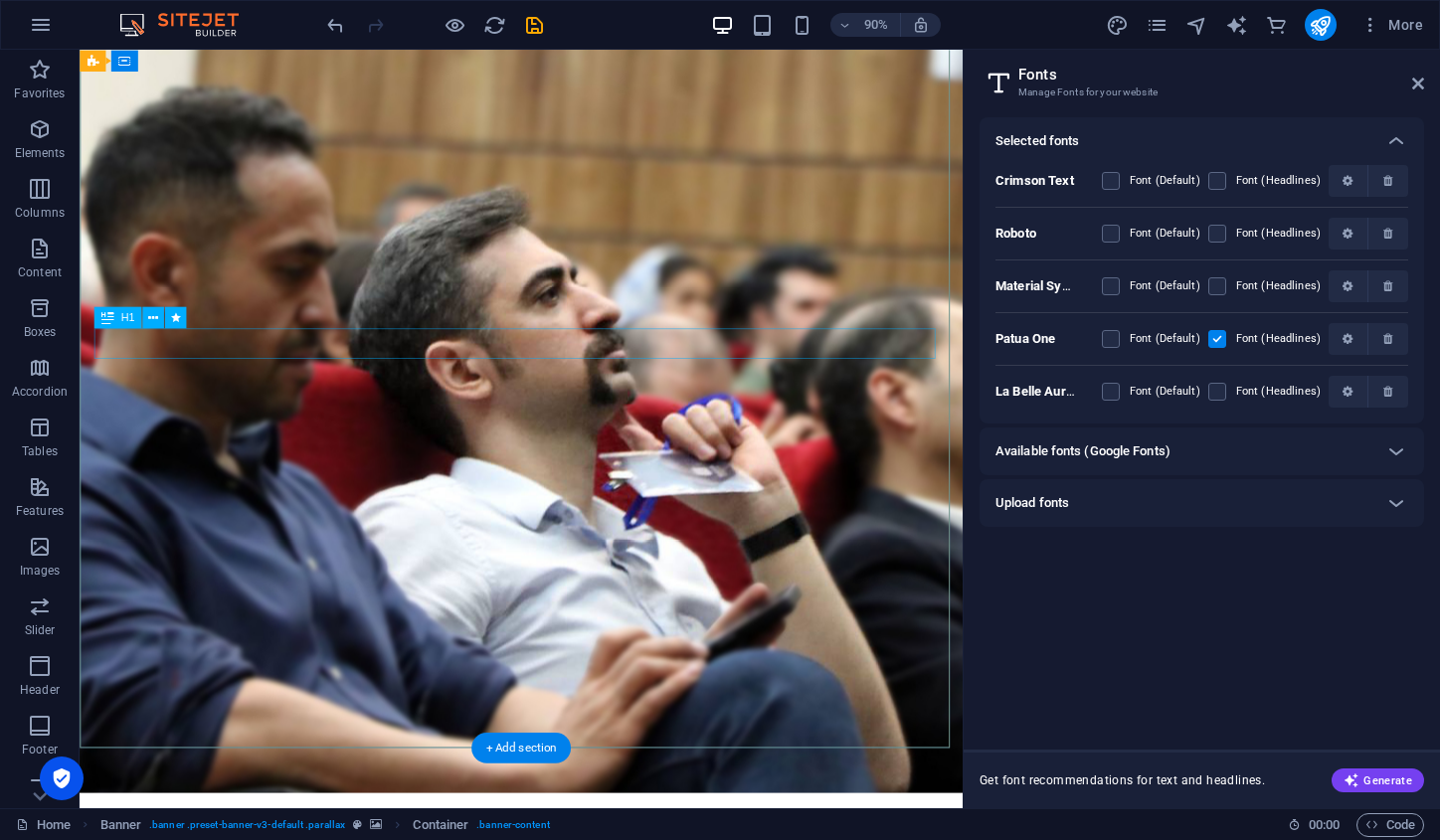 click on "[PERSON_NAME][GEOGRAPHIC_DATA]" at bounding box center (571, 947) 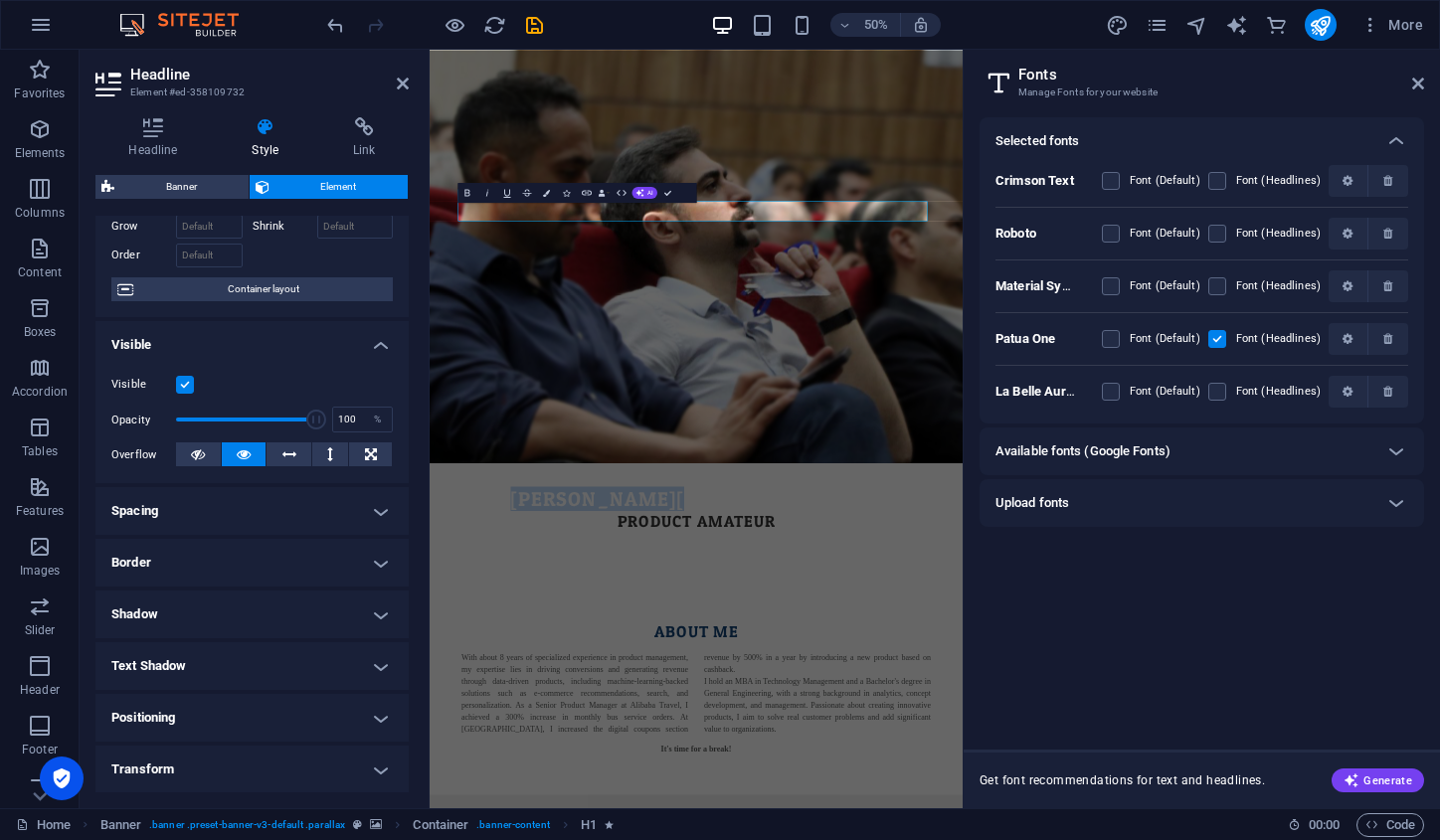 scroll, scrollTop: 0, scrollLeft: 0, axis: both 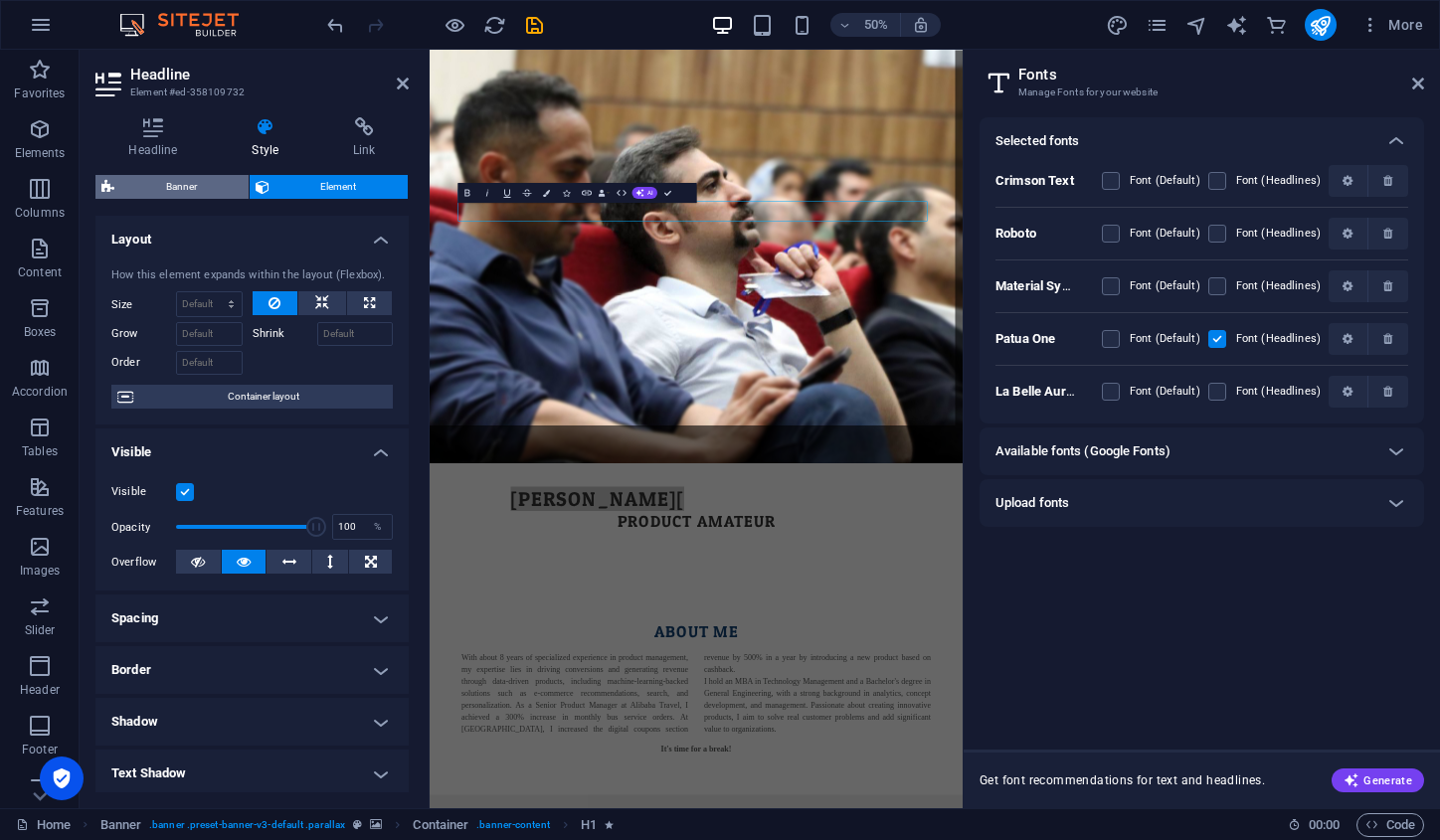 click on "Banner" at bounding box center (181, 187) 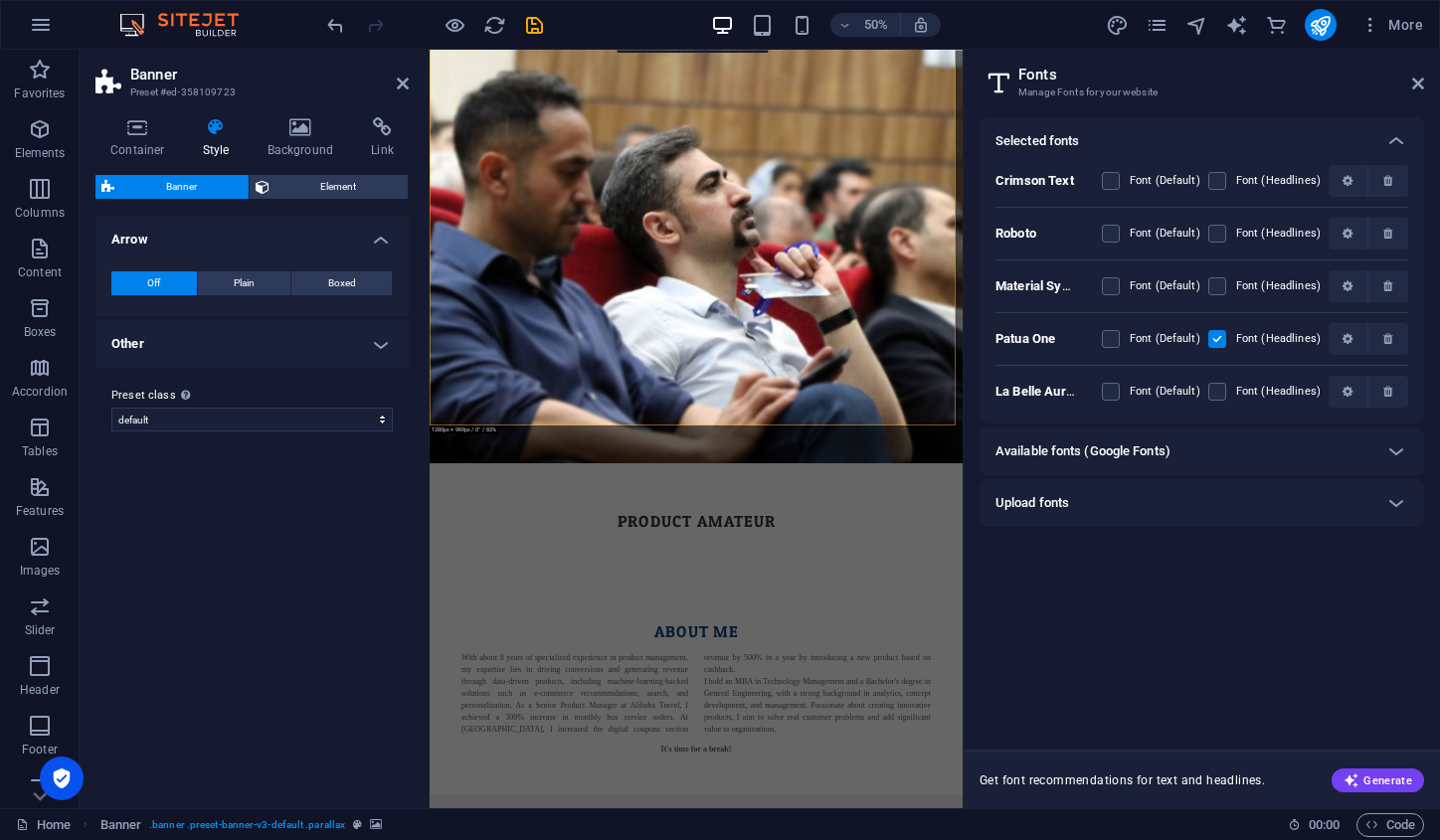 click on "Other" at bounding box center [252, 344] 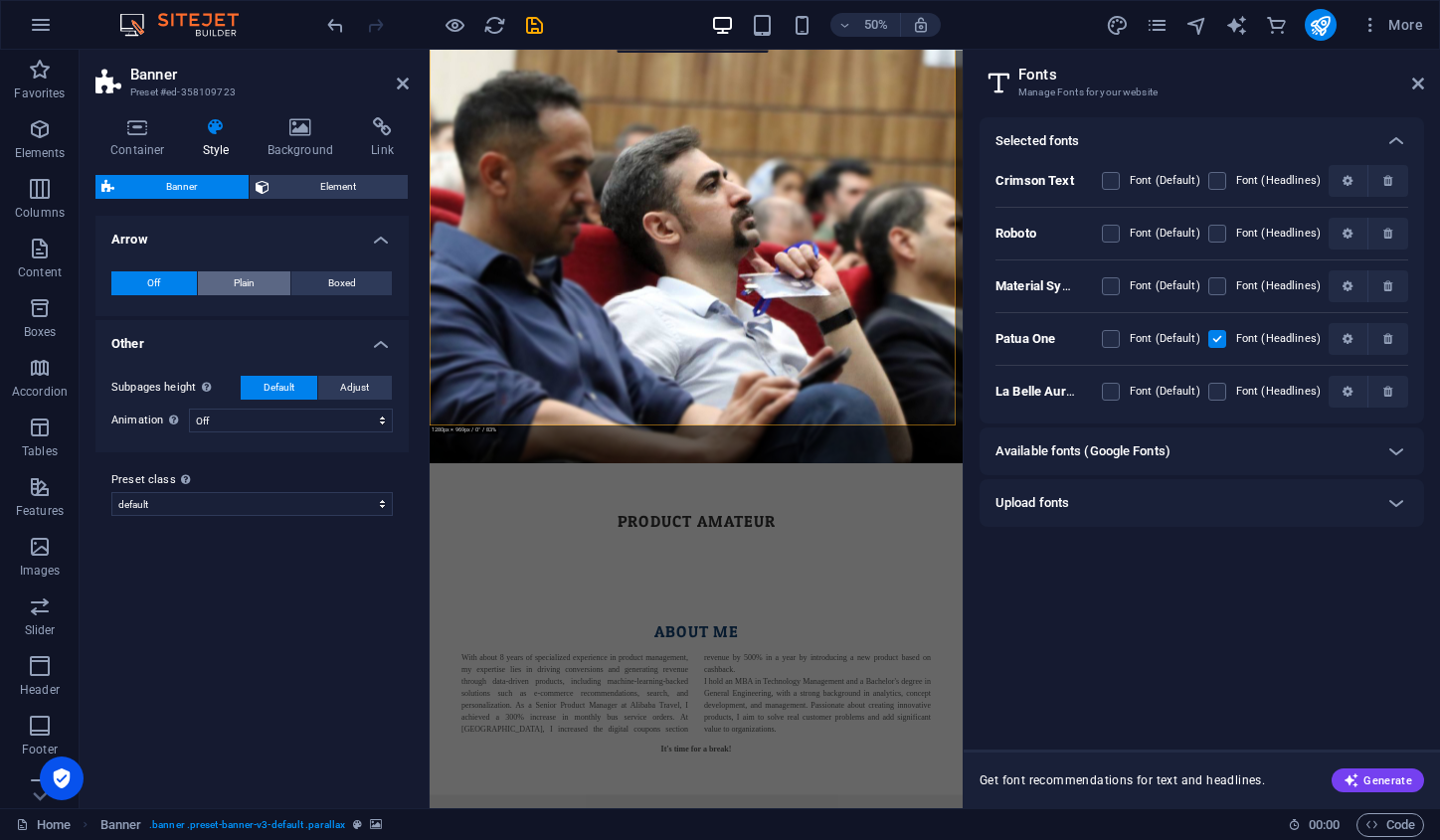 click on "Plain" at bounding box center [245, 283] 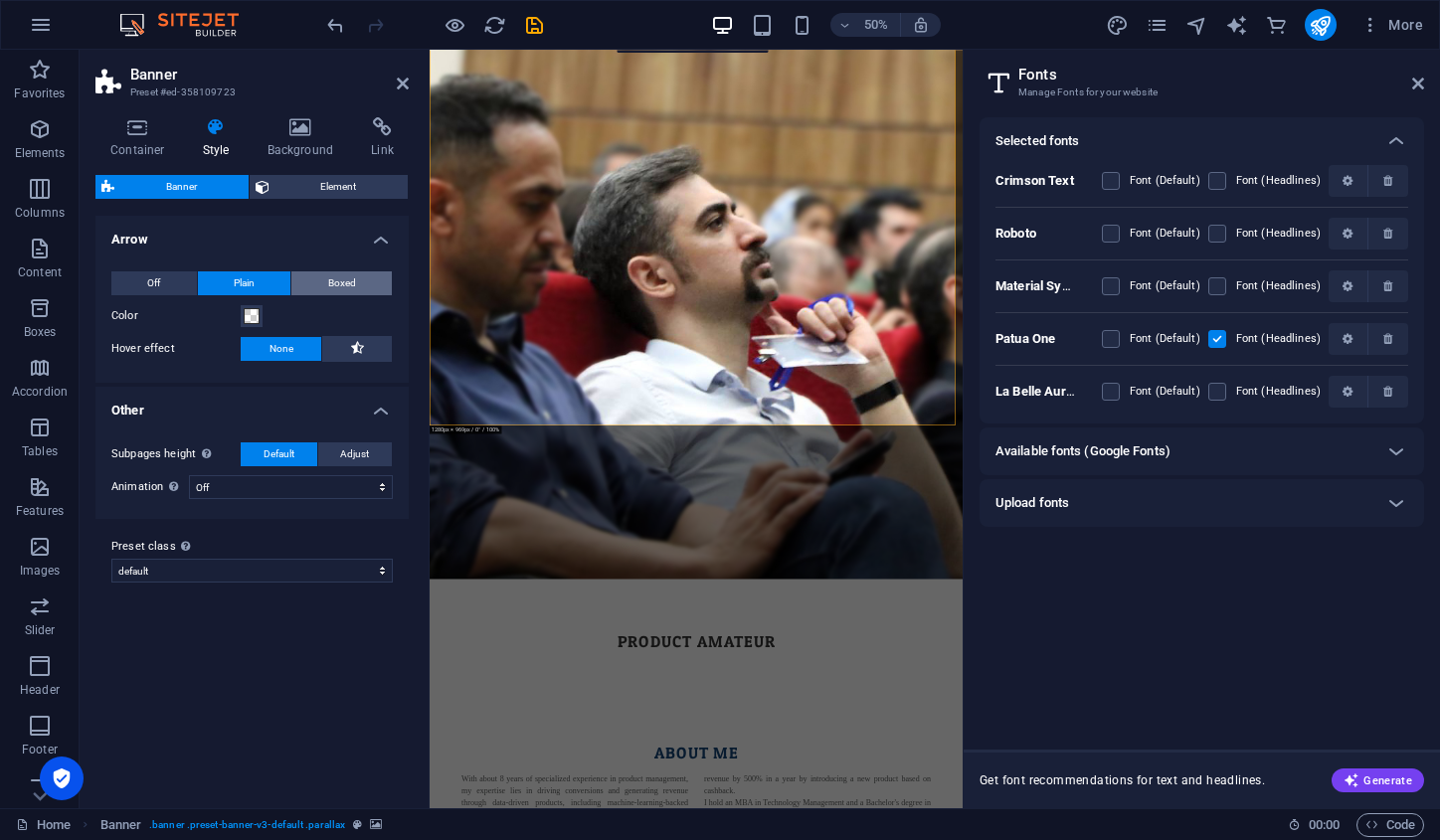 click on "Boxed" at bounding box center (342, 283) 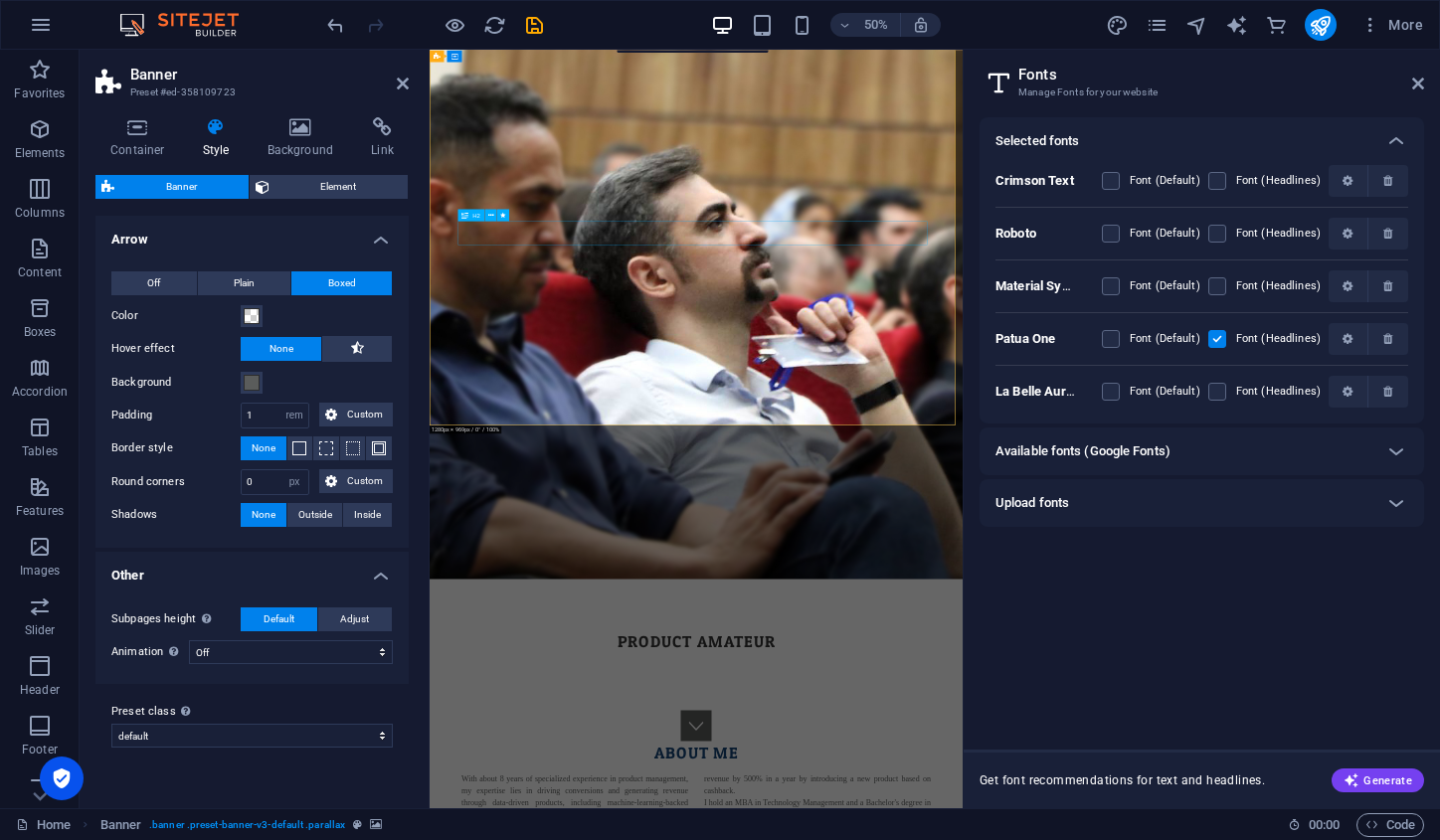 click on "product amateur" at bounding box center (963, 1233) 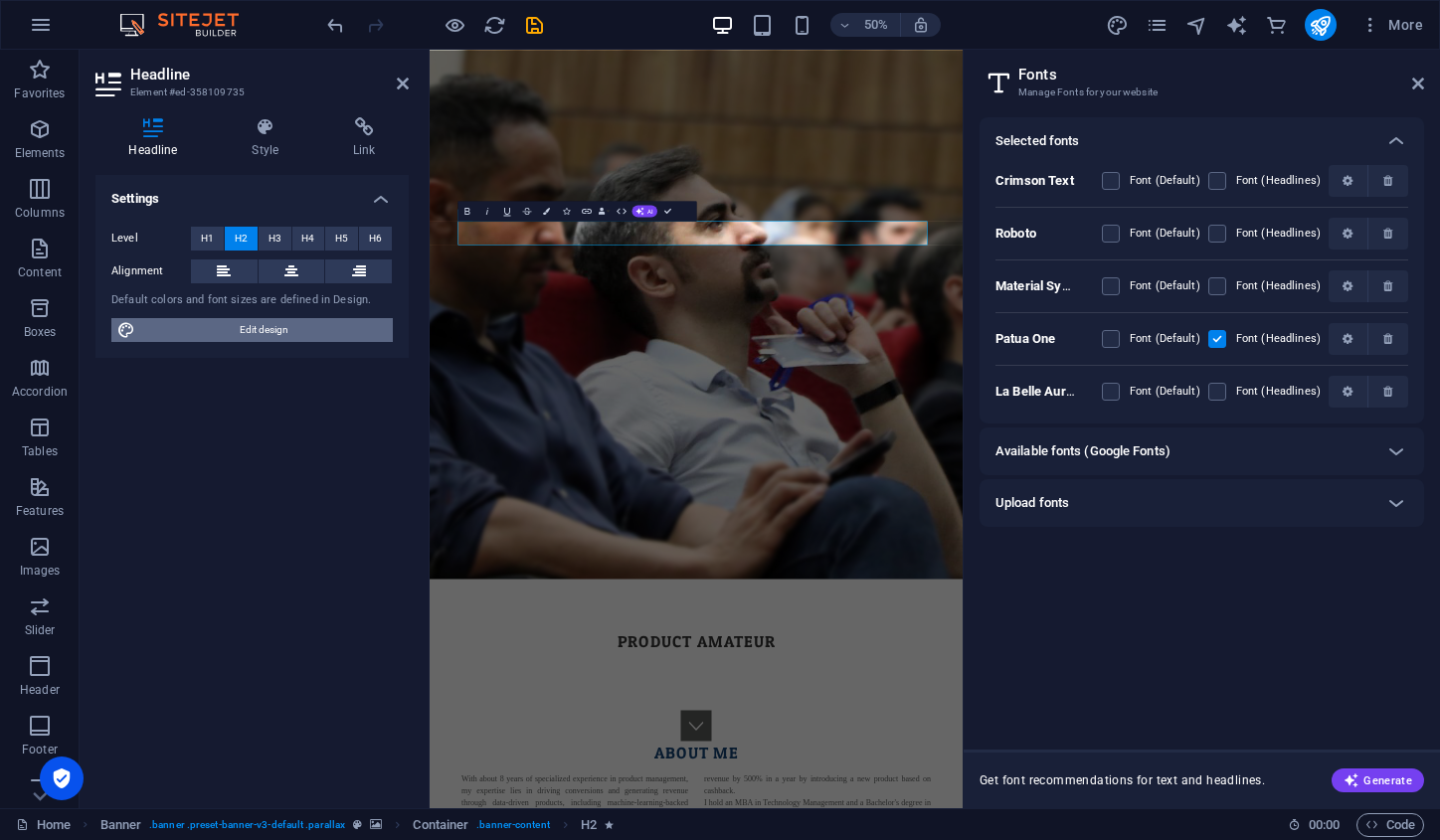 click on "Edit design" at bounding box center [264, 330] 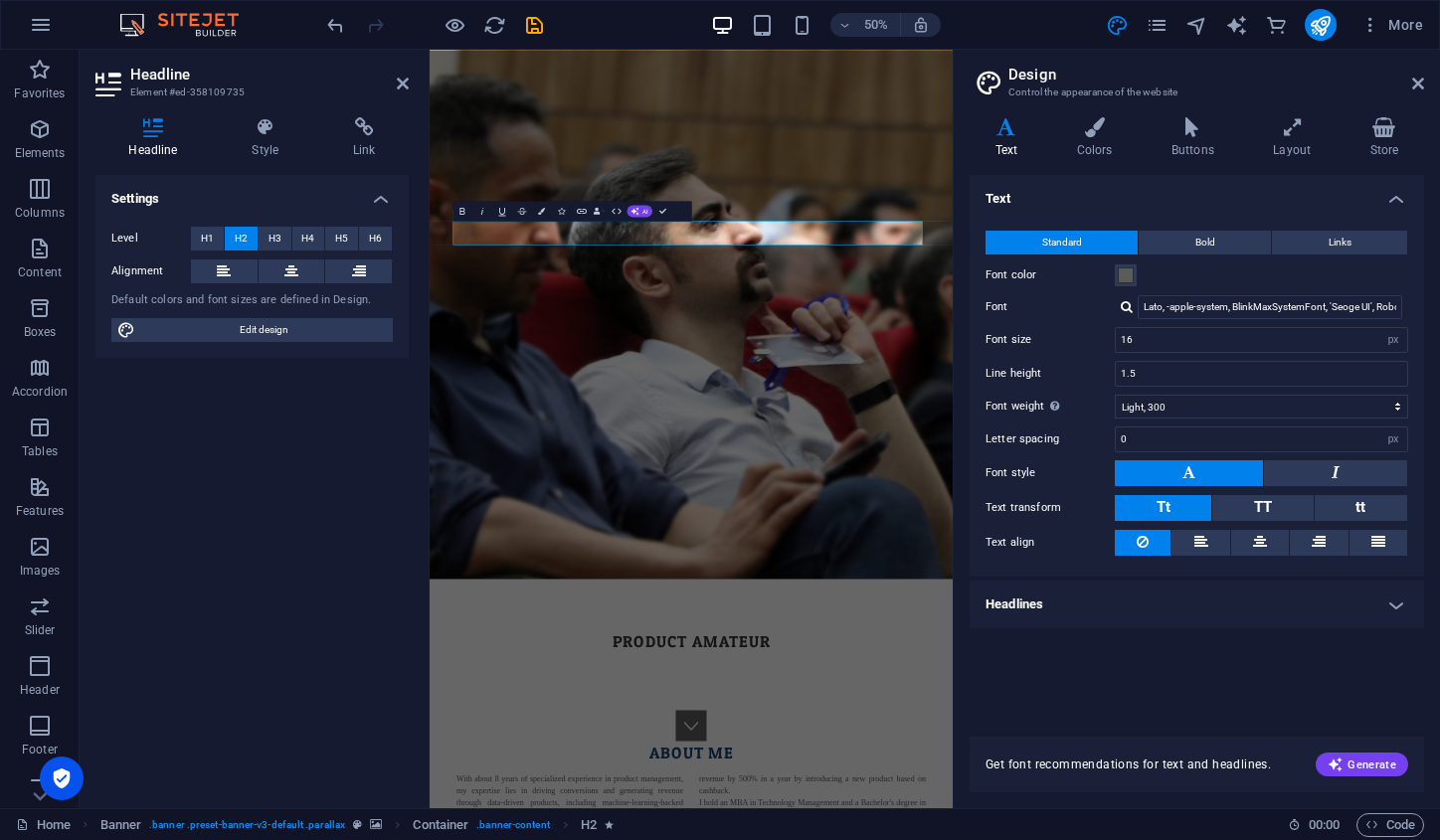 click on "Headlines" at bounding box center [1196, 604] 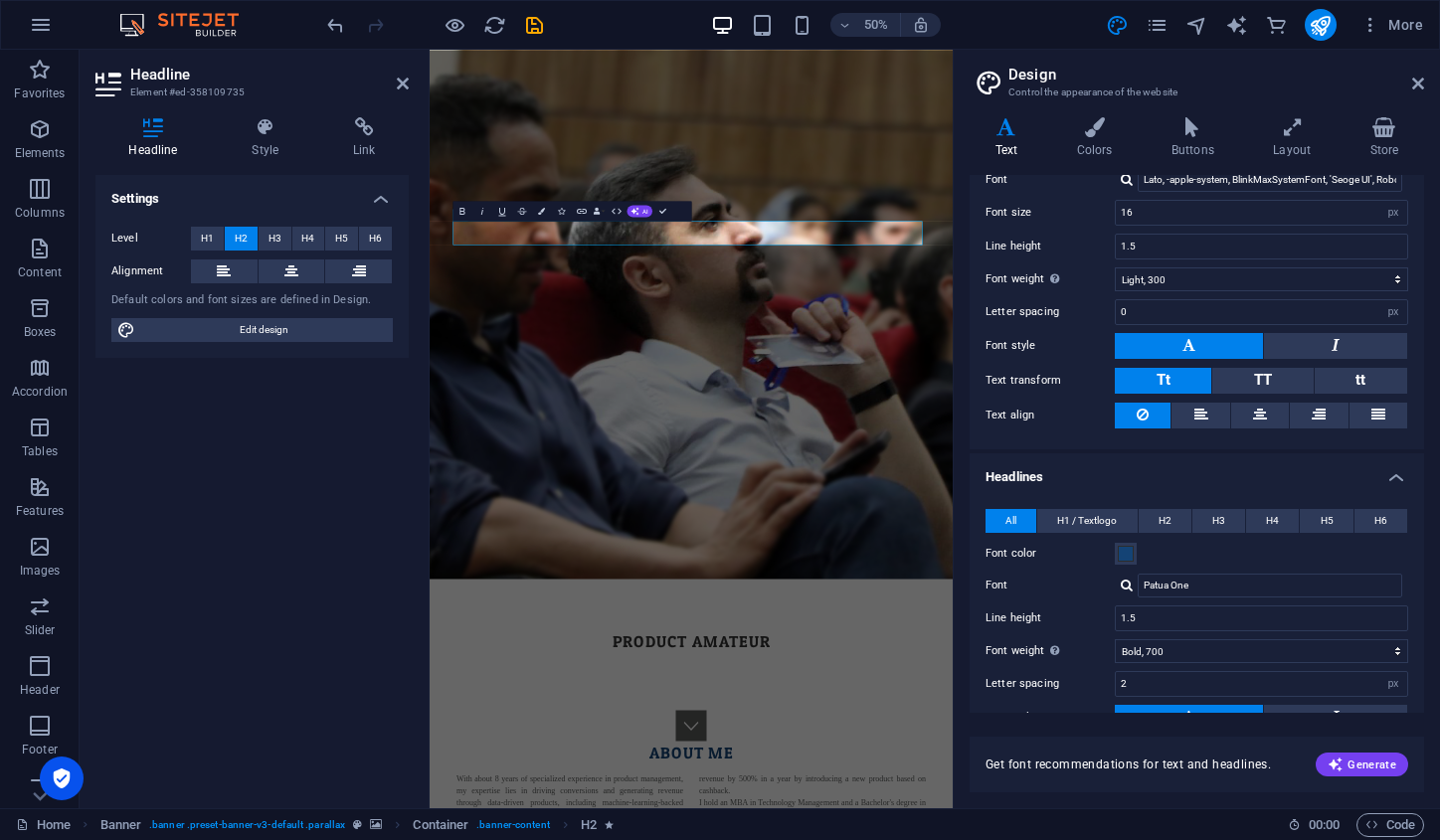 scroll, scrollTop: 131, scrollLeft: 0, axis: vertical 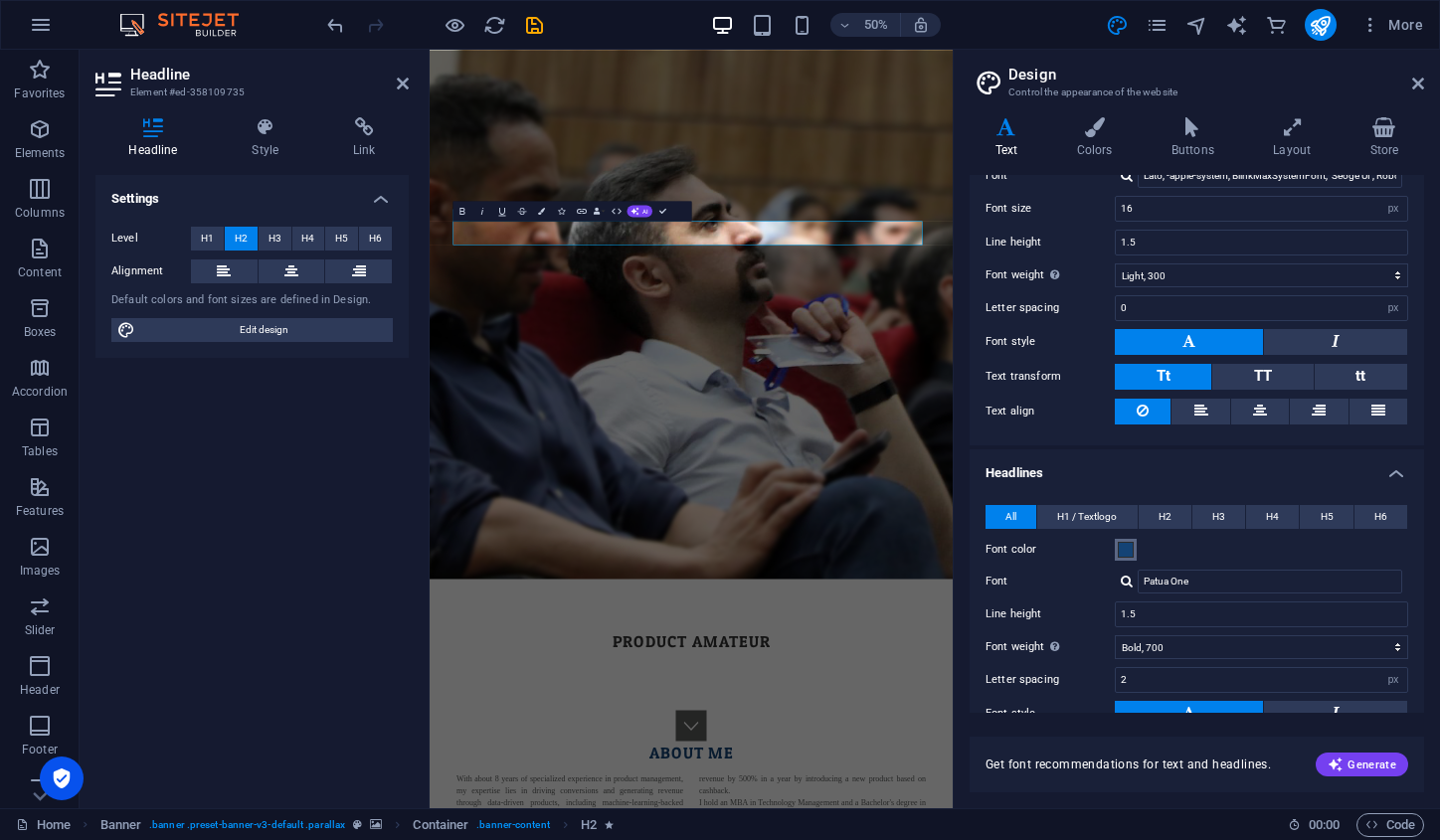 click at bounding box center [1126, 550] 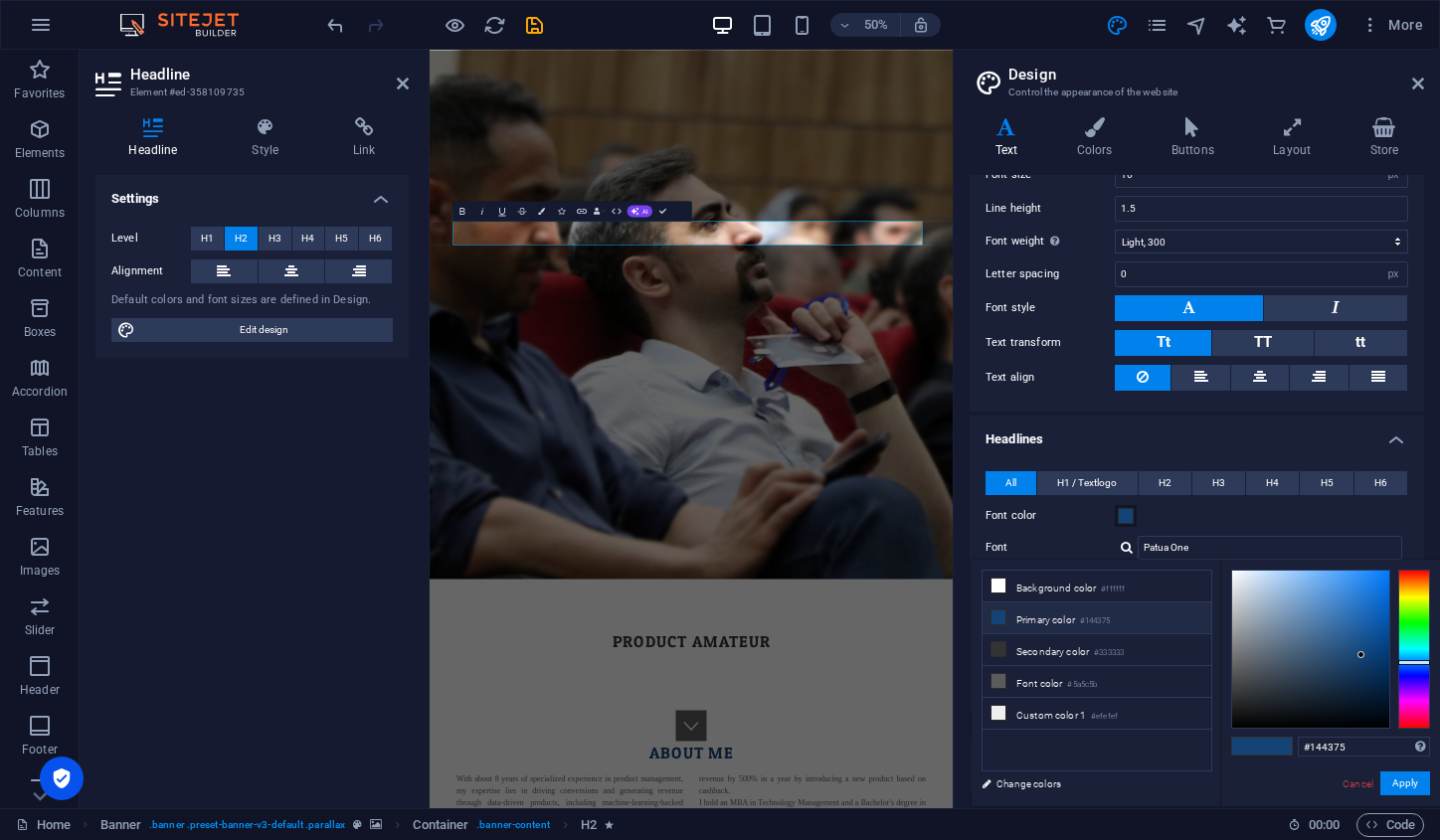 scroll, scrollTop: 168, scrollLeft: 0, axis: vertical 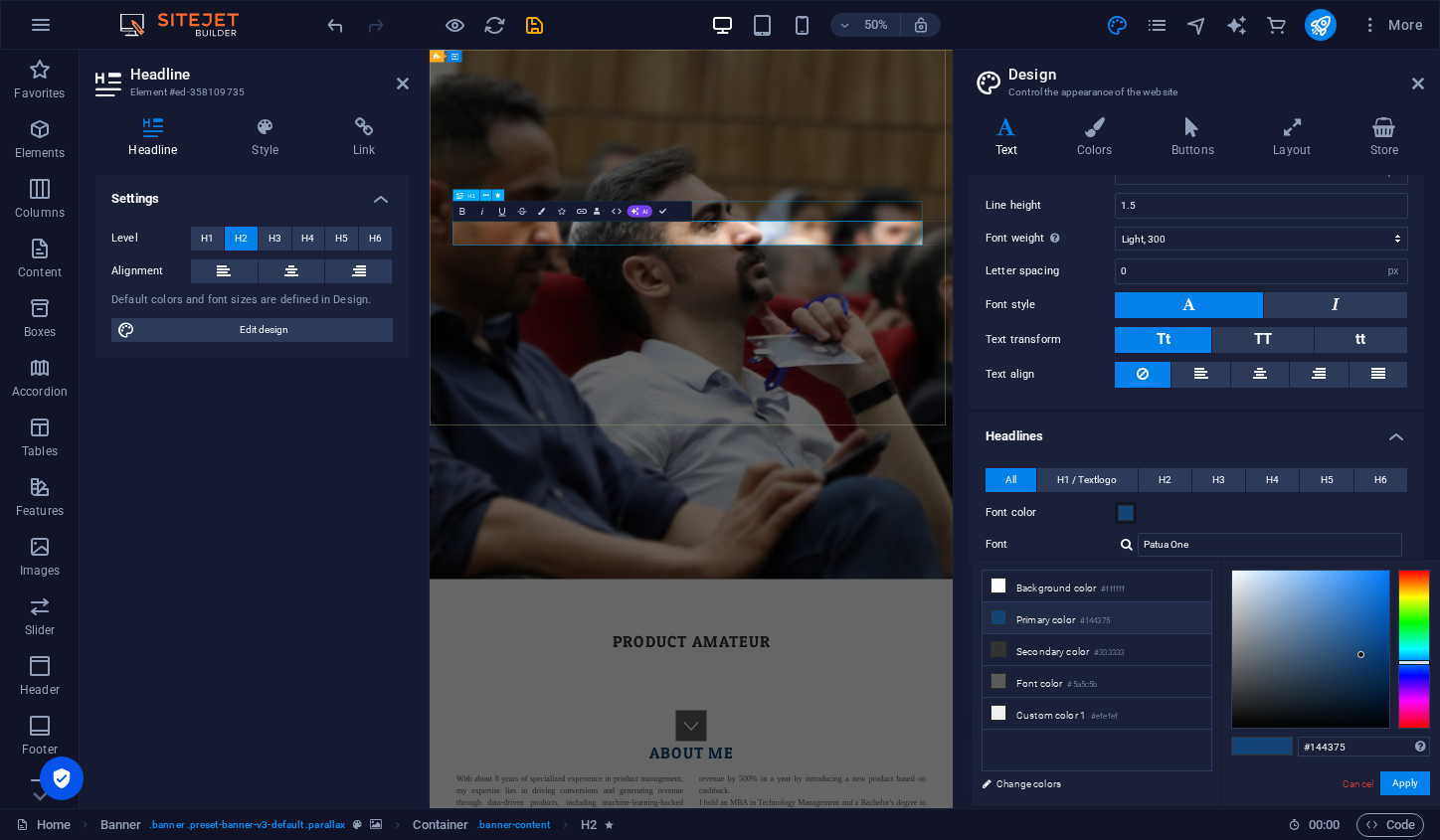 click on "[PERSON_NAME][GEOGRAPHIC_DATA]" at bounding box center [953, 1189] 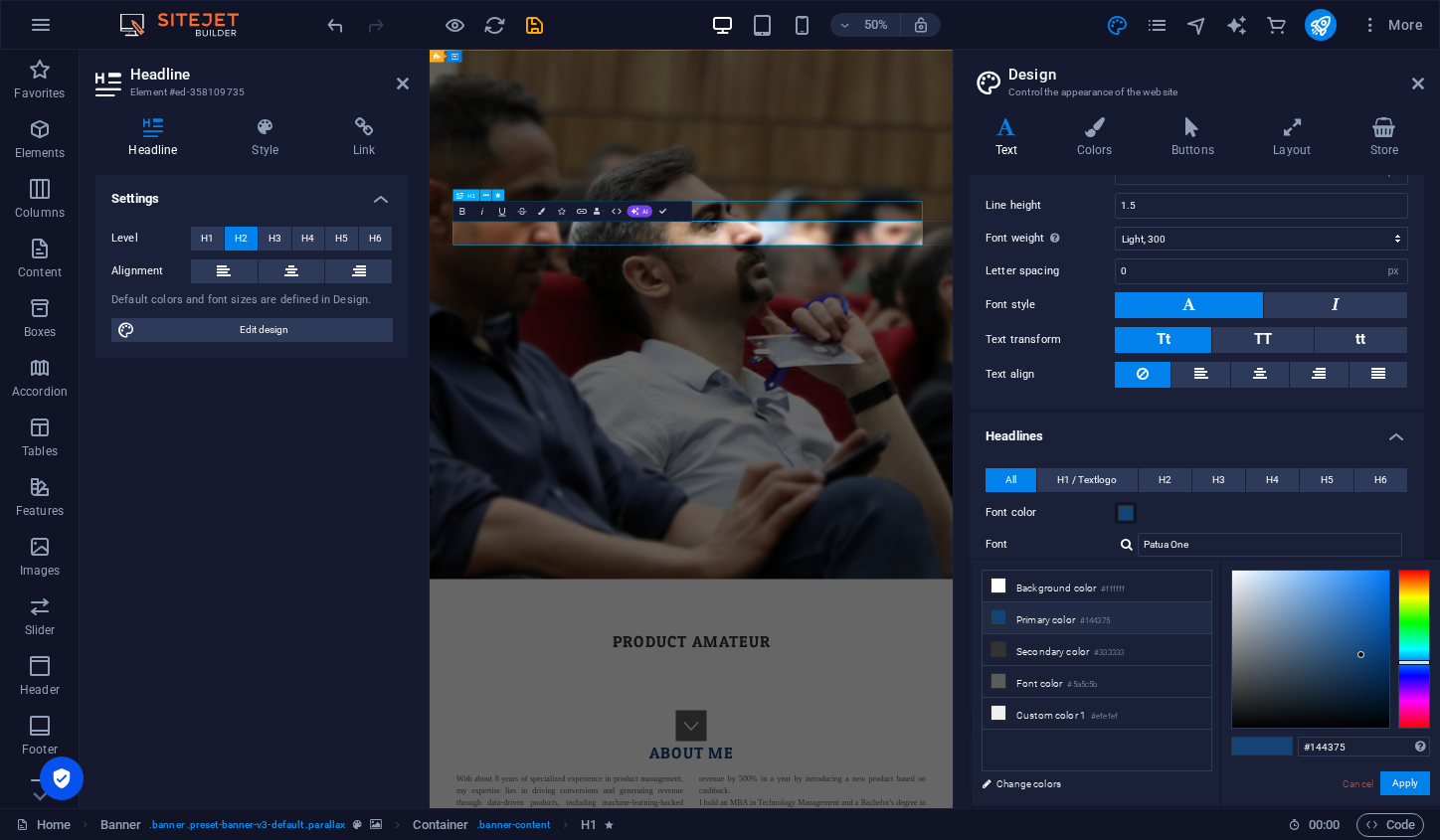 click on "[PERSON_NAME][GEOGRAPHIC_DATA]" at bounding box center (953, 1189) 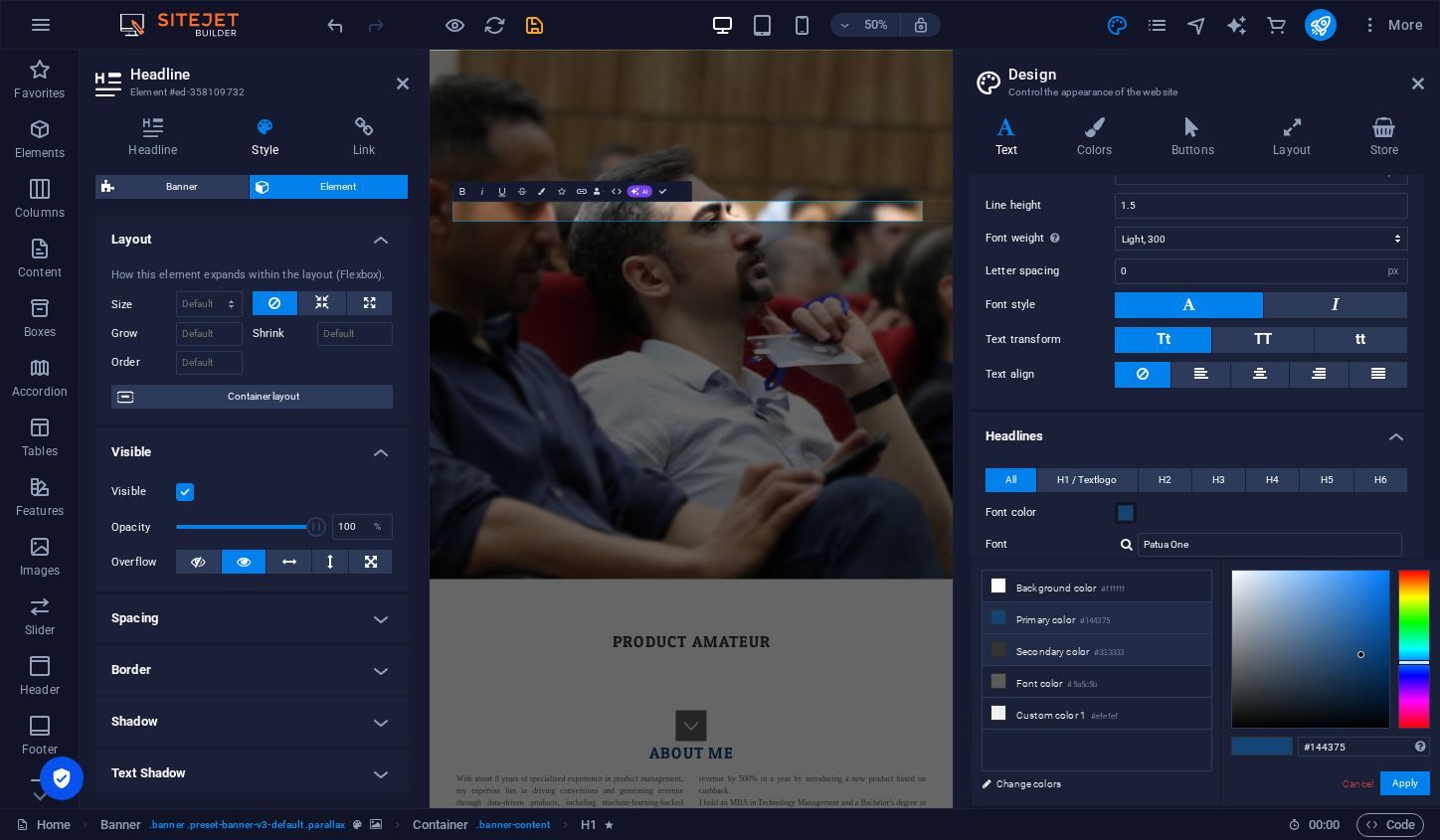 click on "Secondary color
#333333" at bounding box center [1097, 650] 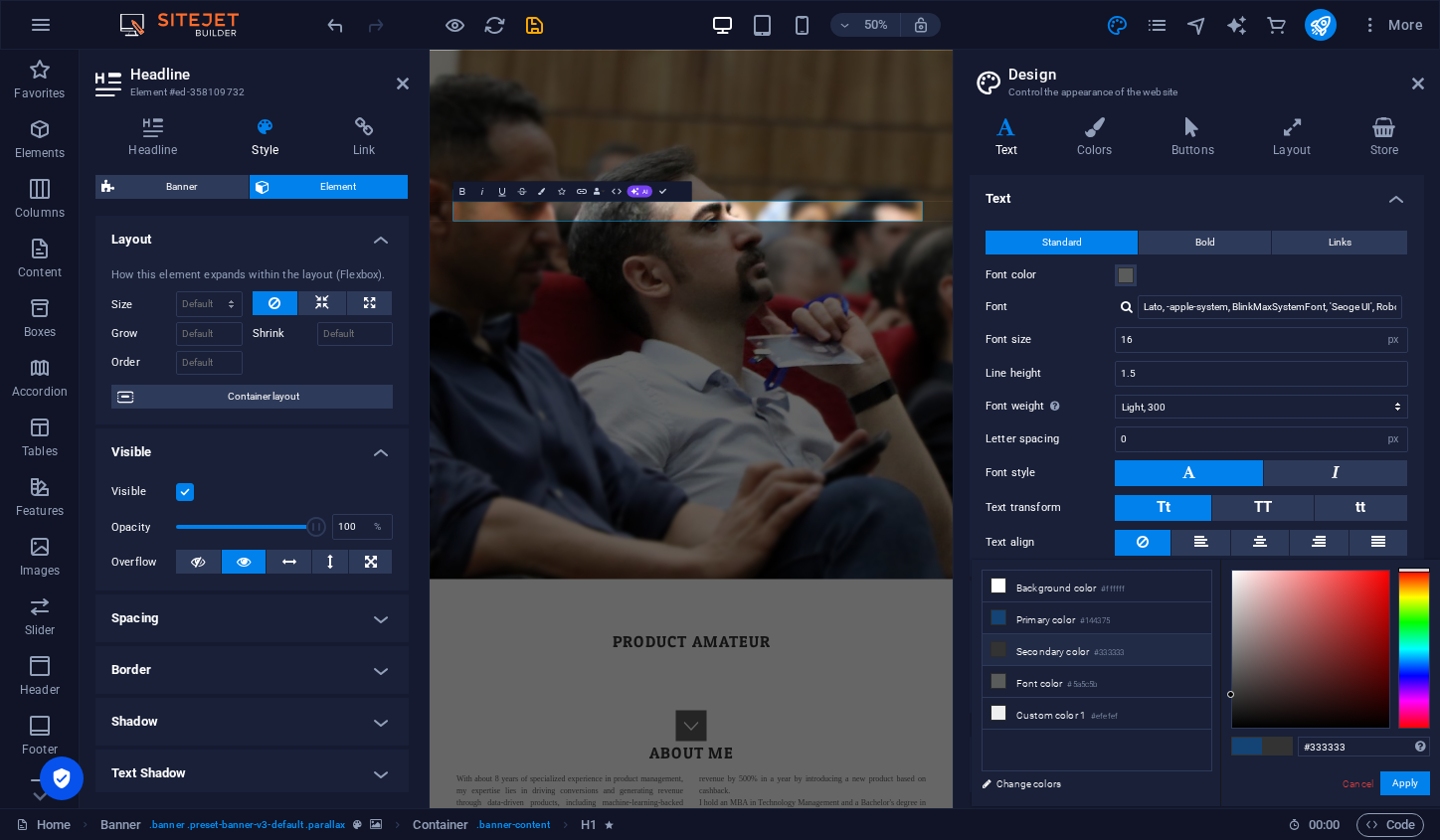 scroll, scrollTop: 0, scrollLeft: 0, axis: both 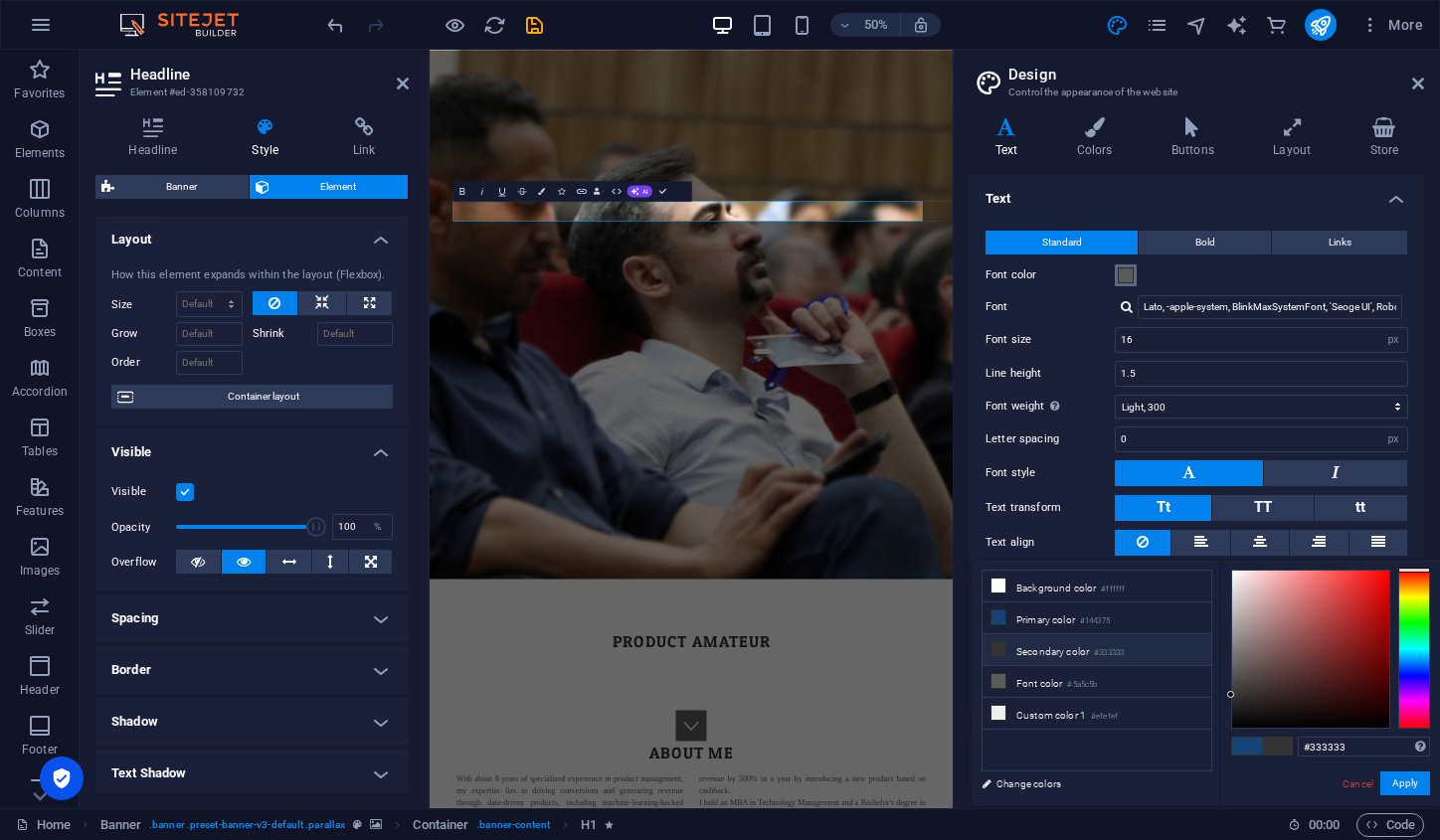 click on "Font color" at bounding box center (1126, 275) 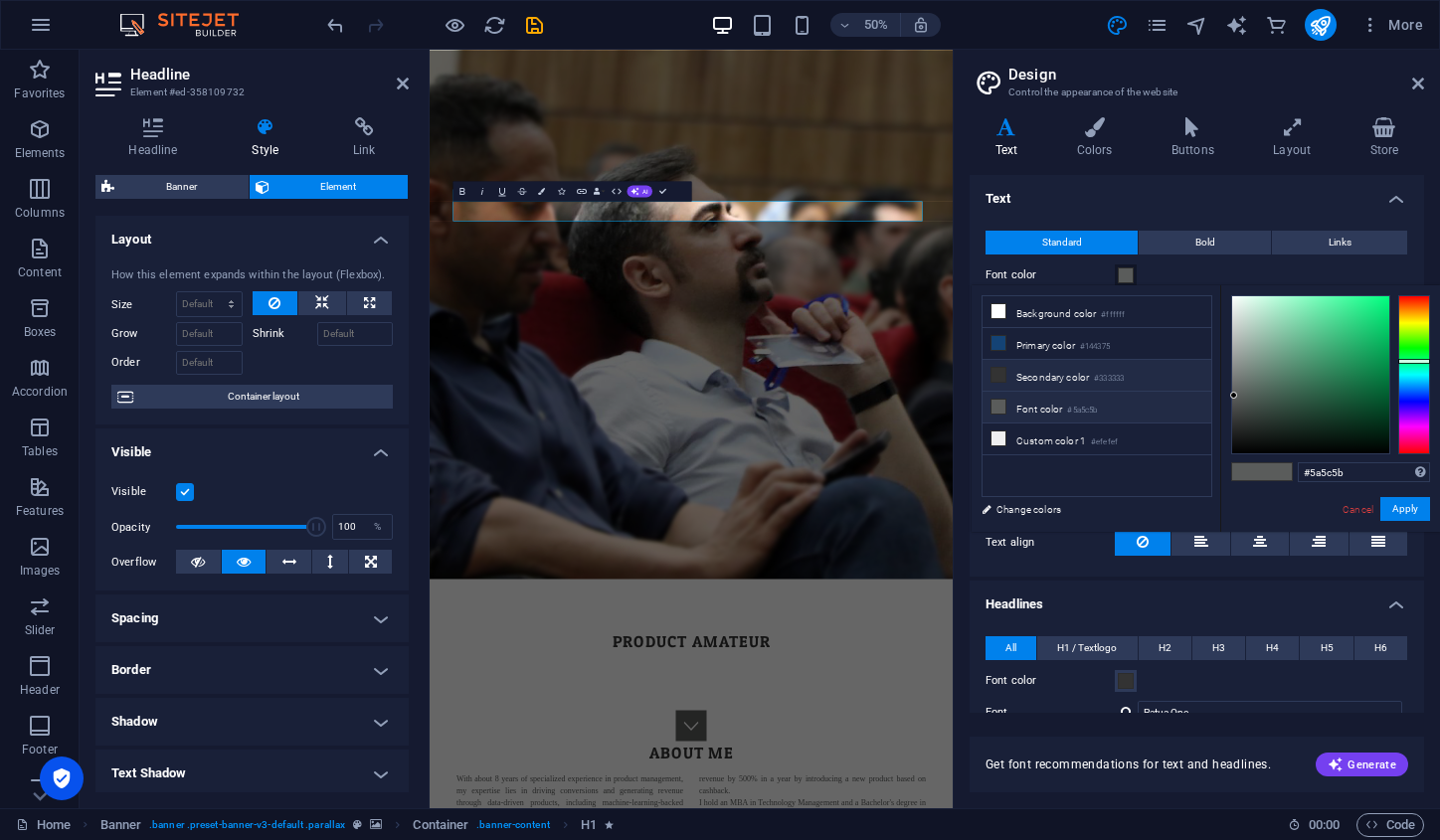 click on "Secondary color
#333333" at bounding box center [1097, 376] 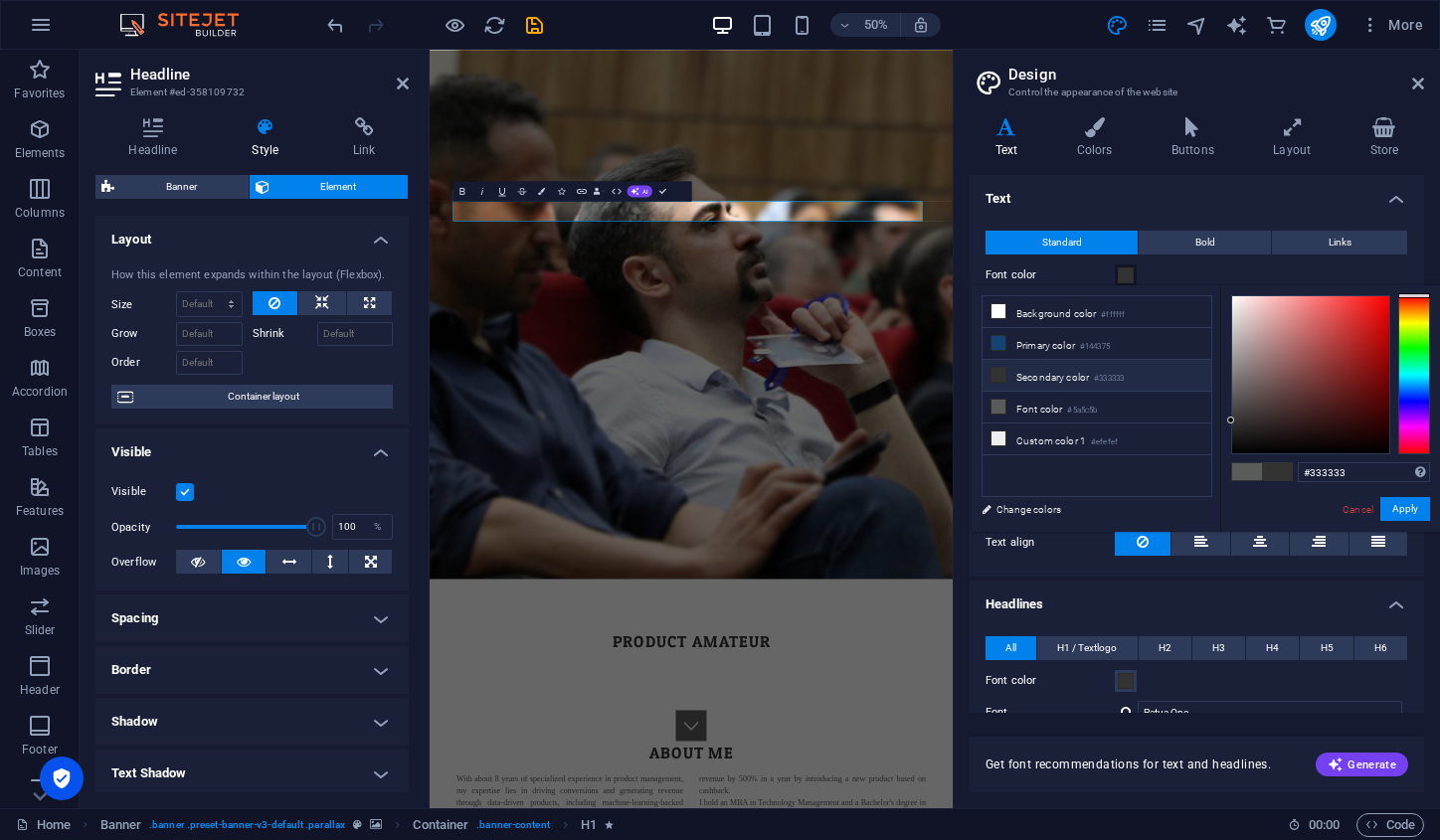 click on "Secondary color
#333333" at bounding box center [1097, 376] 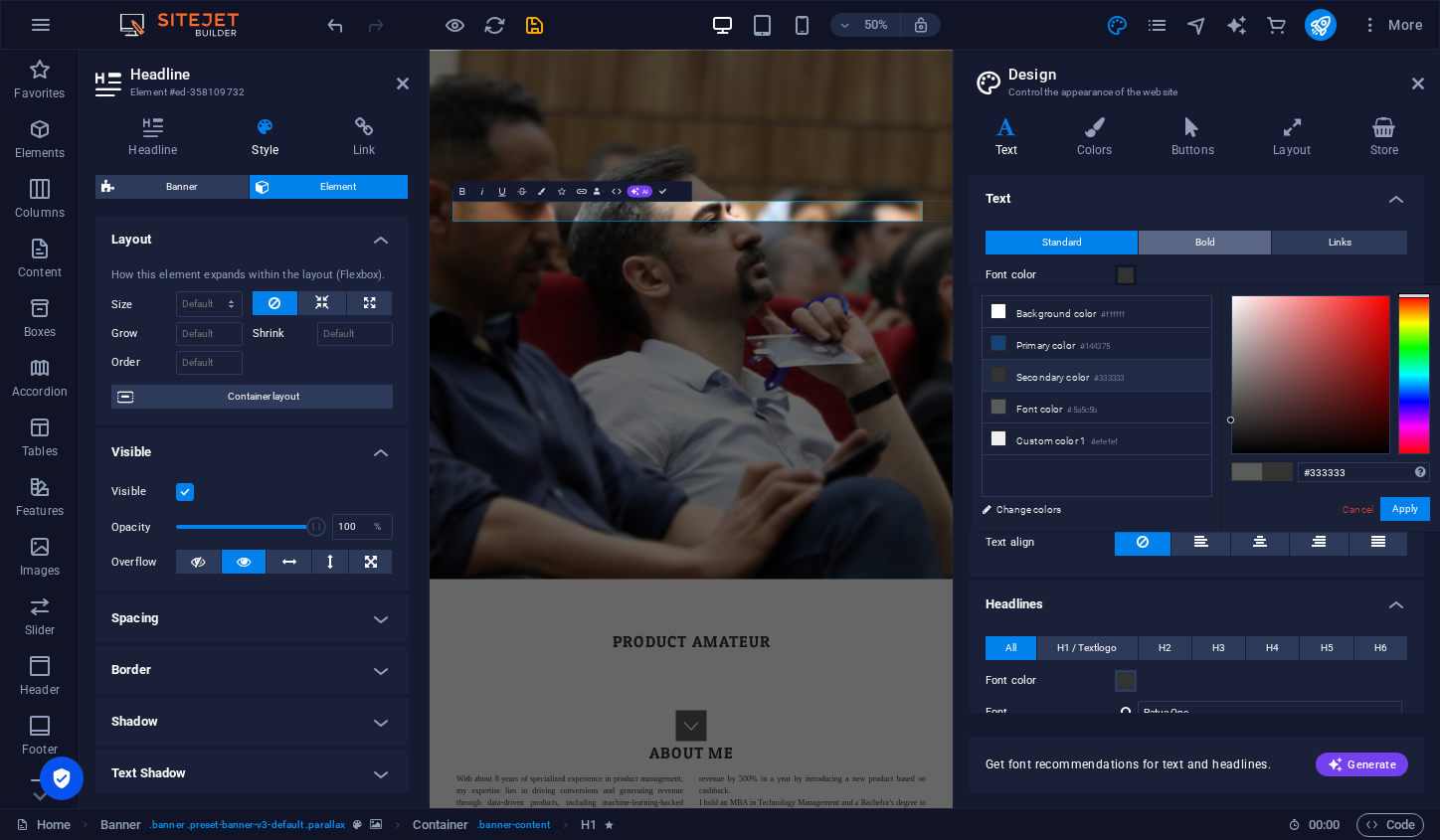 click on "Bold" at bounding box center (1205, 243) 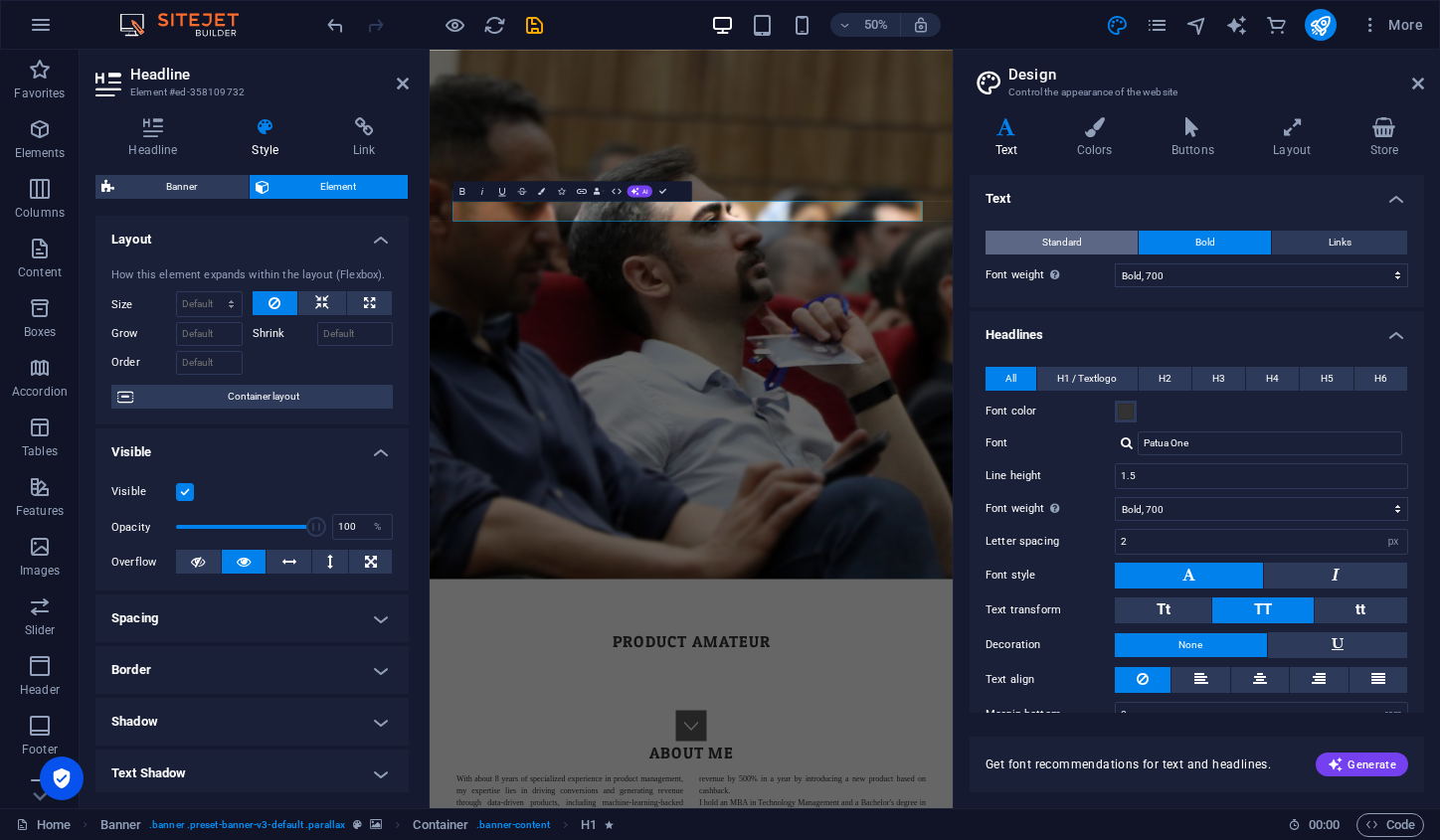 click on "Standard" at bounding box center (1062, 243) 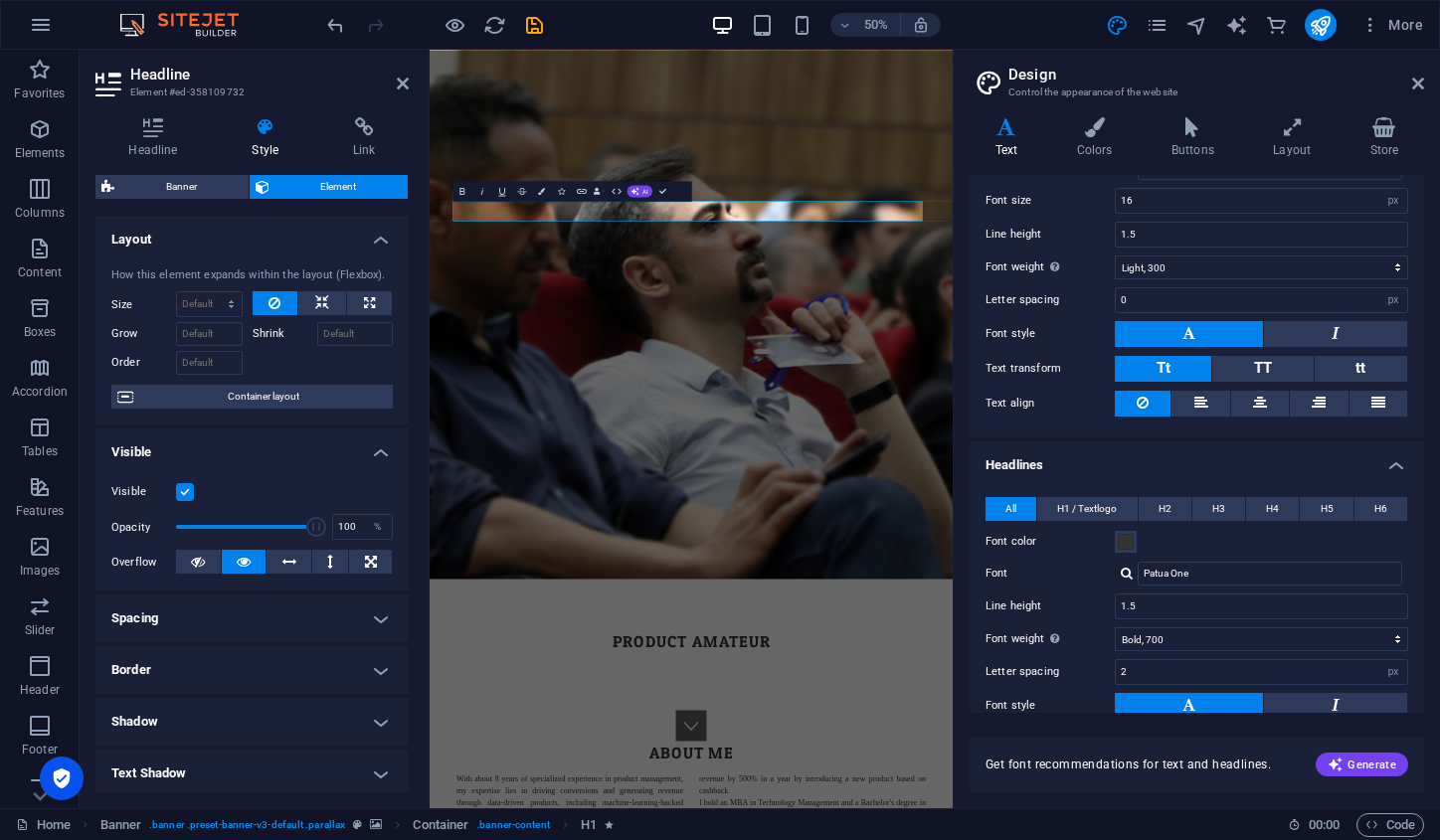 scroll, scrollTop: 144, scrollLeft: 0, axis: vertical 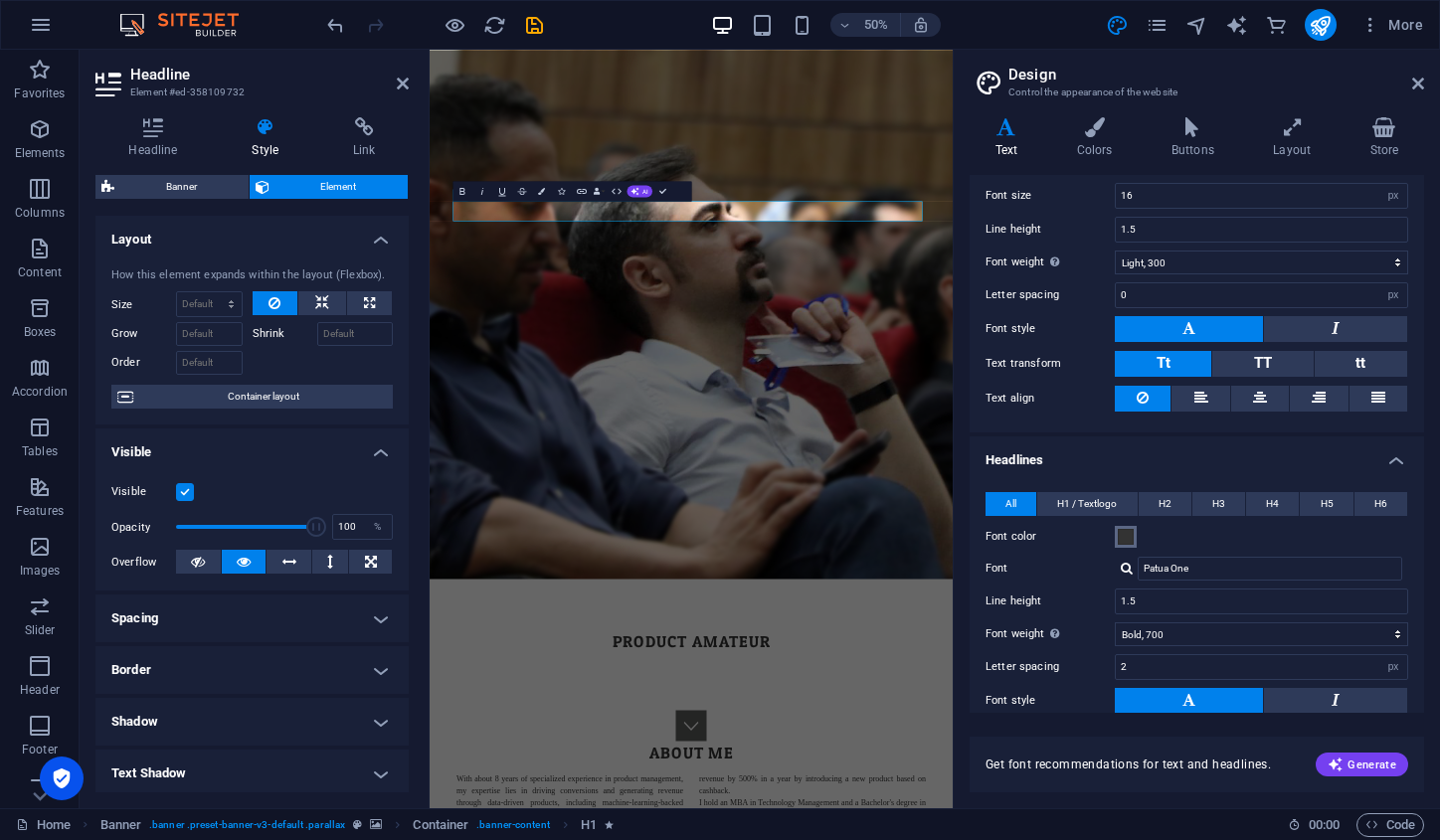 click at bounding box center (1126, 537) 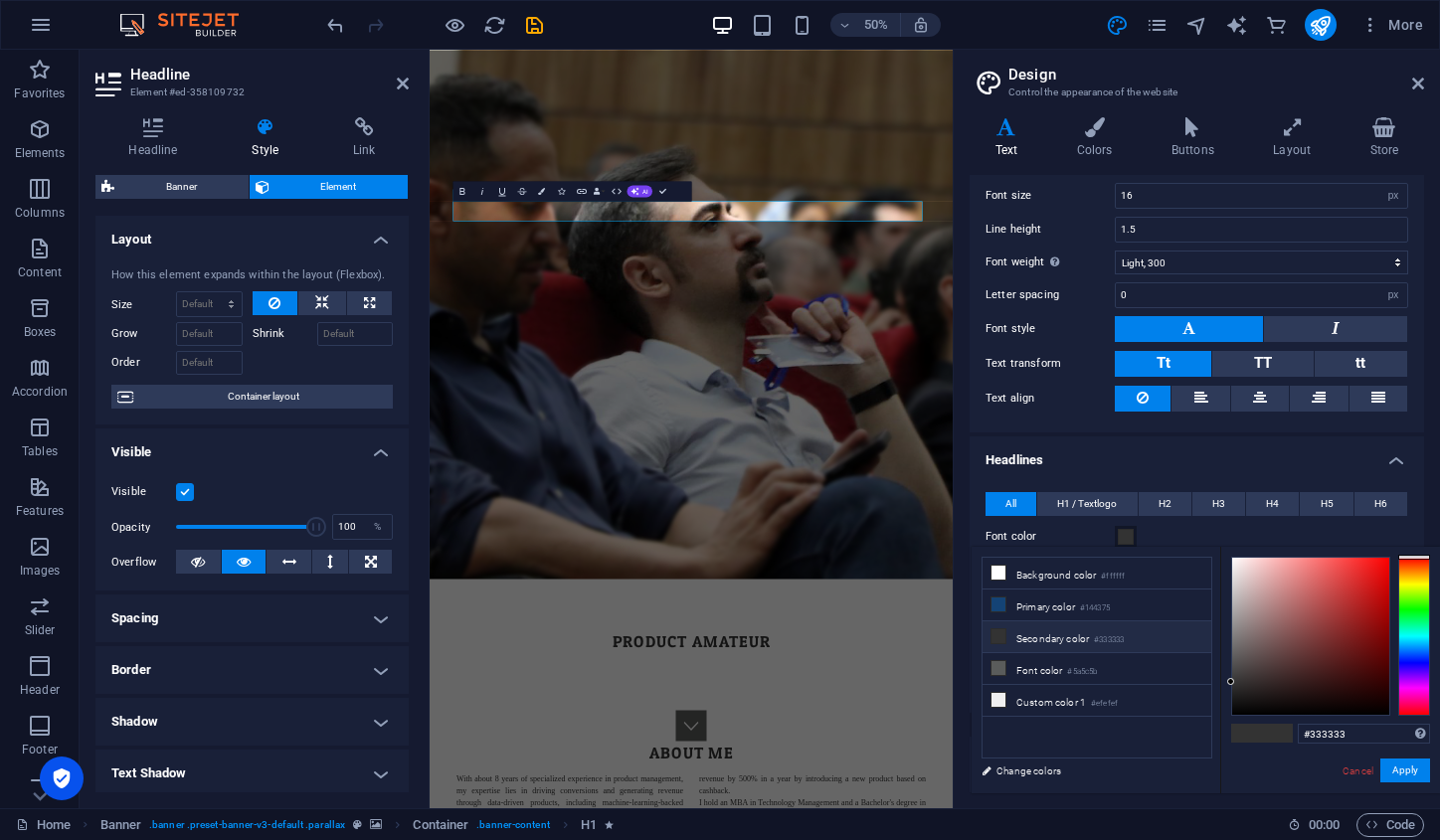 click at bounding box center [1126, 537] 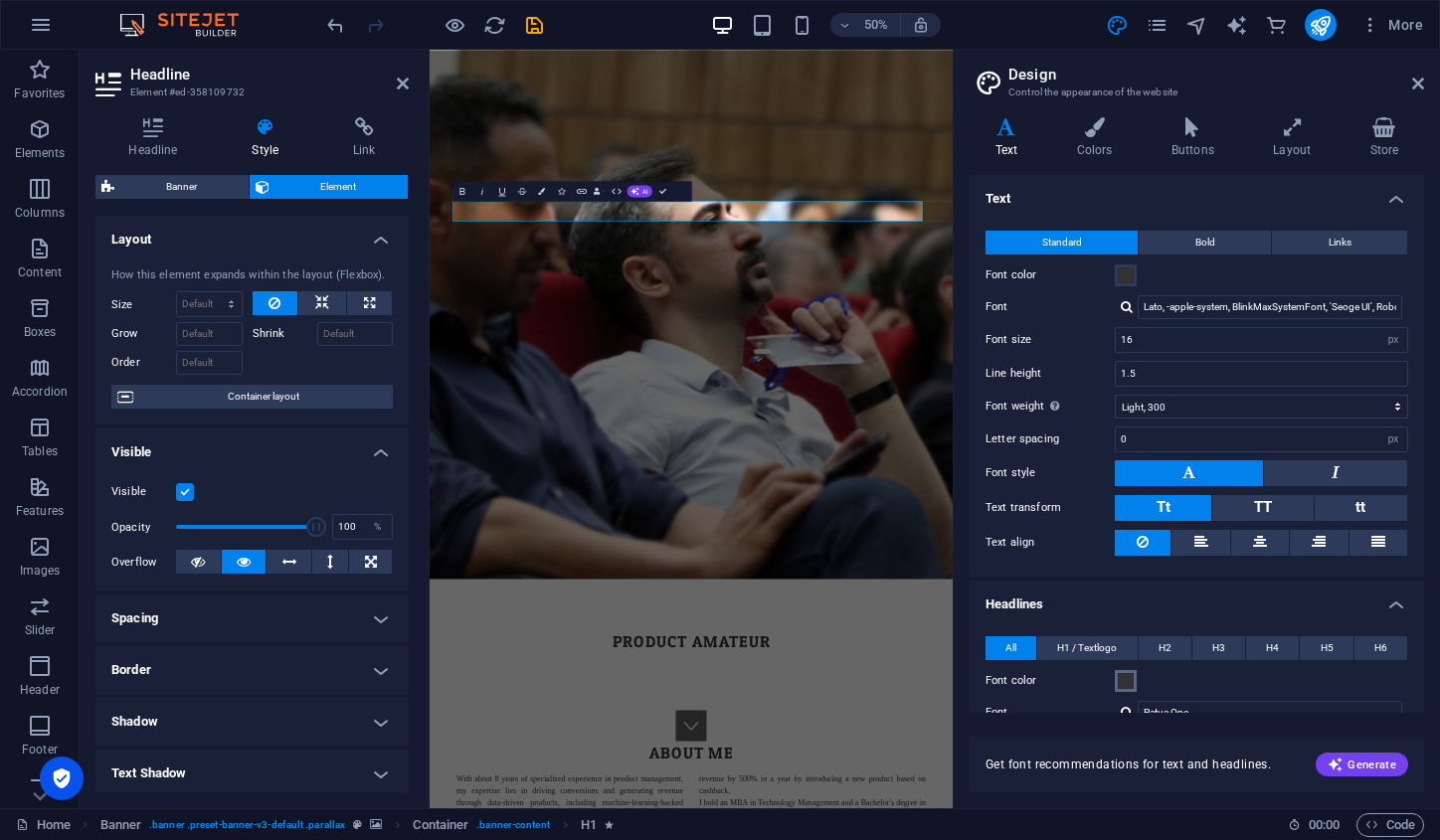 scroll, scrollTop: 0, scrollLeft: 0, axis: both 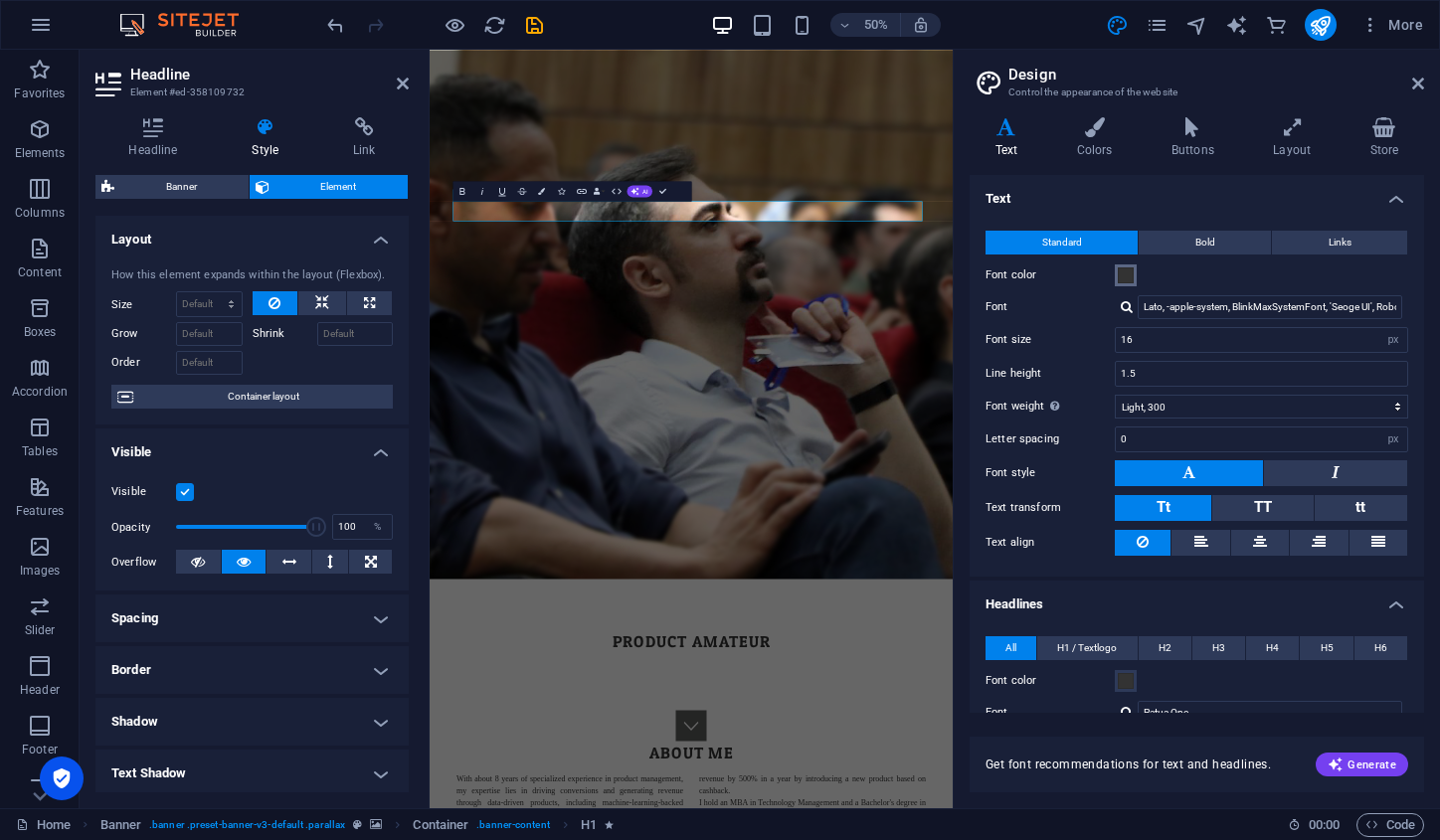 click at bounding box center (1126, 275) 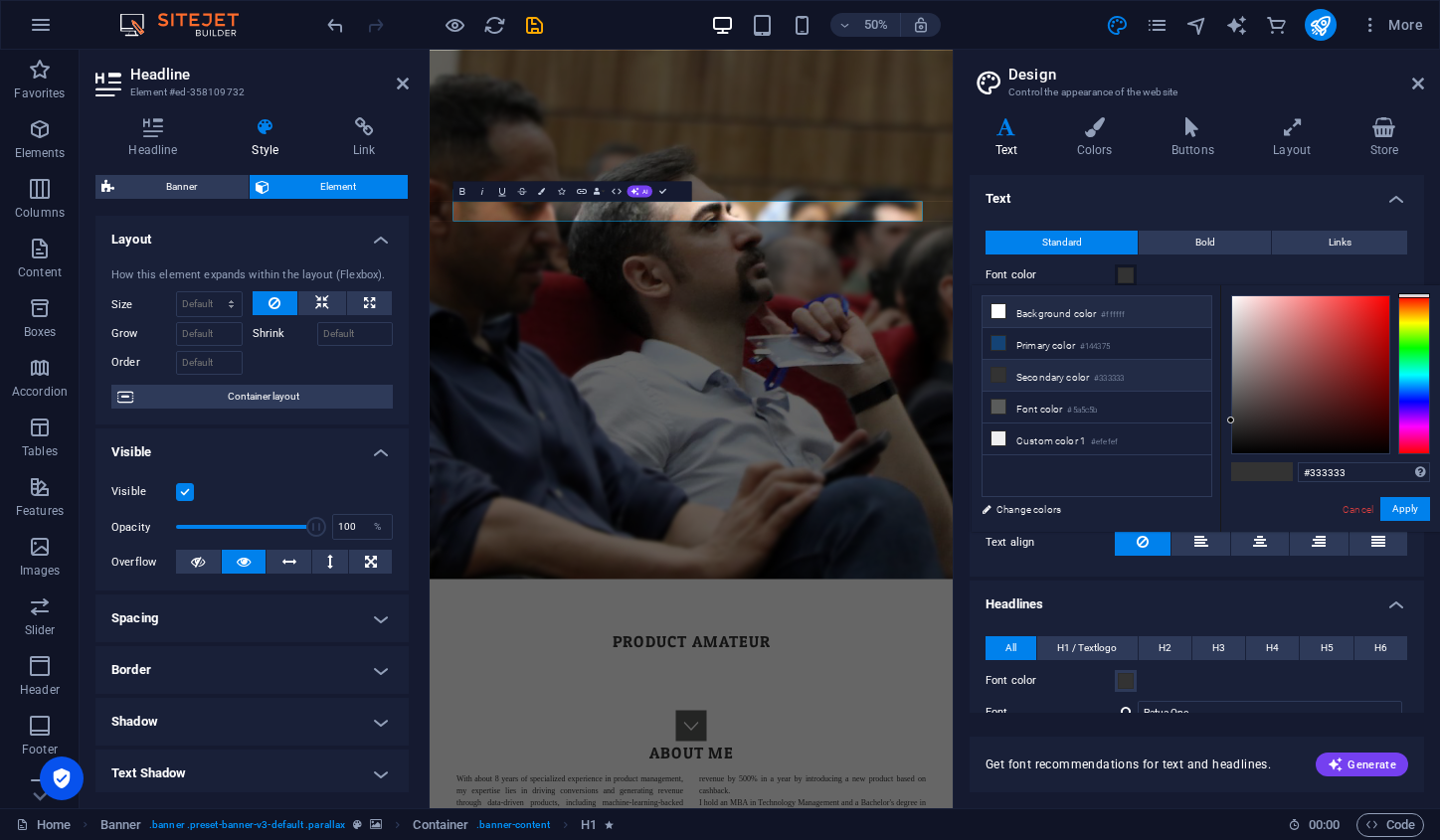 click on "Background color
#ffffff" at bounding box center (1097, 312) 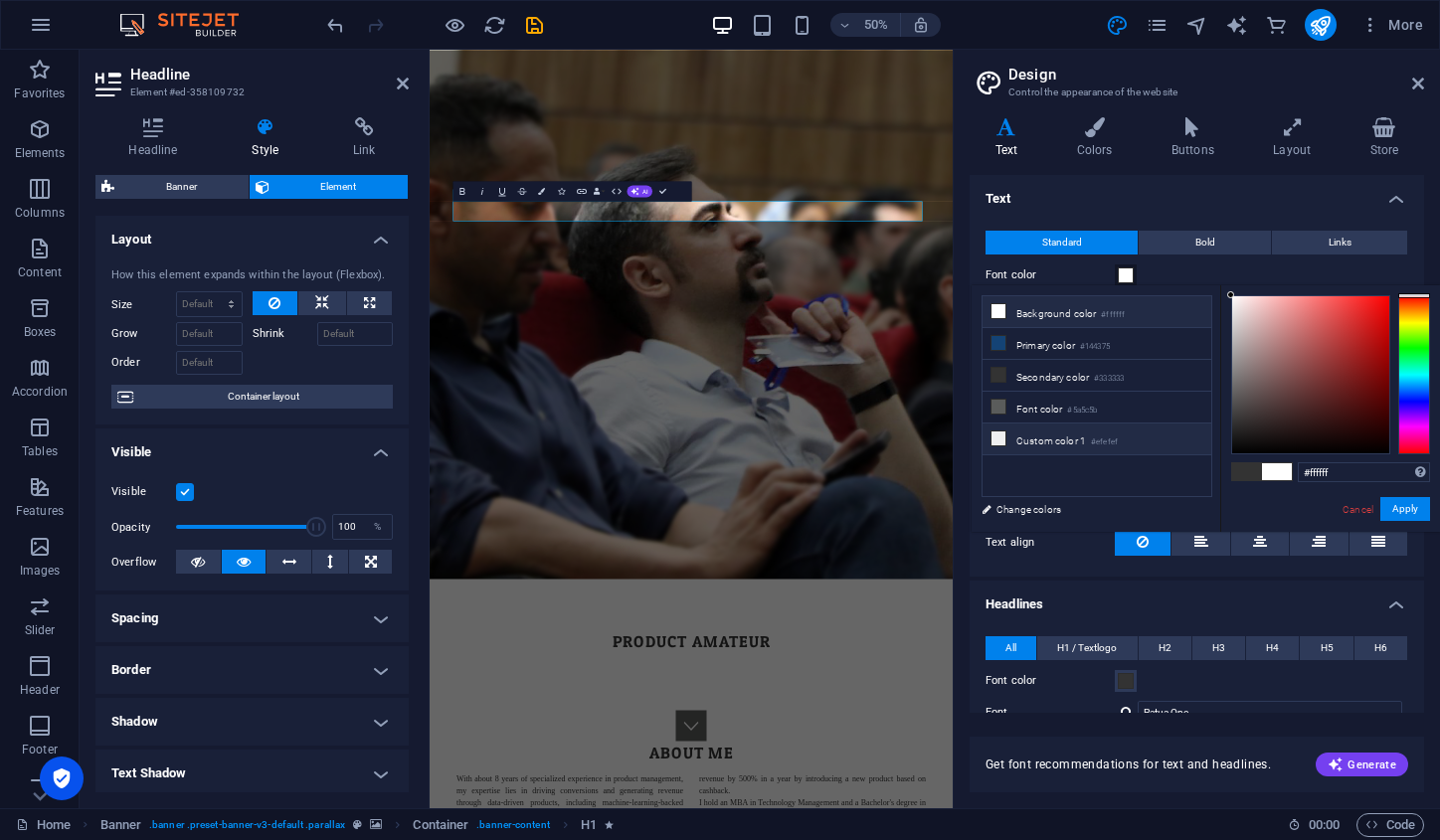 click on "Custom color 1
#efefef" at bounding box center [1097, 439] 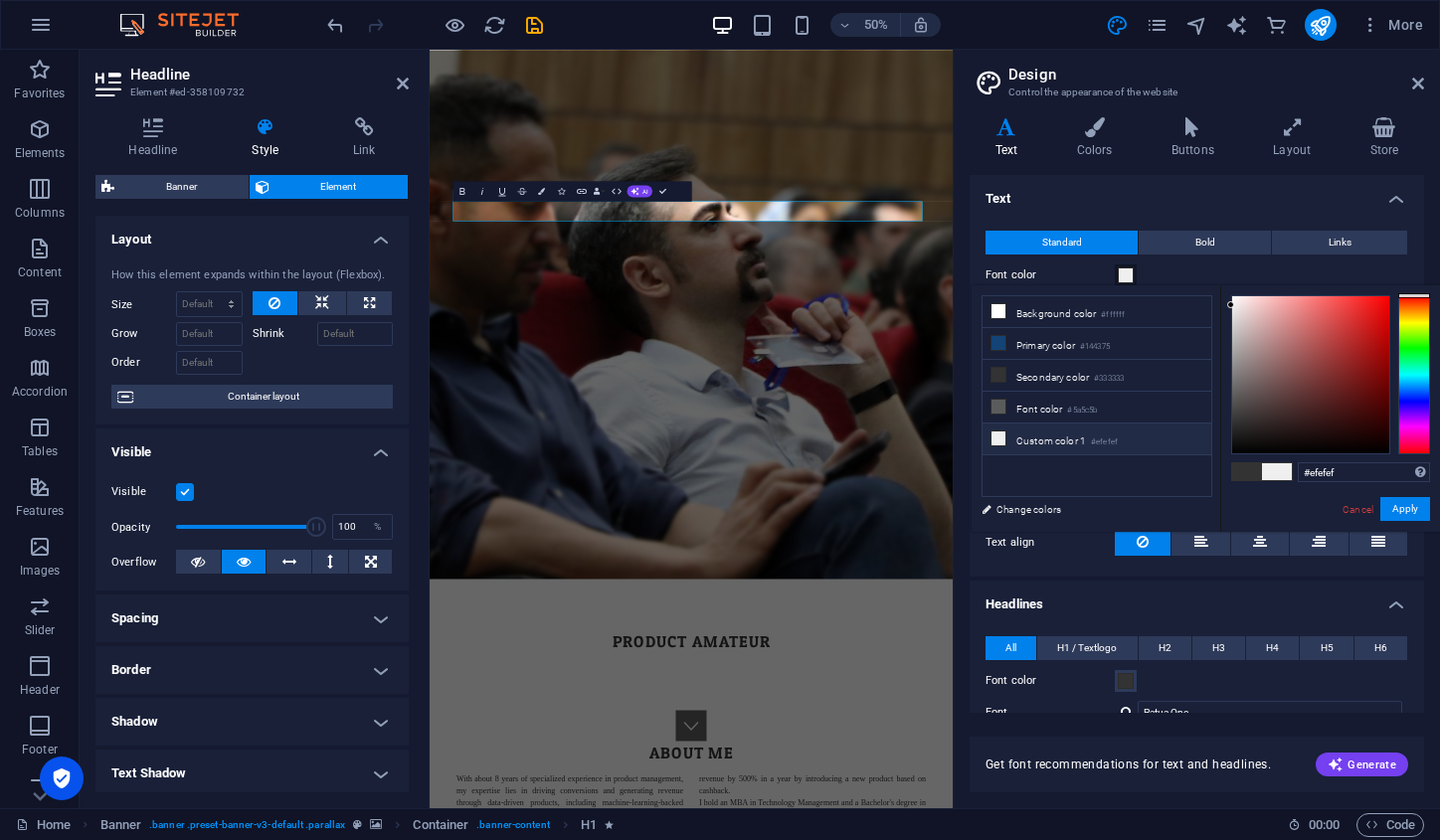 click on "Custom color 1
#efefef" at bounding box center [1097, 439] 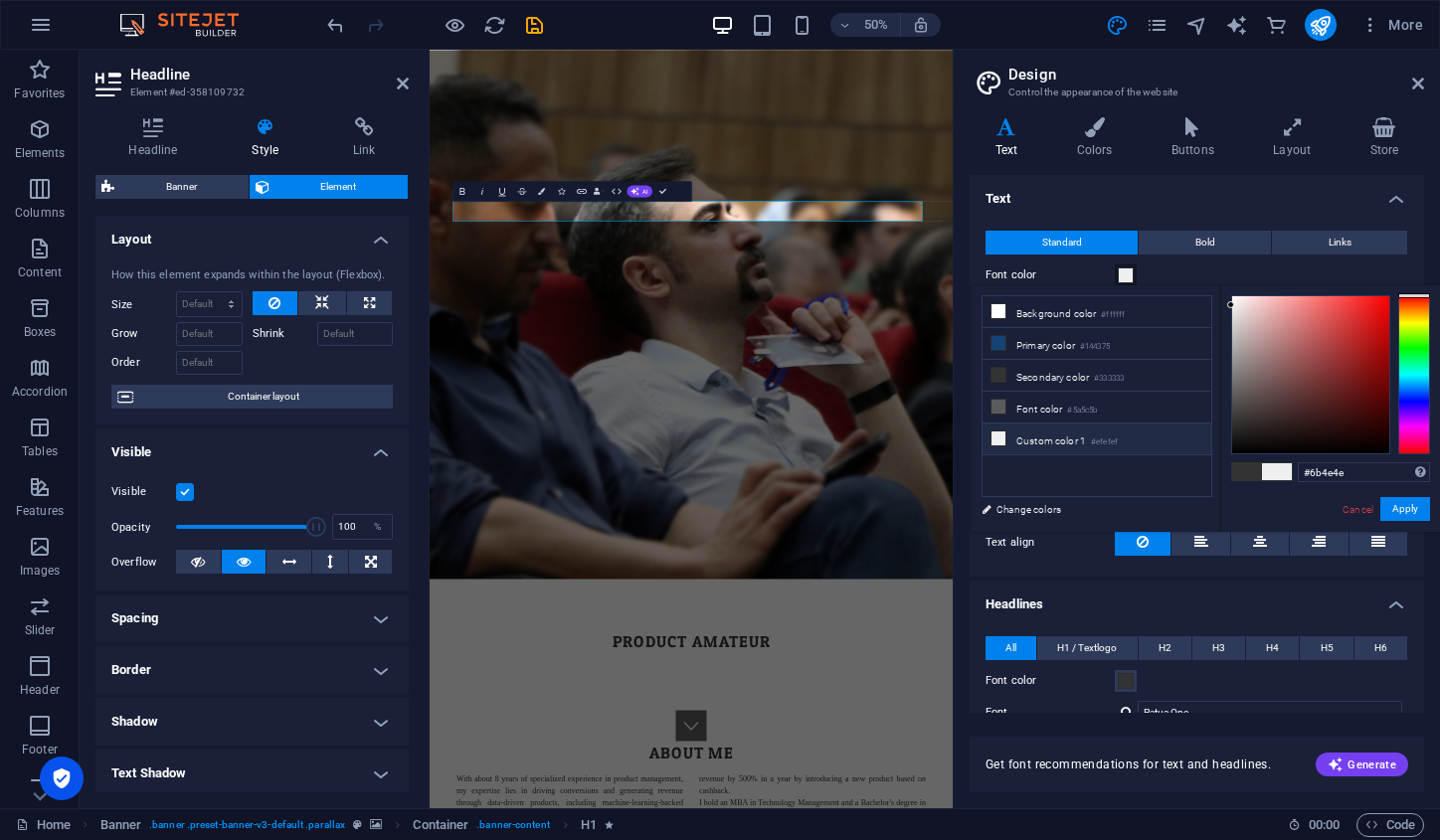 click at bounding box center (1311, 375) 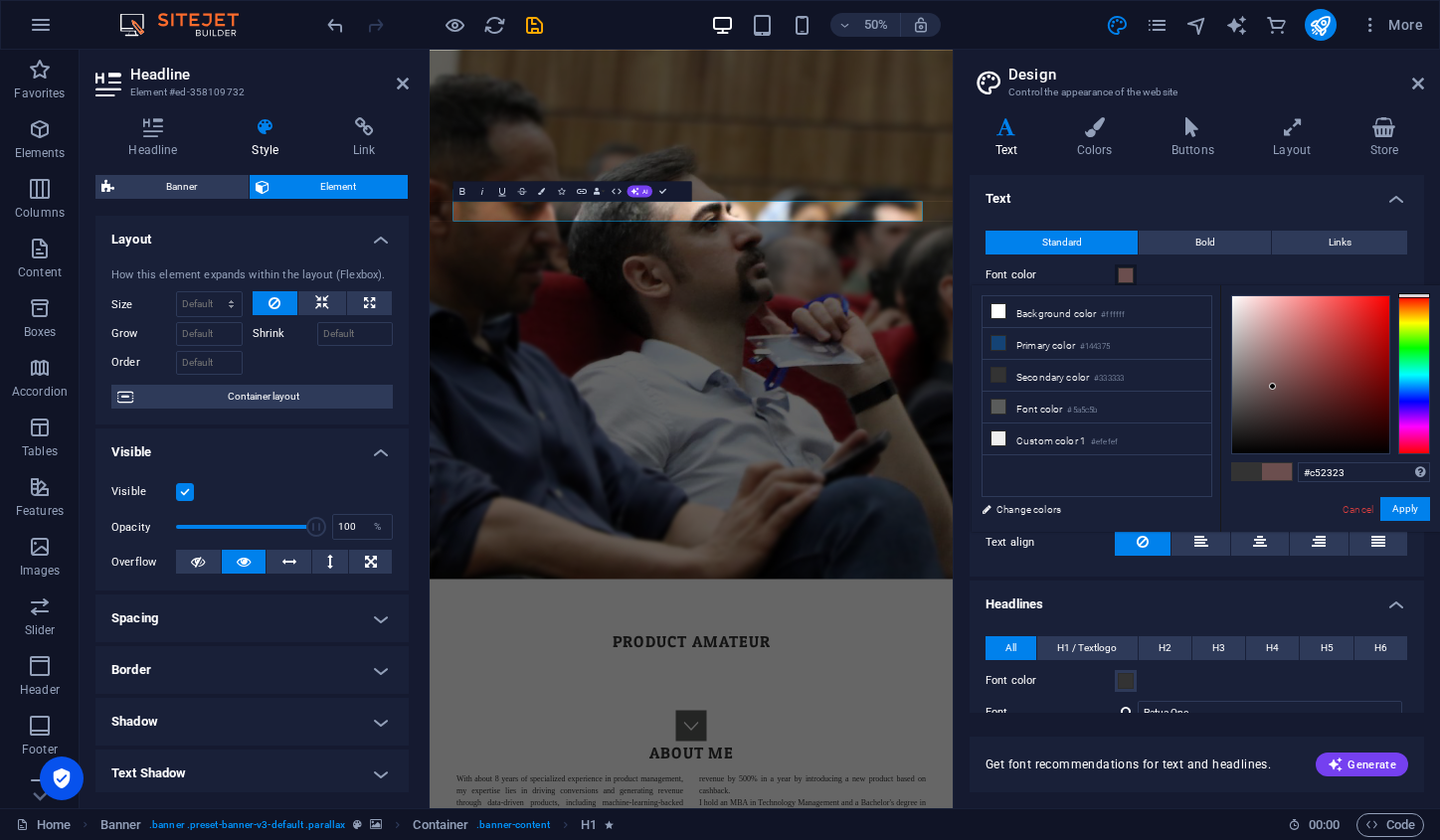 click at bounding box center (1311, 375) 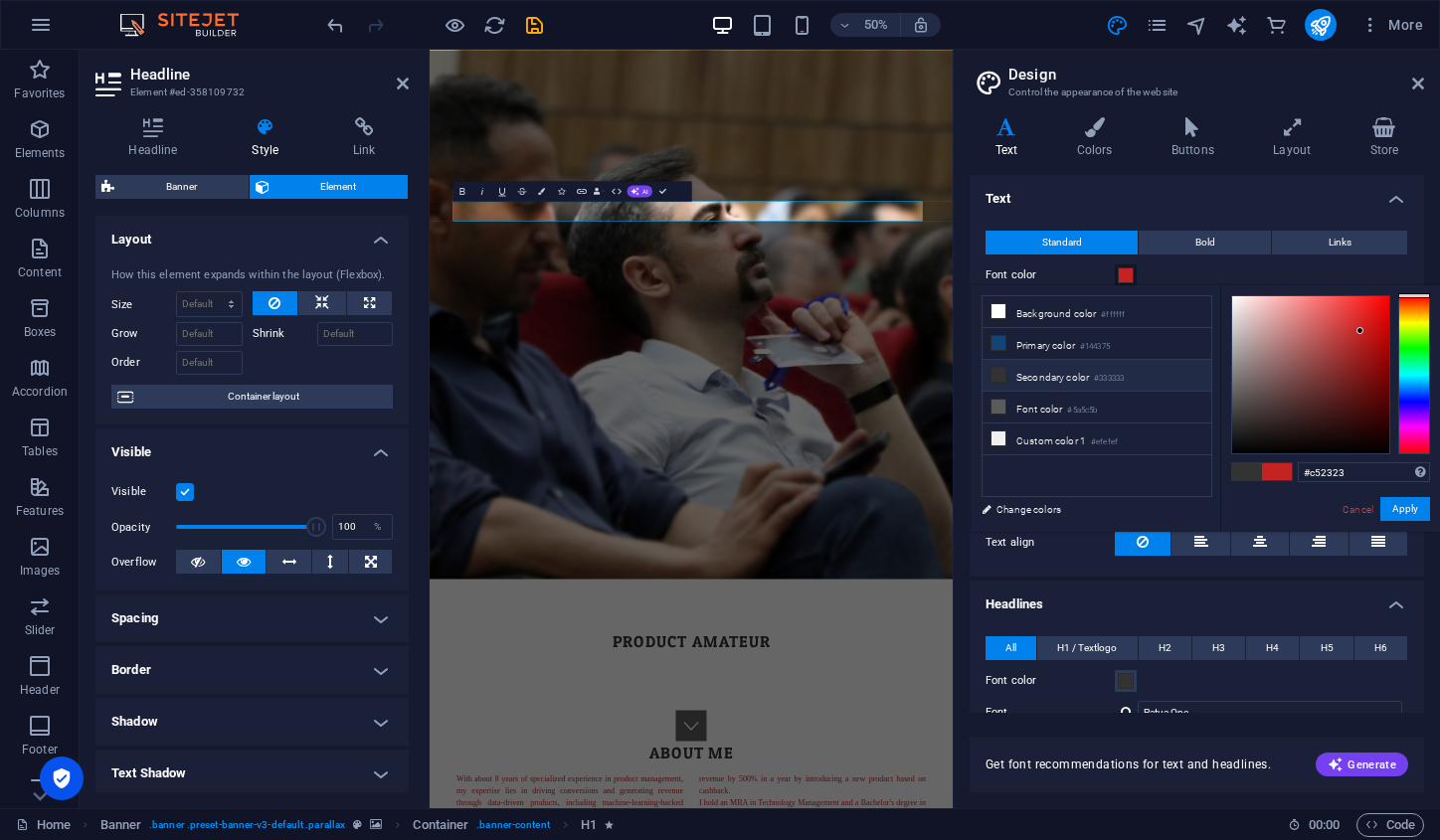 click on "Secondary color
#333333" at bounding box center [1097, 376] 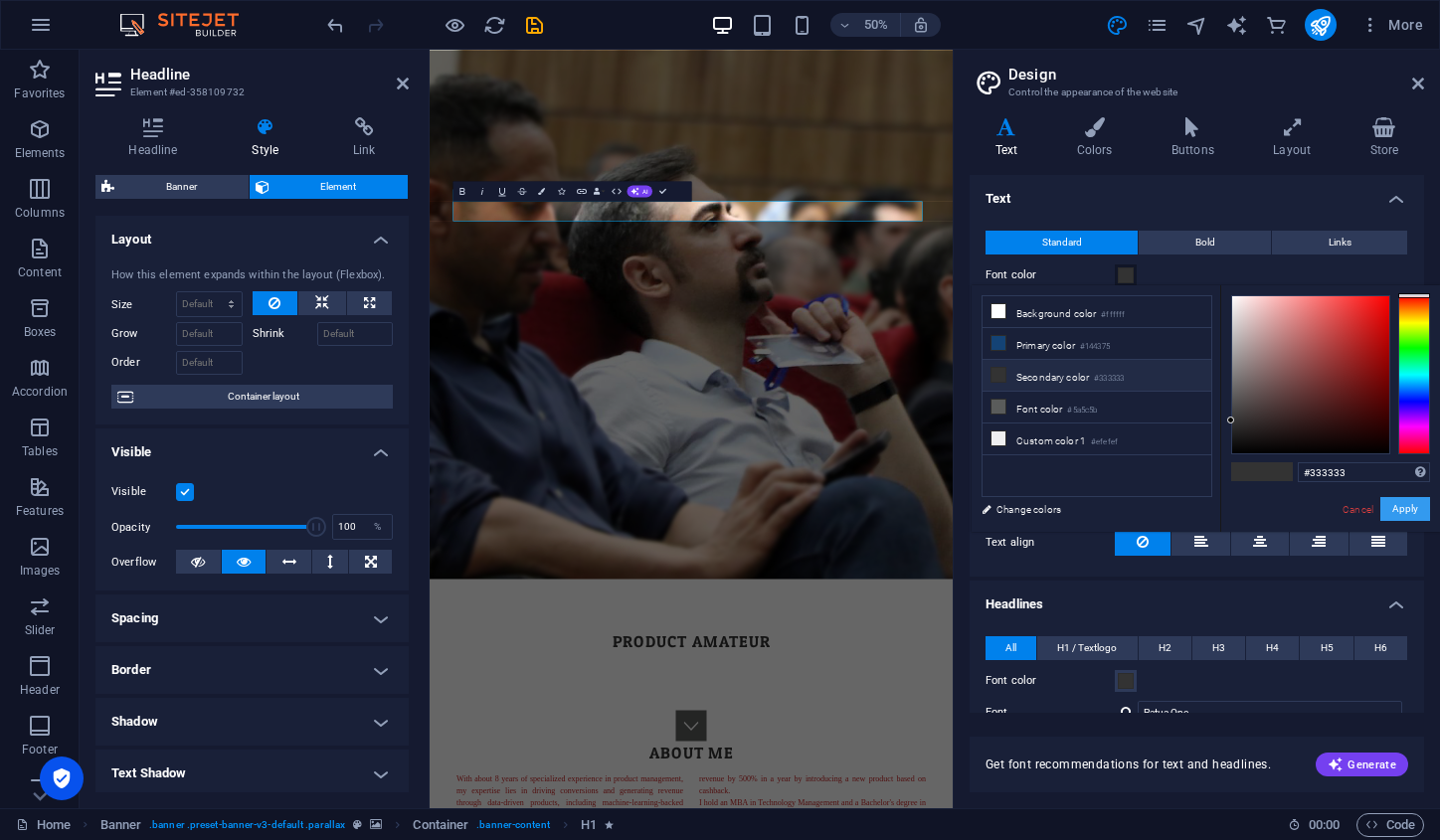 click on "Apply" at bounding box center (1405, 509) 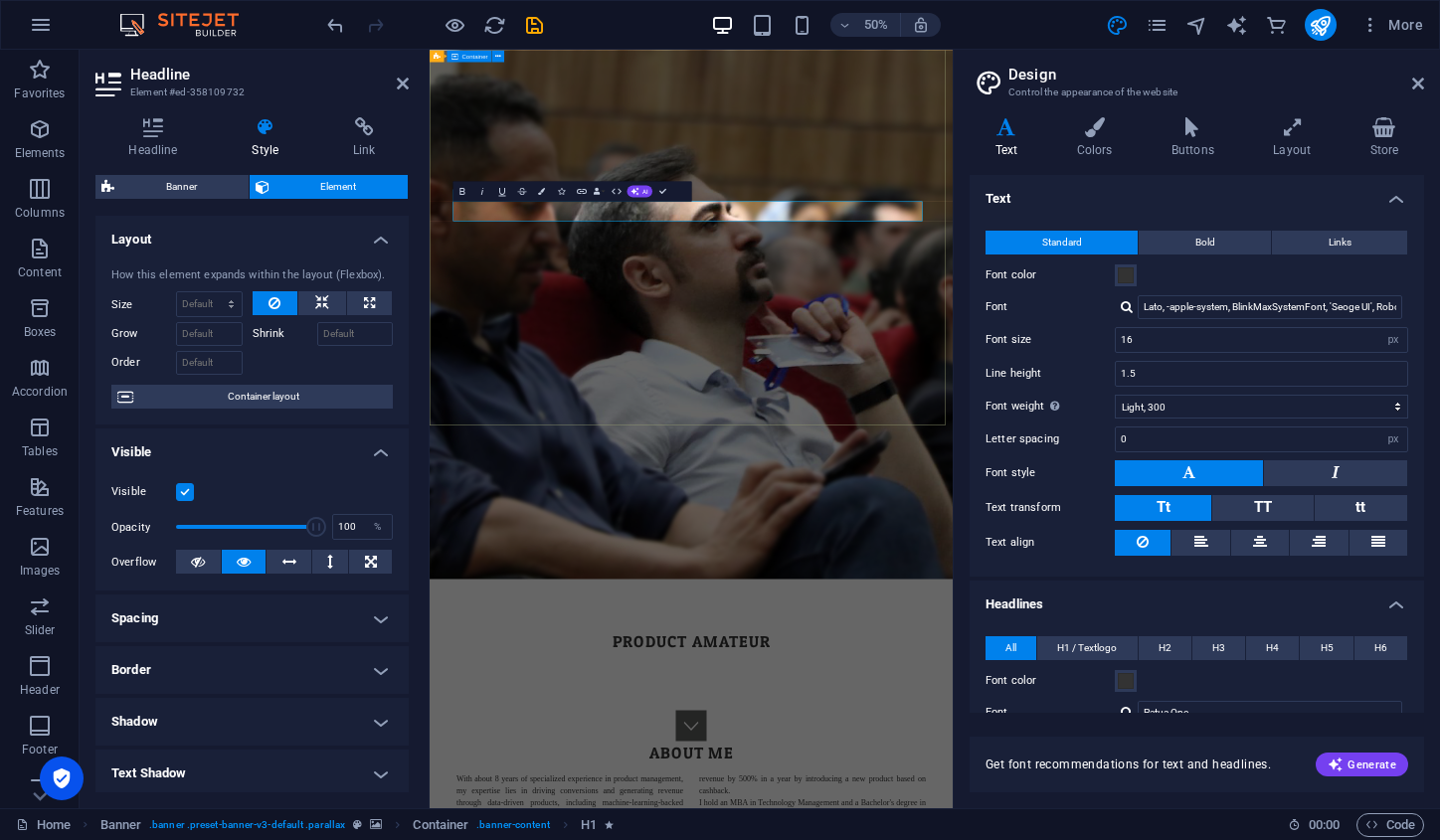 click on "[PERSON_NAME] product amateur" at bounding box center [953, 1220] 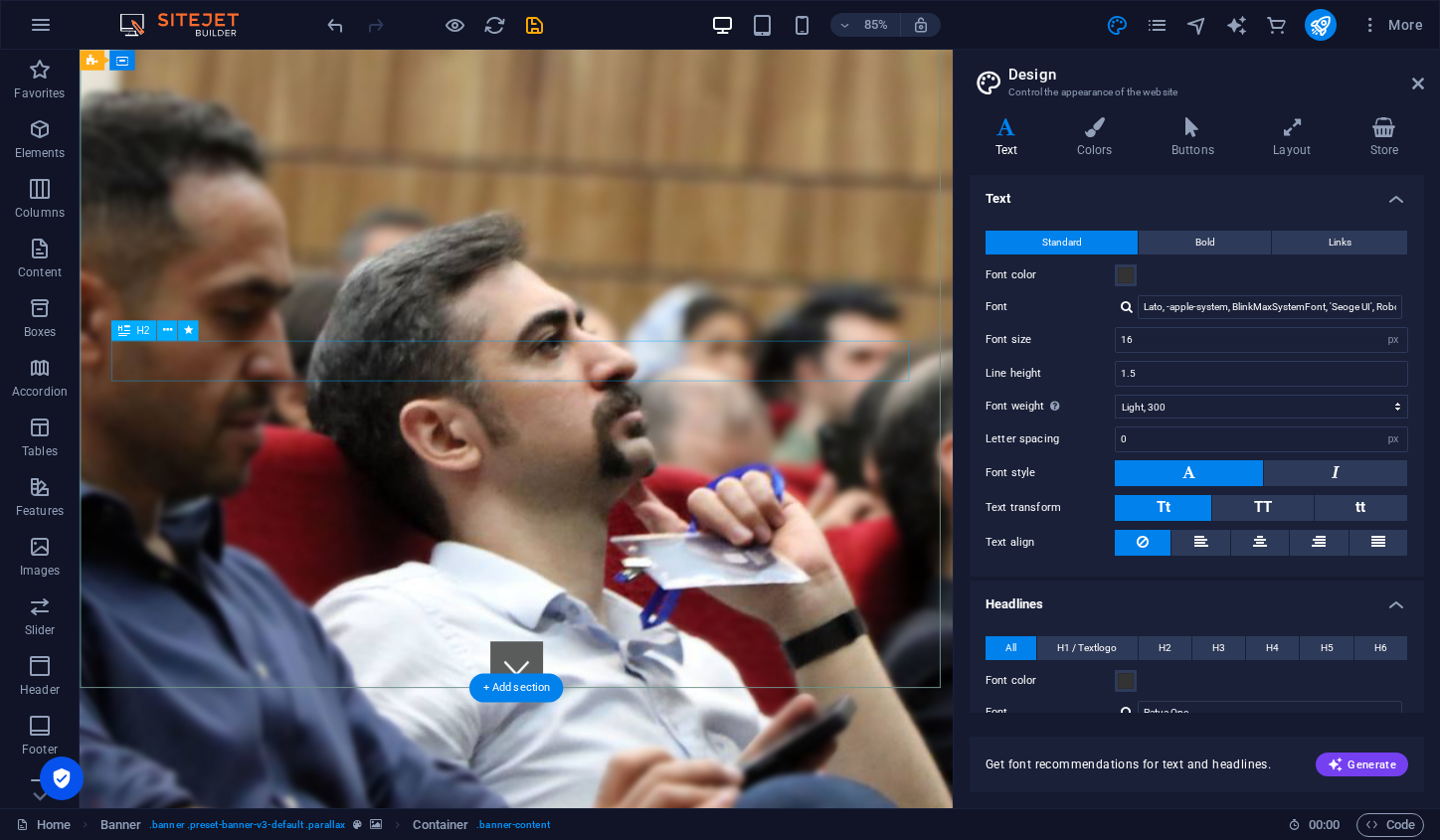 click on "product amateur" at bounding box center [594, 1233] 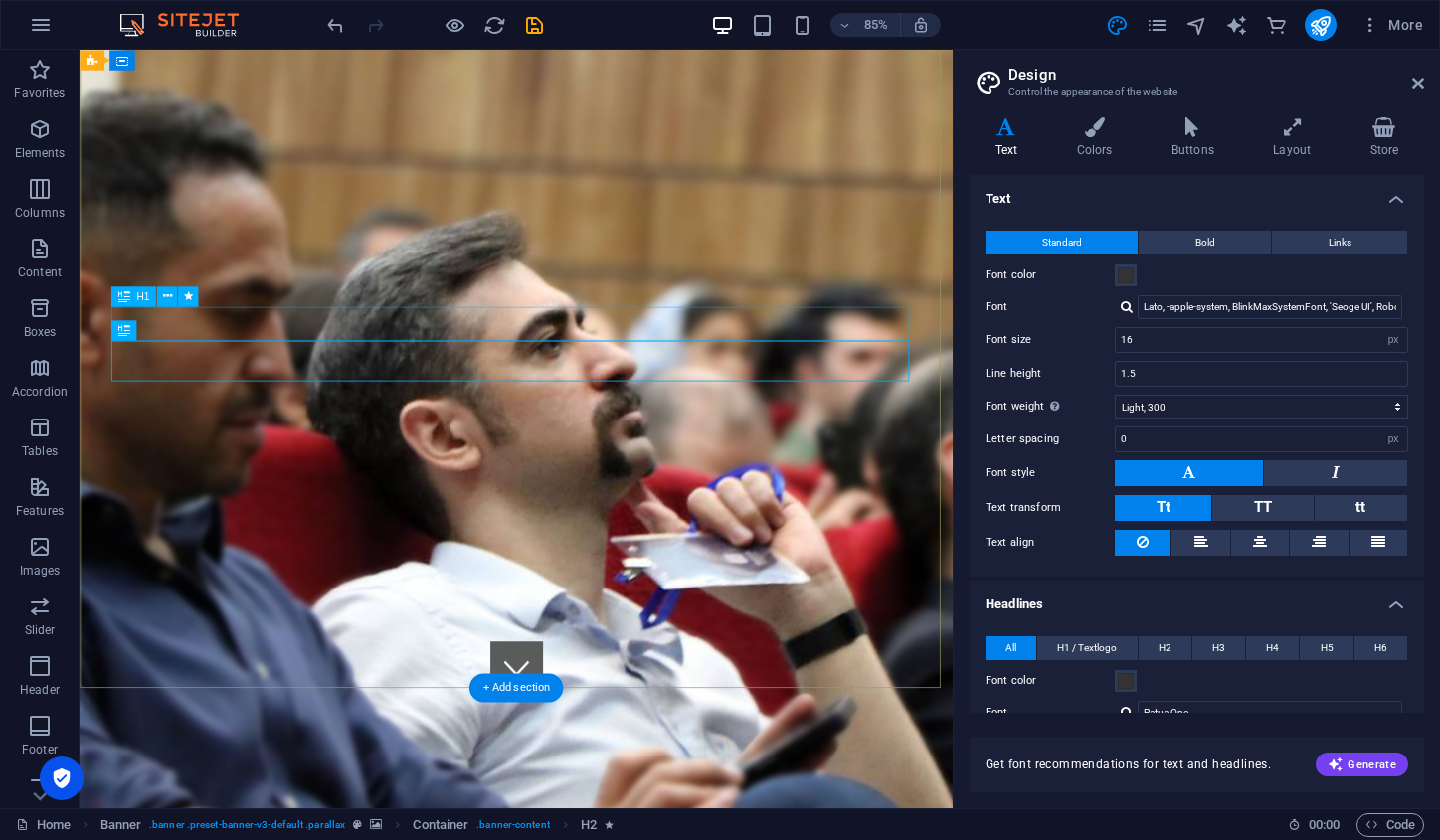 click on "[PERSON_NAME][GEOGRAPHIC_DATA]" at bounding box center (594, 1189) 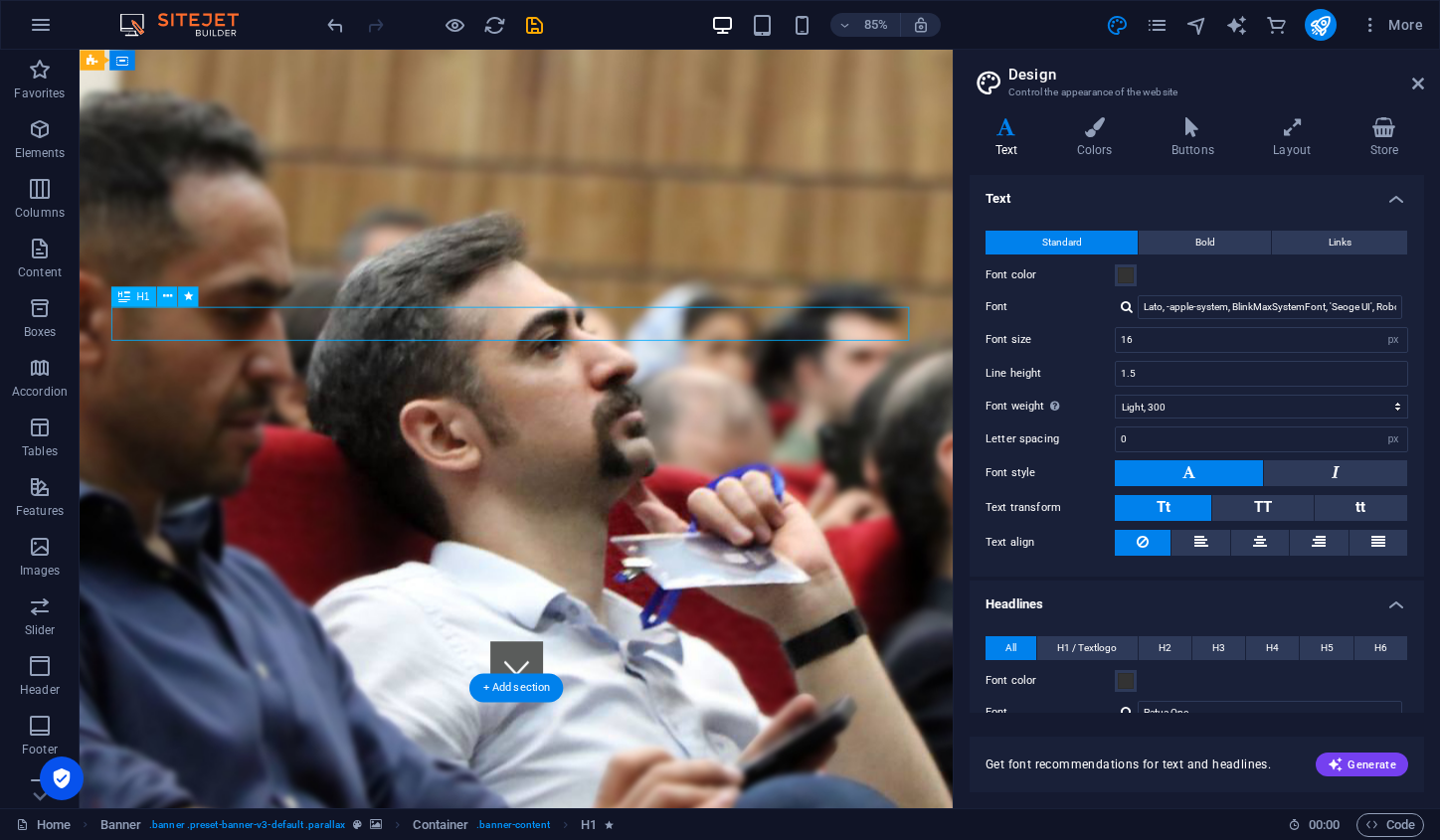 click on "[PERSON_NAME][GEOGRAPHIC_DATA]" at bounding box center [594, 1189] 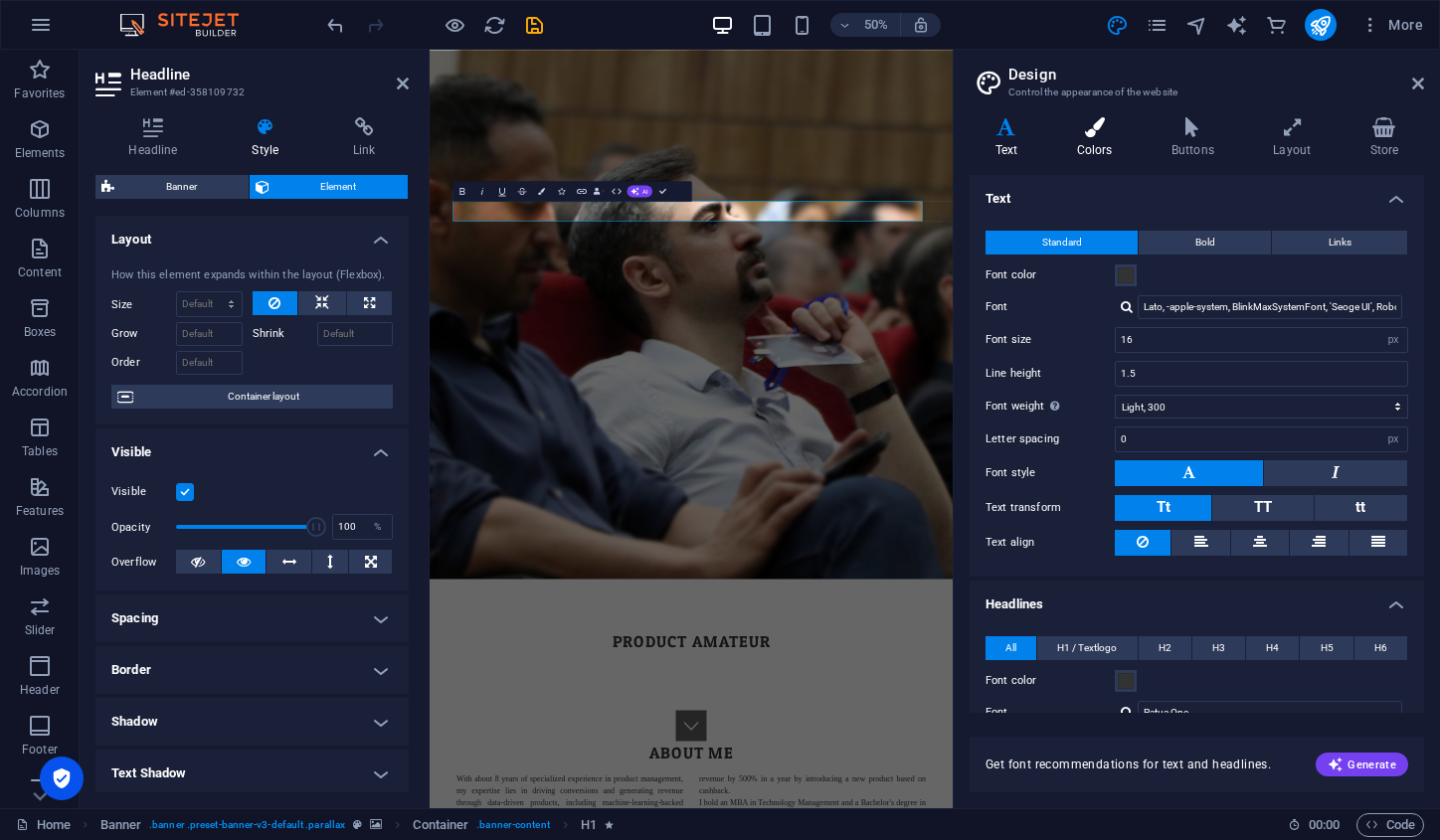 click on "Colors" at bounding box center [1098, 138] 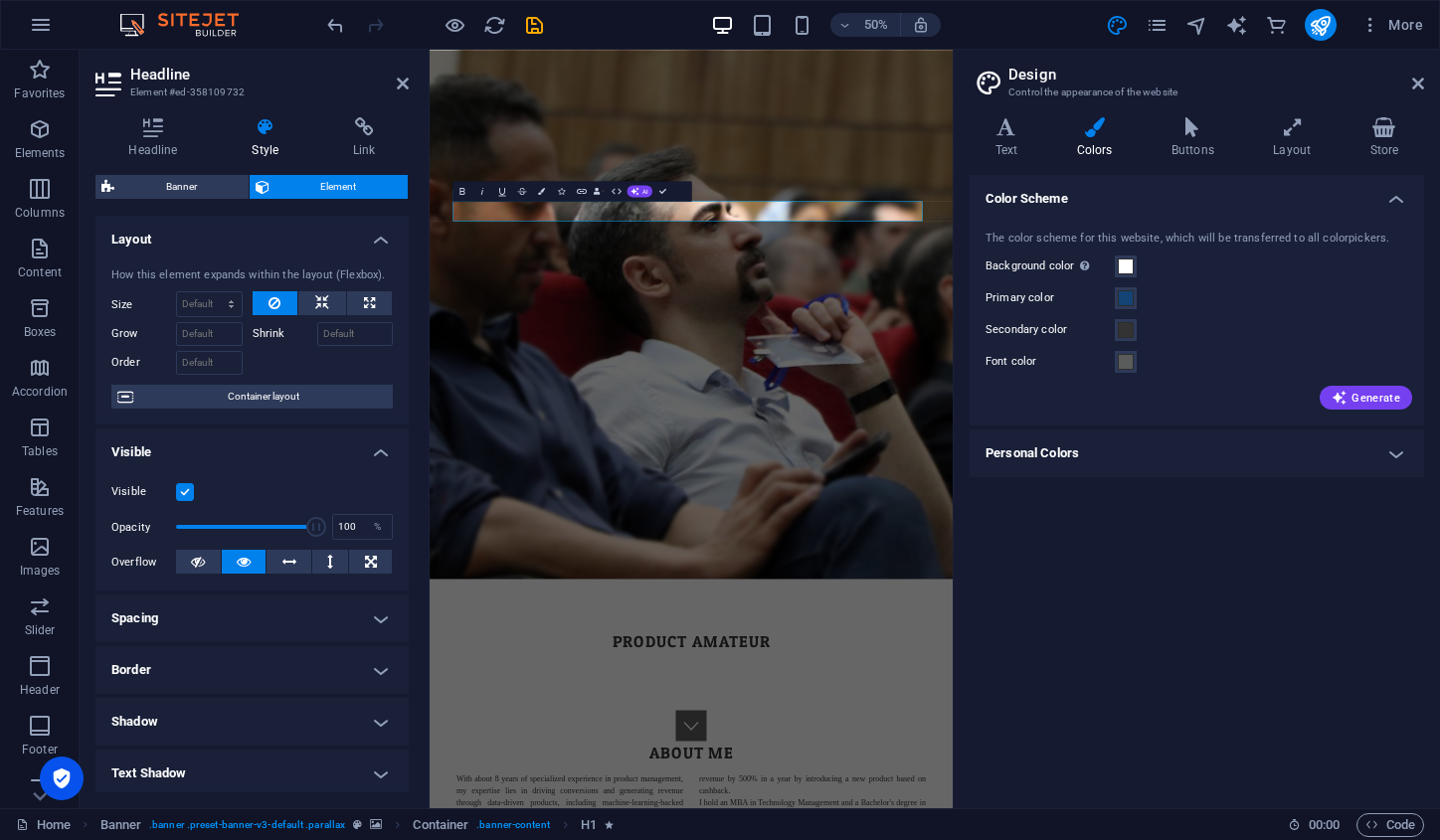 click on "Personal Colors" at bounding box center (1196, 453) 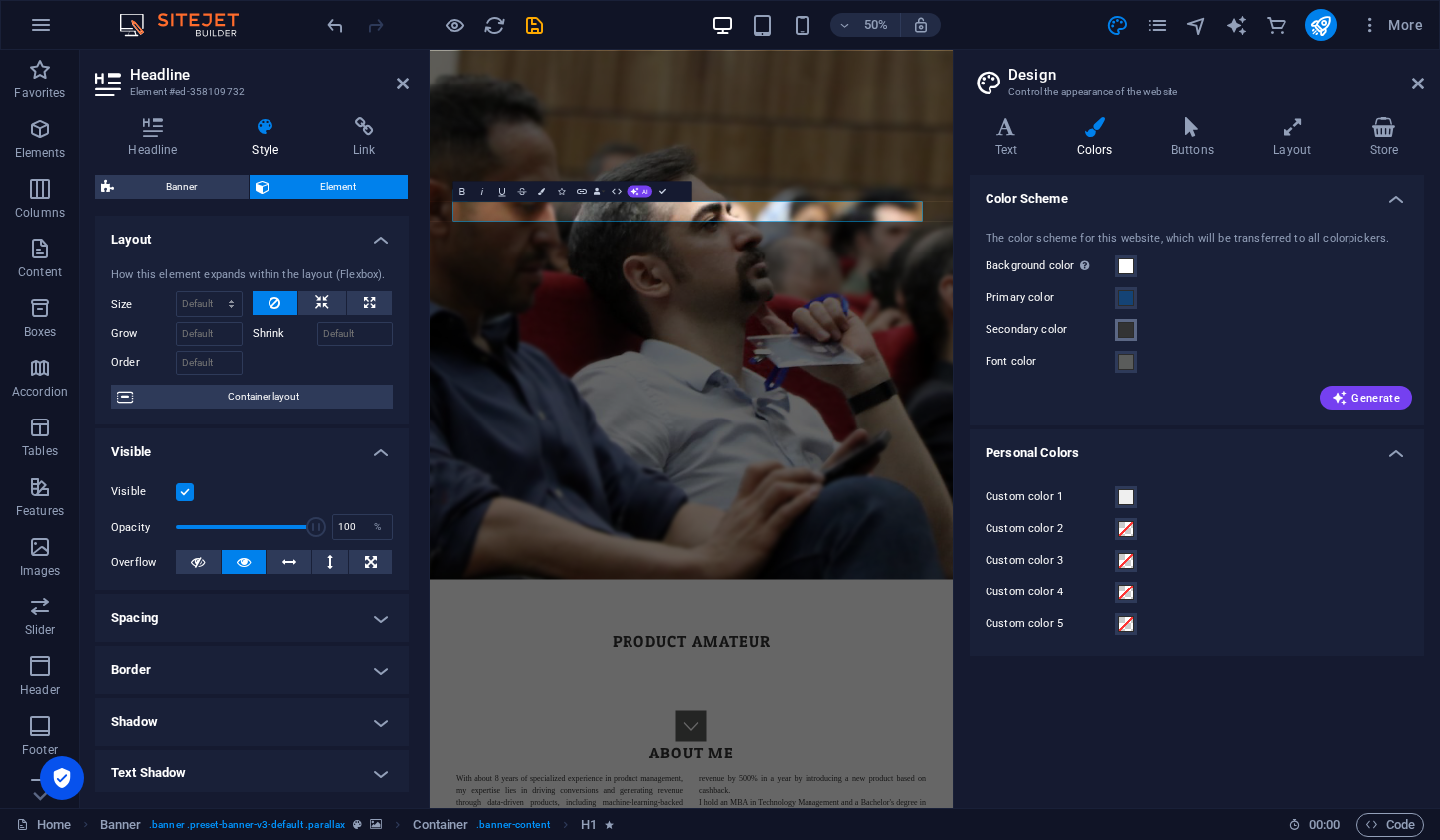 click at bounding box center [1126, 330] 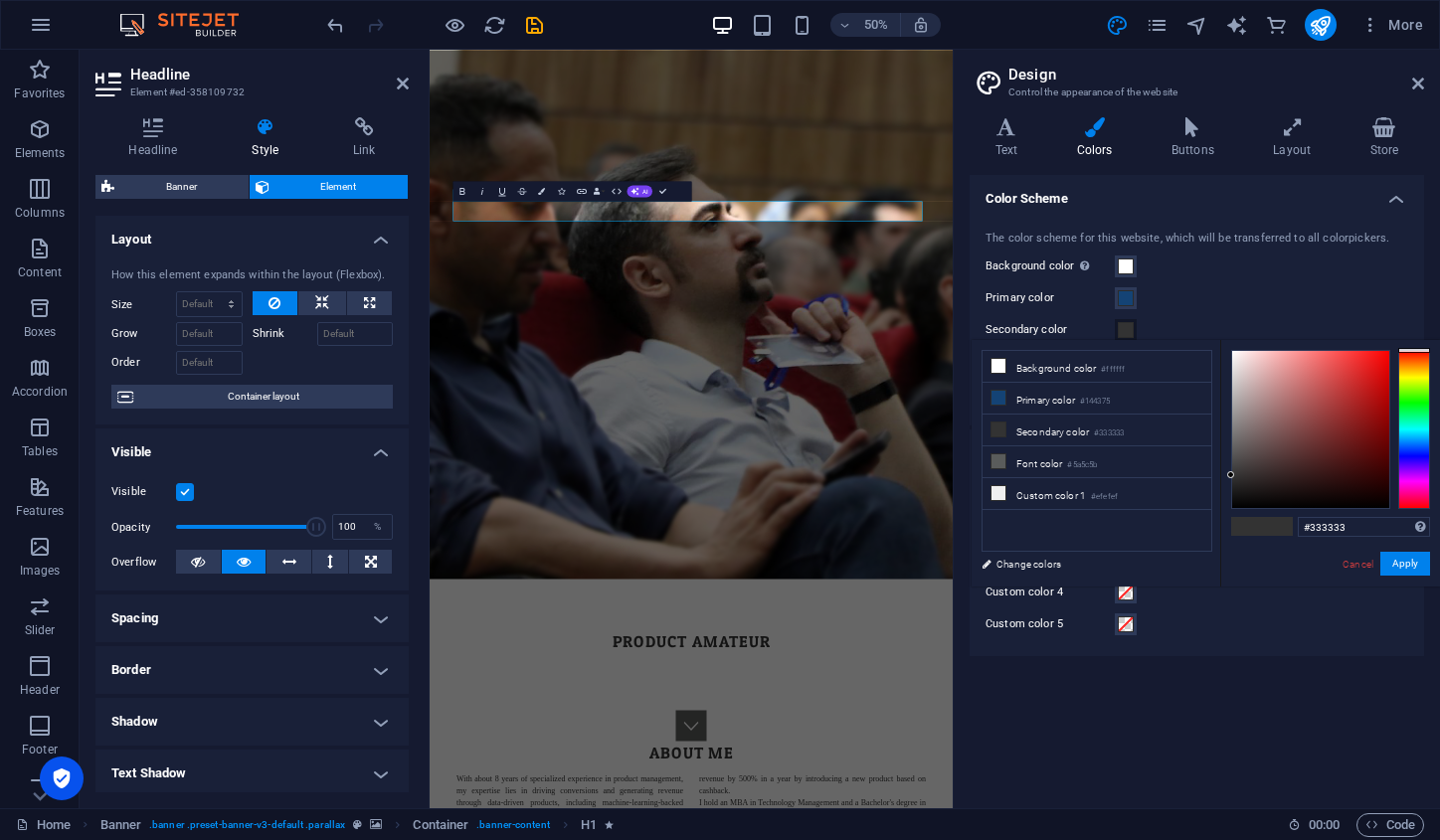click on "The color scheme for this website, which will be transferred to all colorpickers. Background color Only visible if it is not covered by other backgrounds. Primary color Secondary color Font color Generate" at bounding box center [1196, 318] 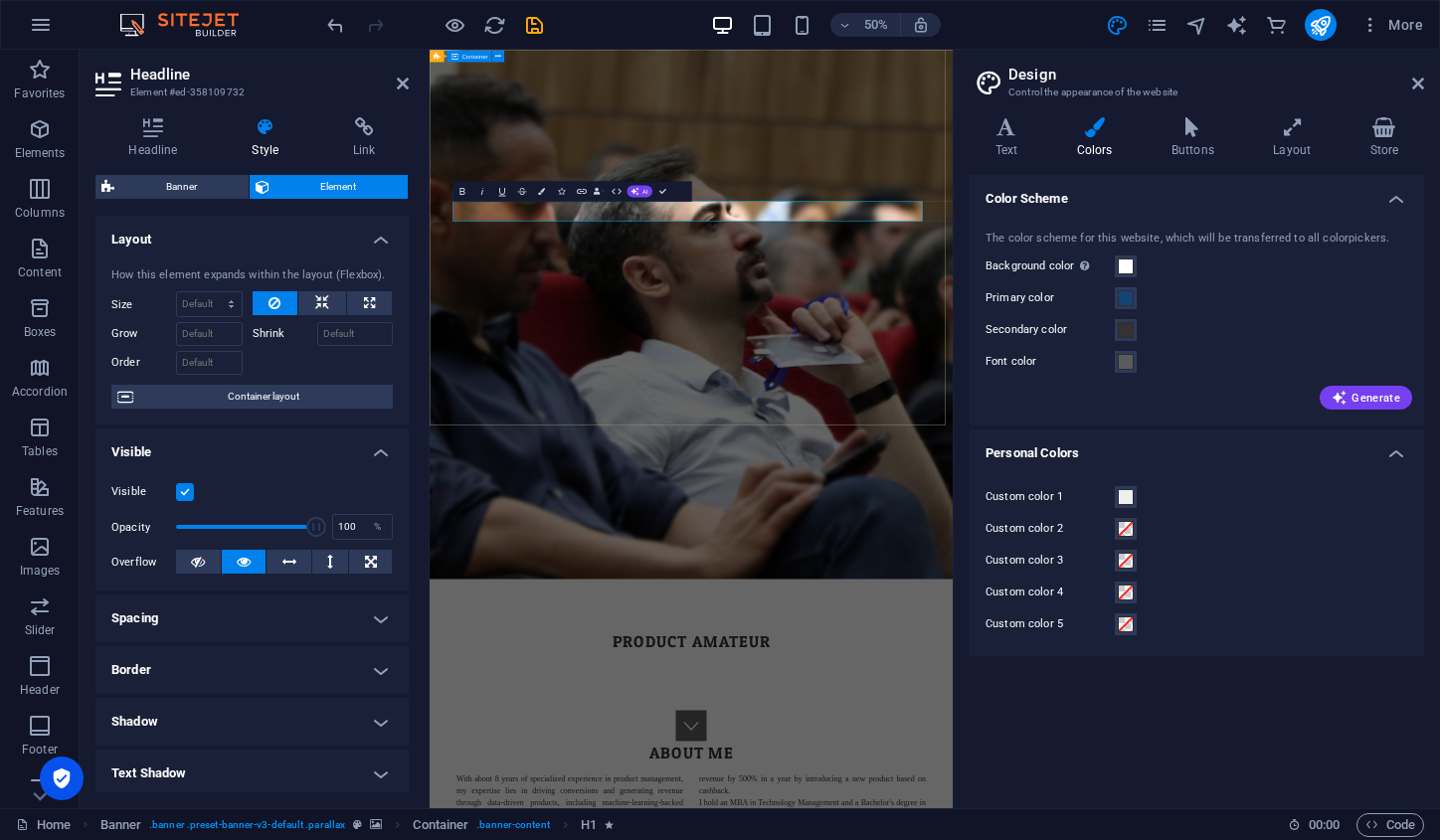 click on "[PERSON_NAME] product amateur" at bounding box center (953, 1220) 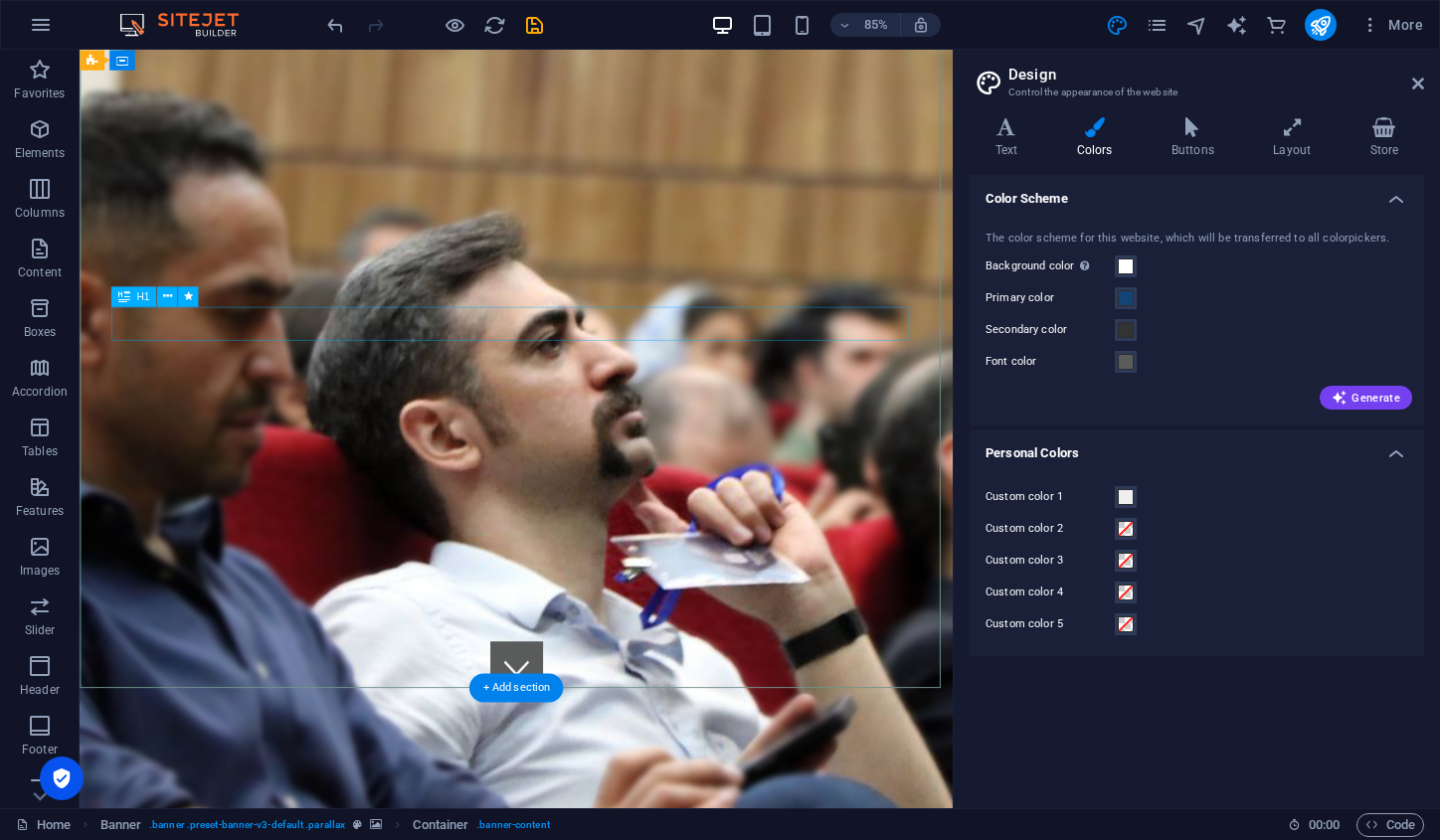 click on "[PERSON_NAME][GEOGRAPHIC_DATA]" at bounding box center [594, 1189] 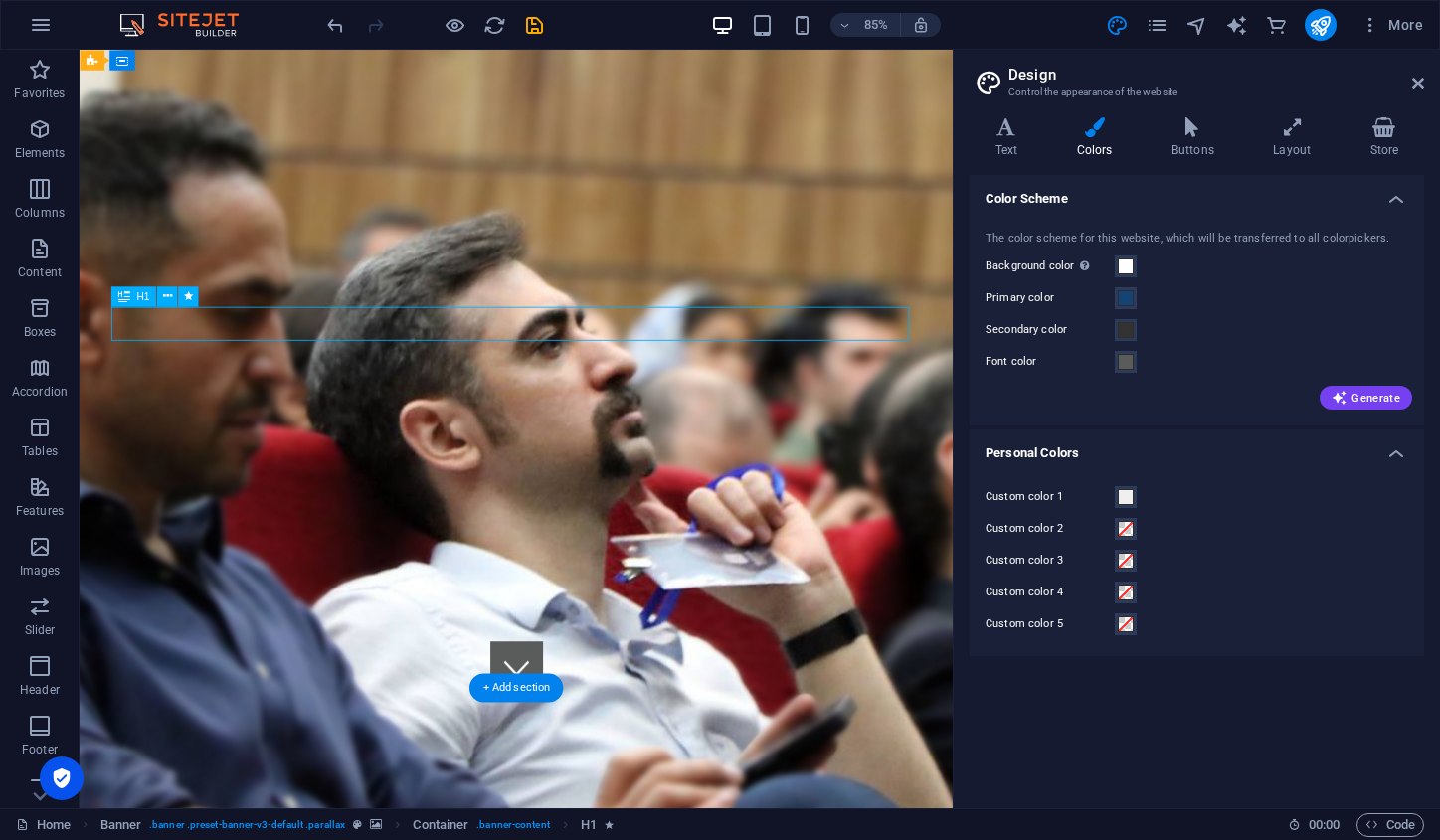 click on "[PERSON_NAME][GEOGRAPHIC_DATA]" at bounding box center [594, 1189] 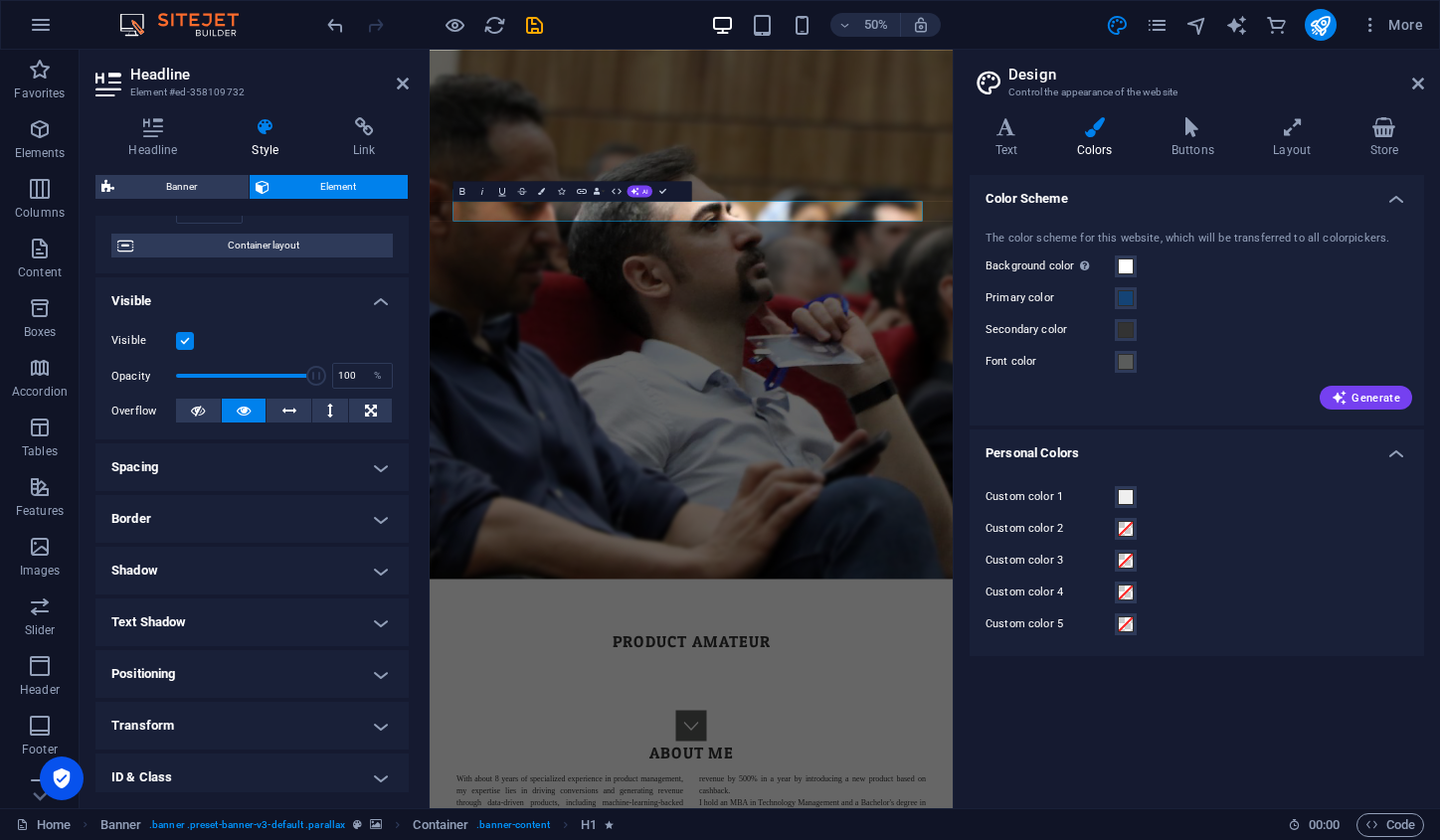 scroll, scrollTop: 262, scrollLeft: 0, axis: vertical 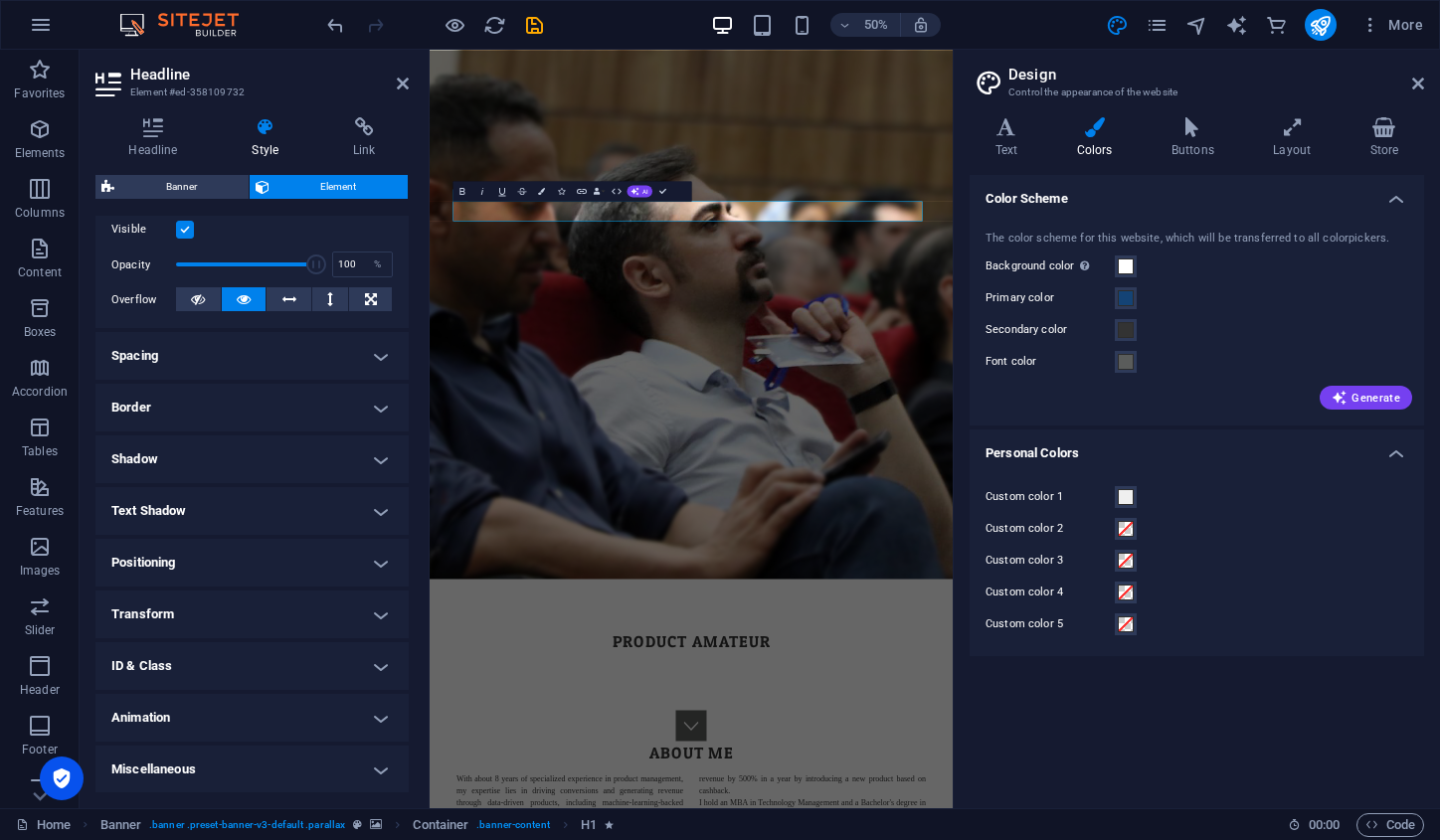 click at bounding box center [1094, 127] 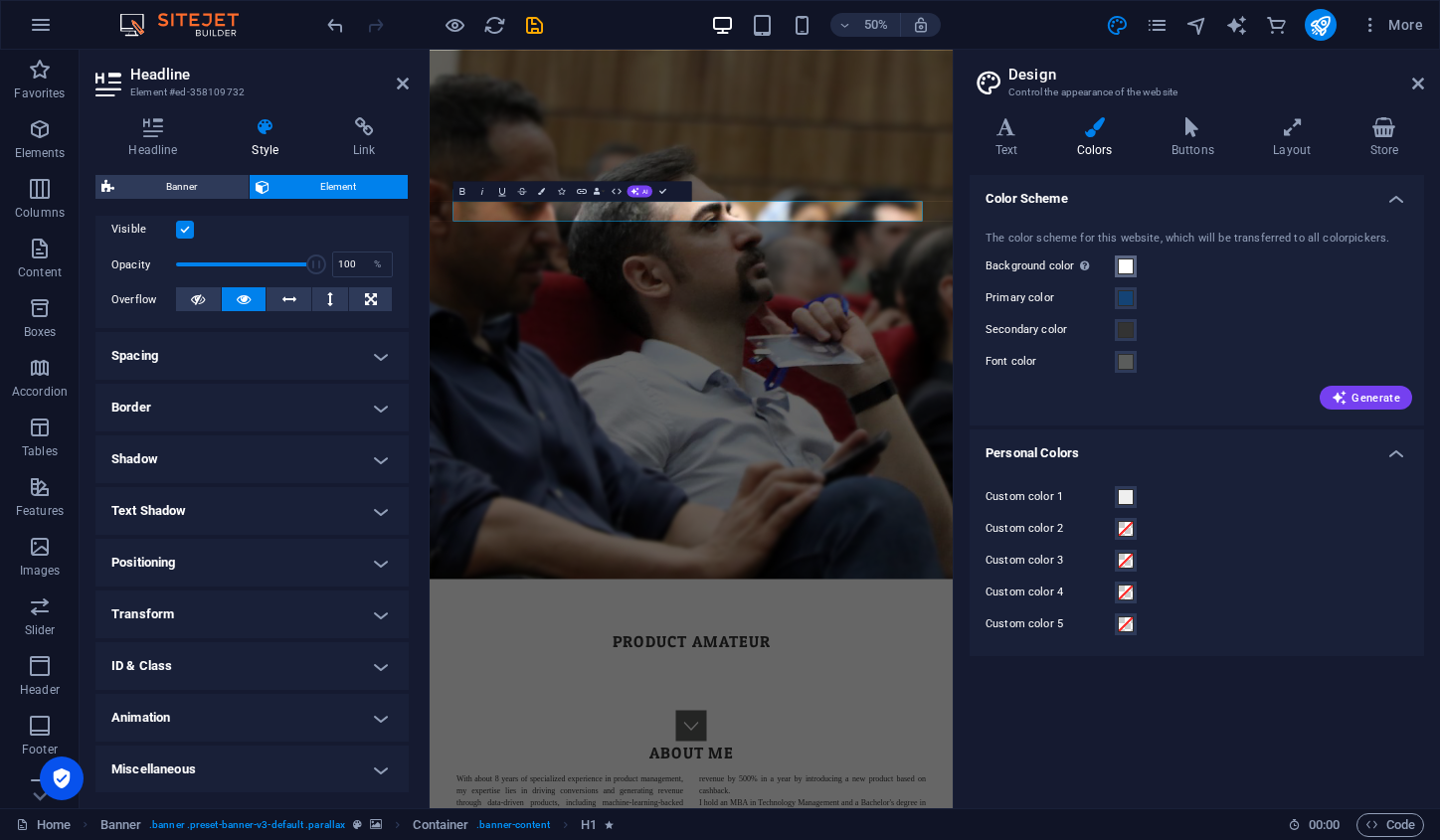 click at bounding box center (1126, 266) 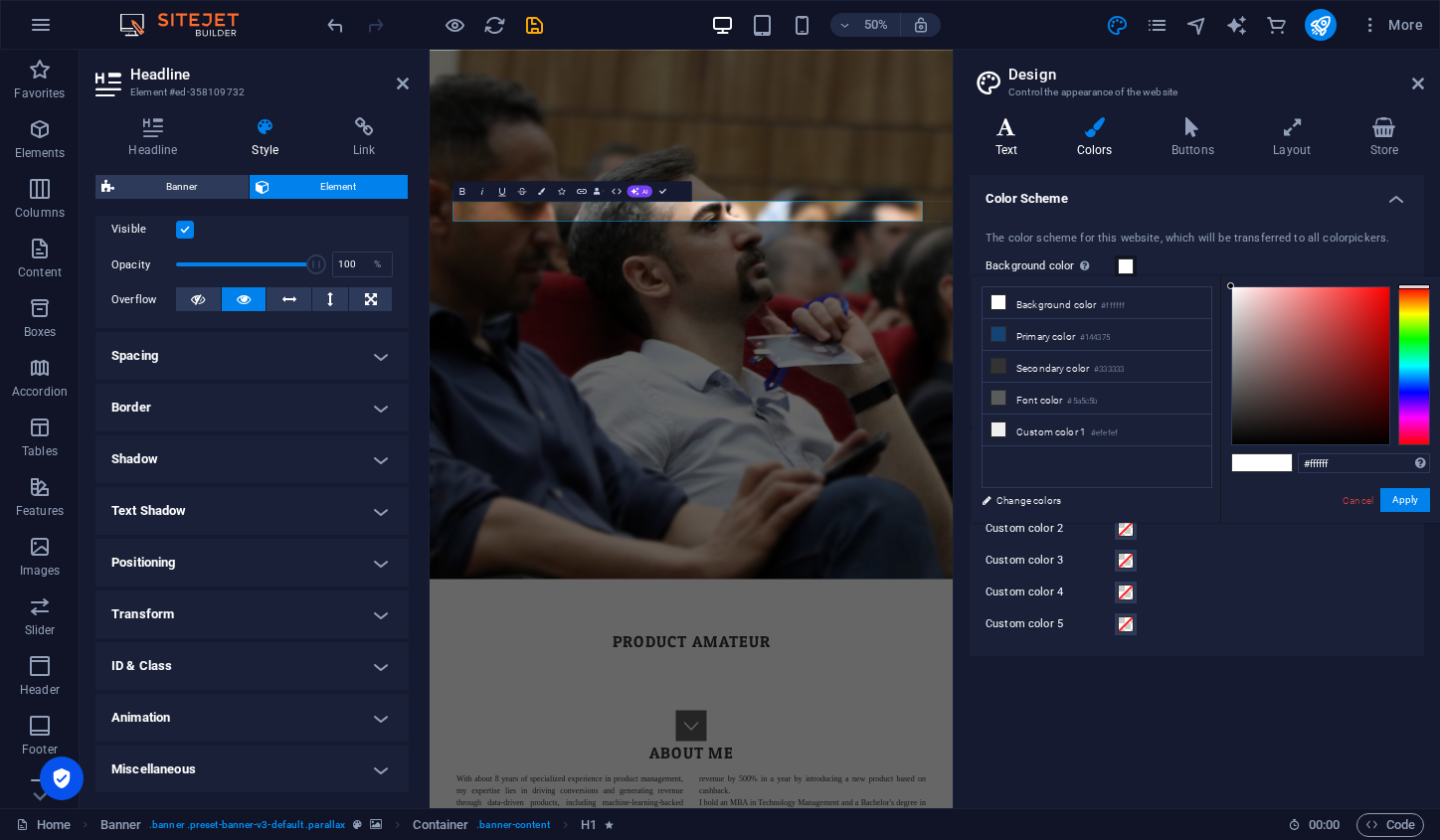 click on "Text" at bounding box center (1010, 138) 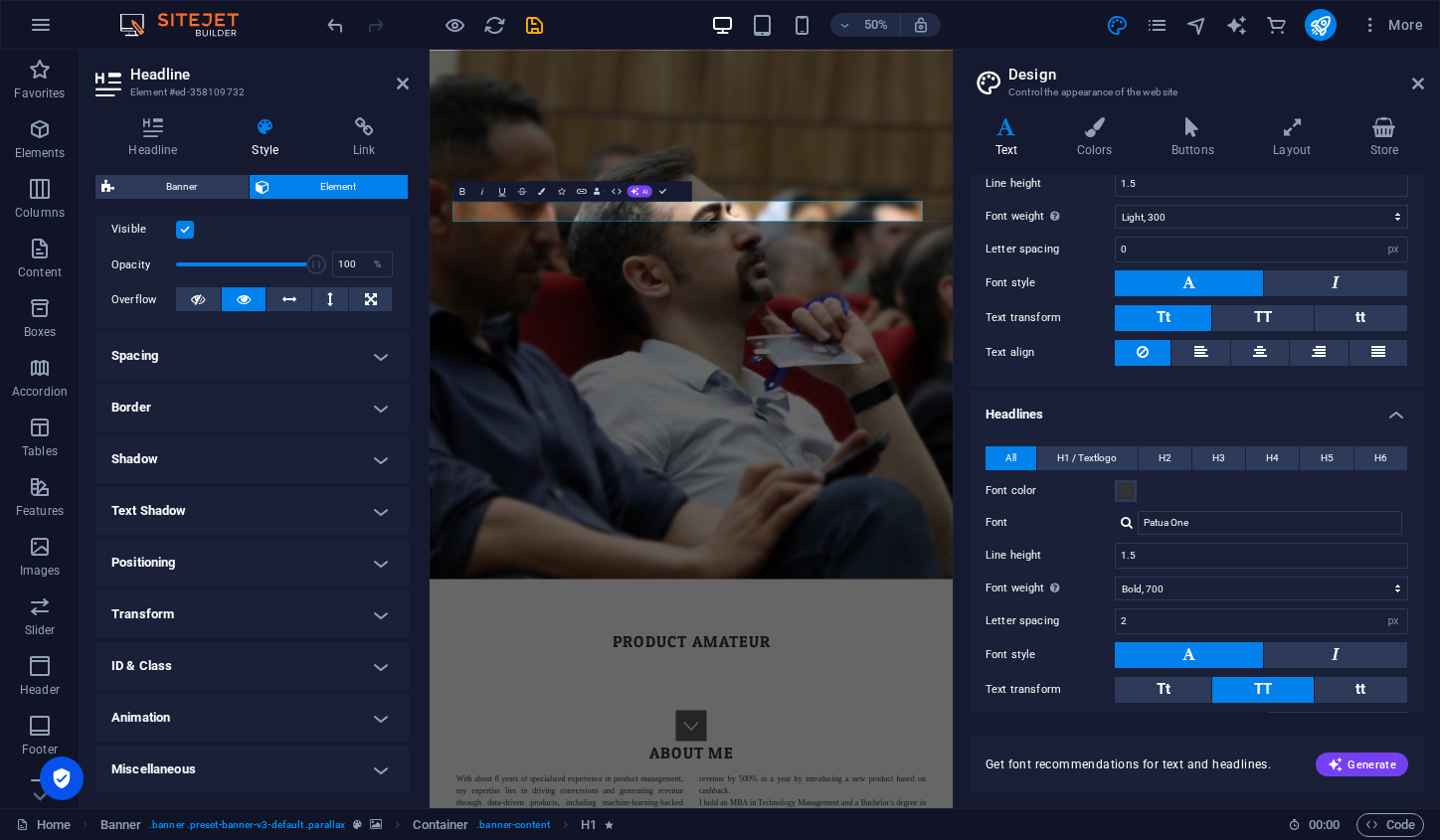 scroll, scrollTop: 0, scrollLeft: 0, axis: both 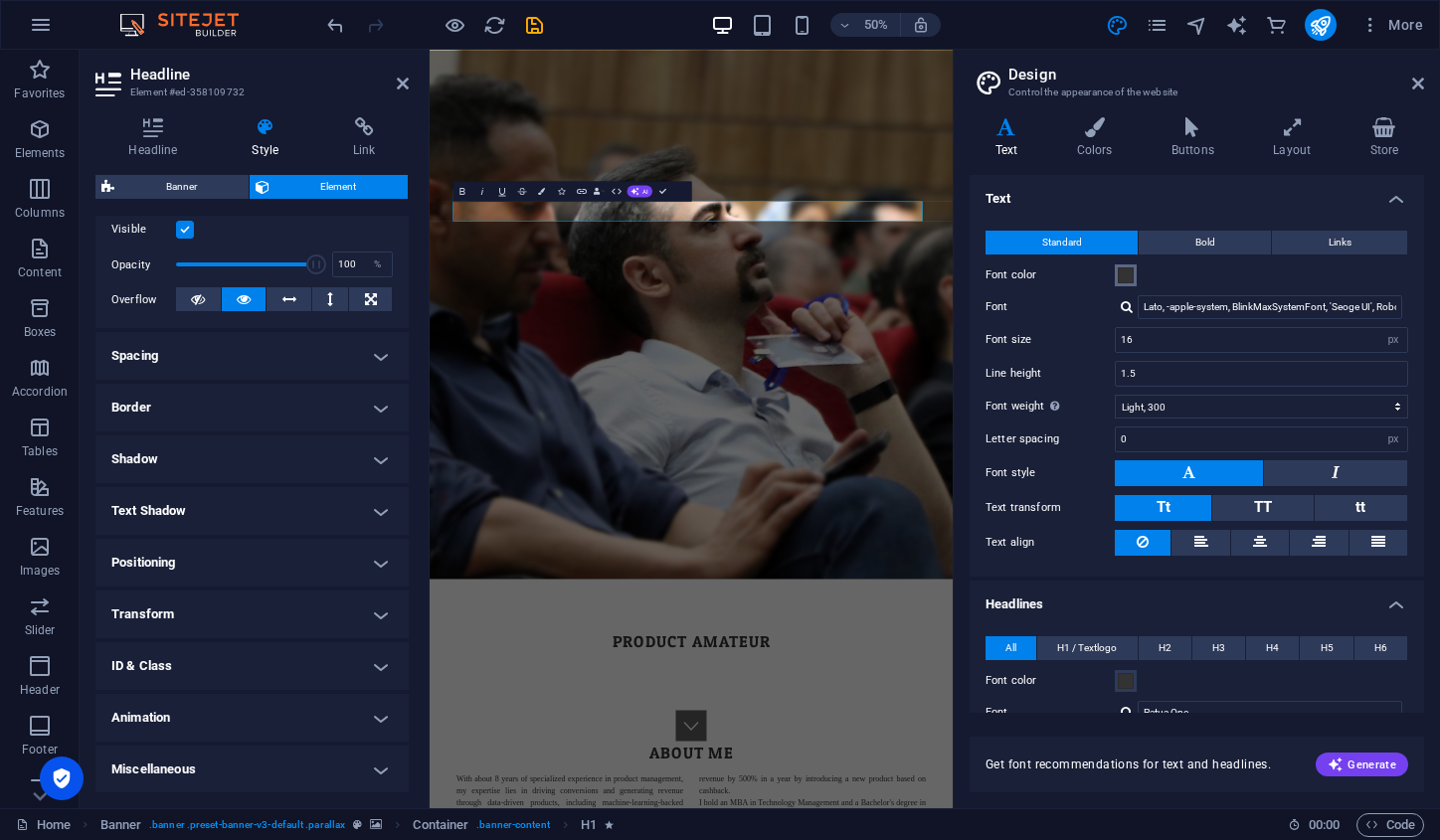 click at bounding box center (1126, 275) 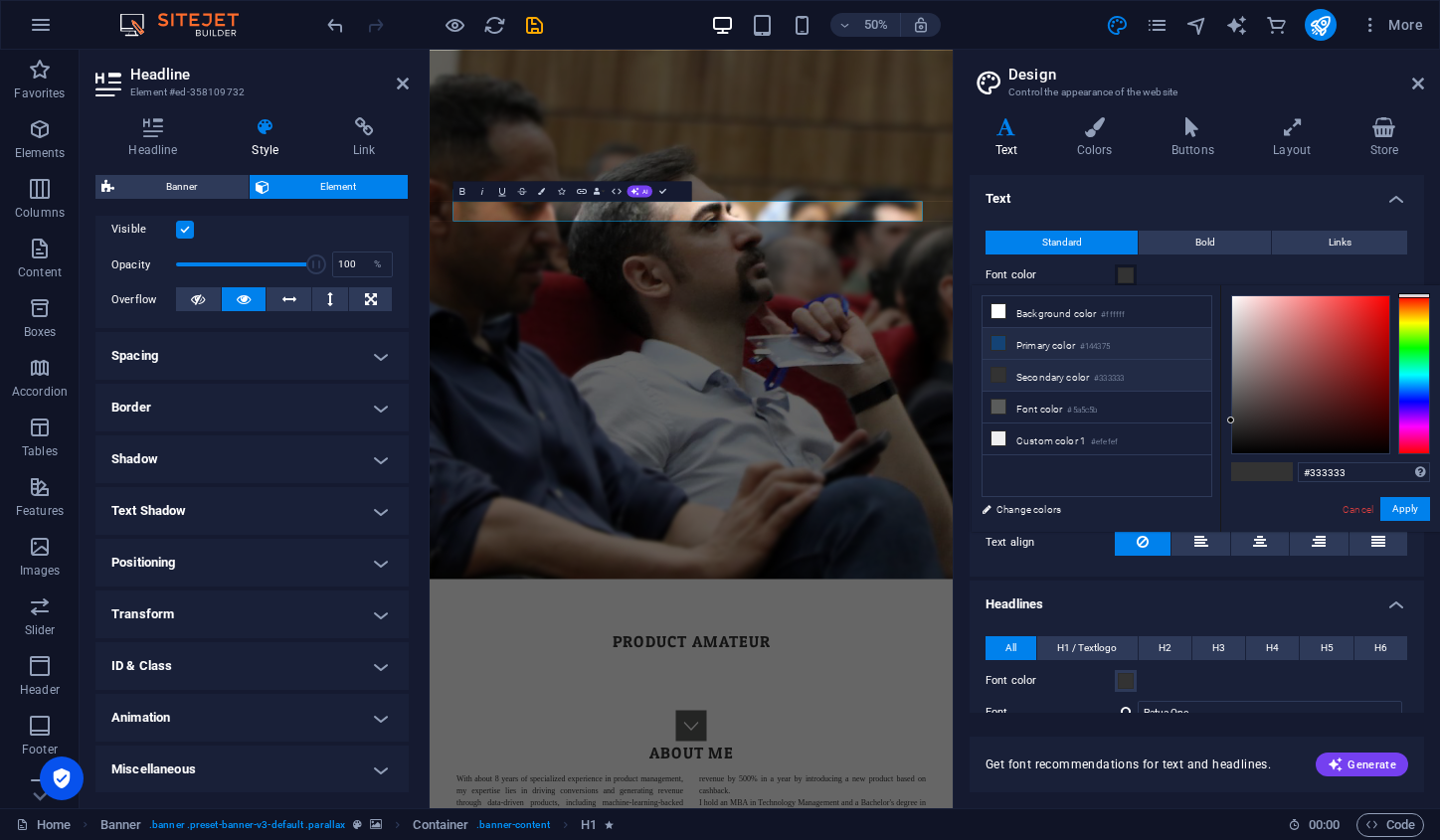 click at bounding box center (998, 343) 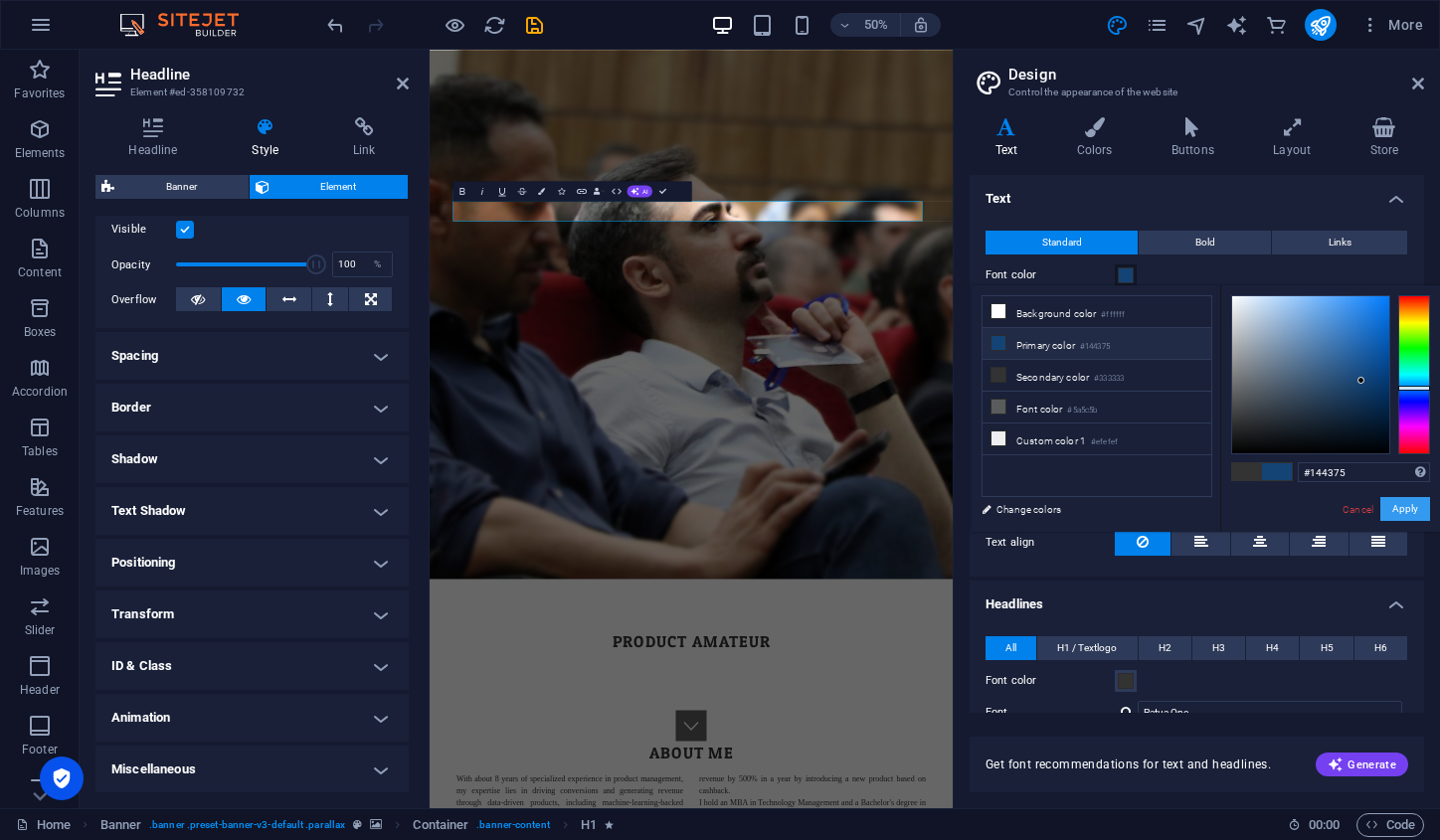 click on "Apply" at bounding box center [1405, 509] 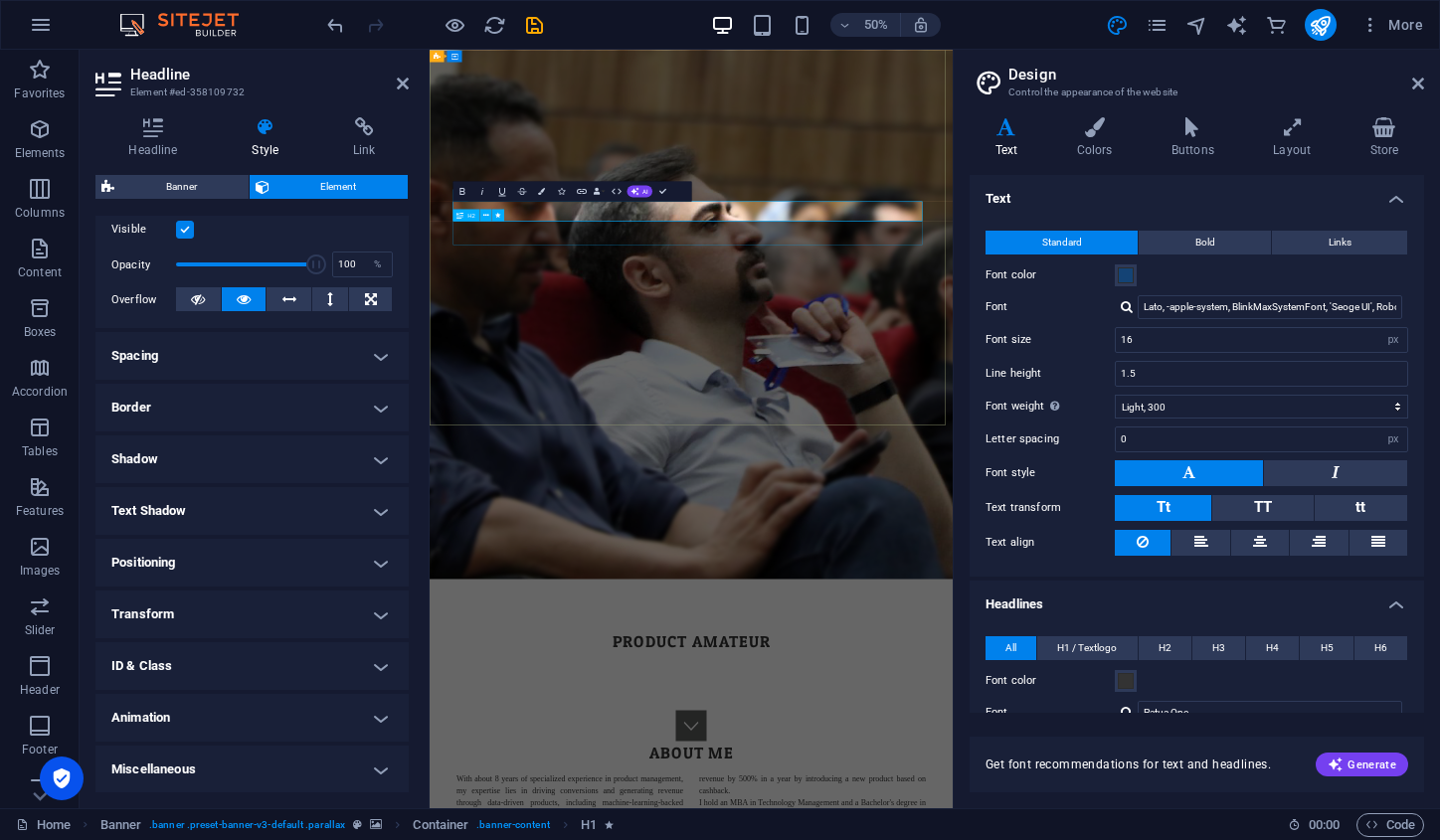 click on "product amateur" at bounding box center (953, 1233) 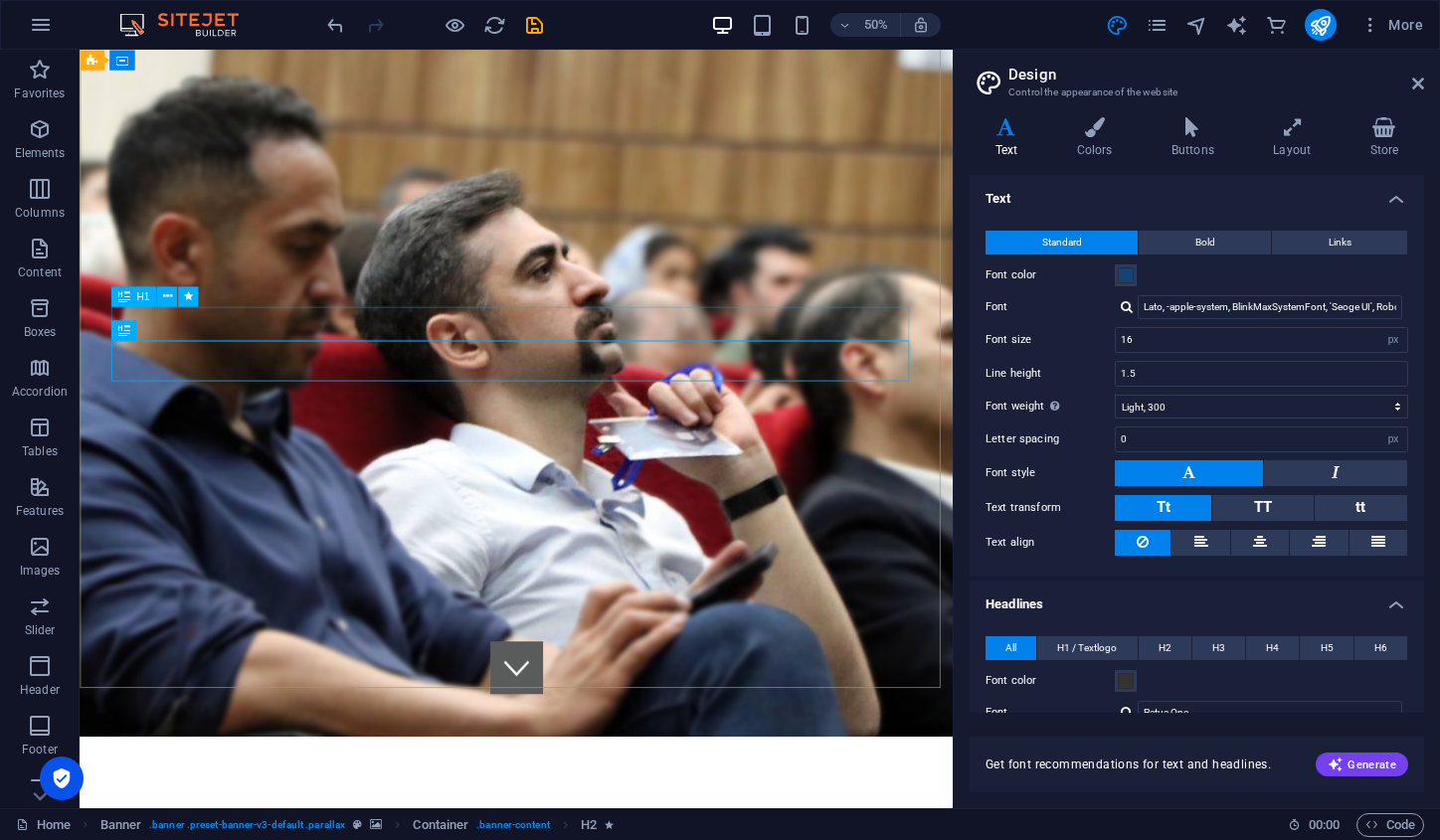 click on "[PERSON_NAME] product amateur" at bounding box center [593, 970] 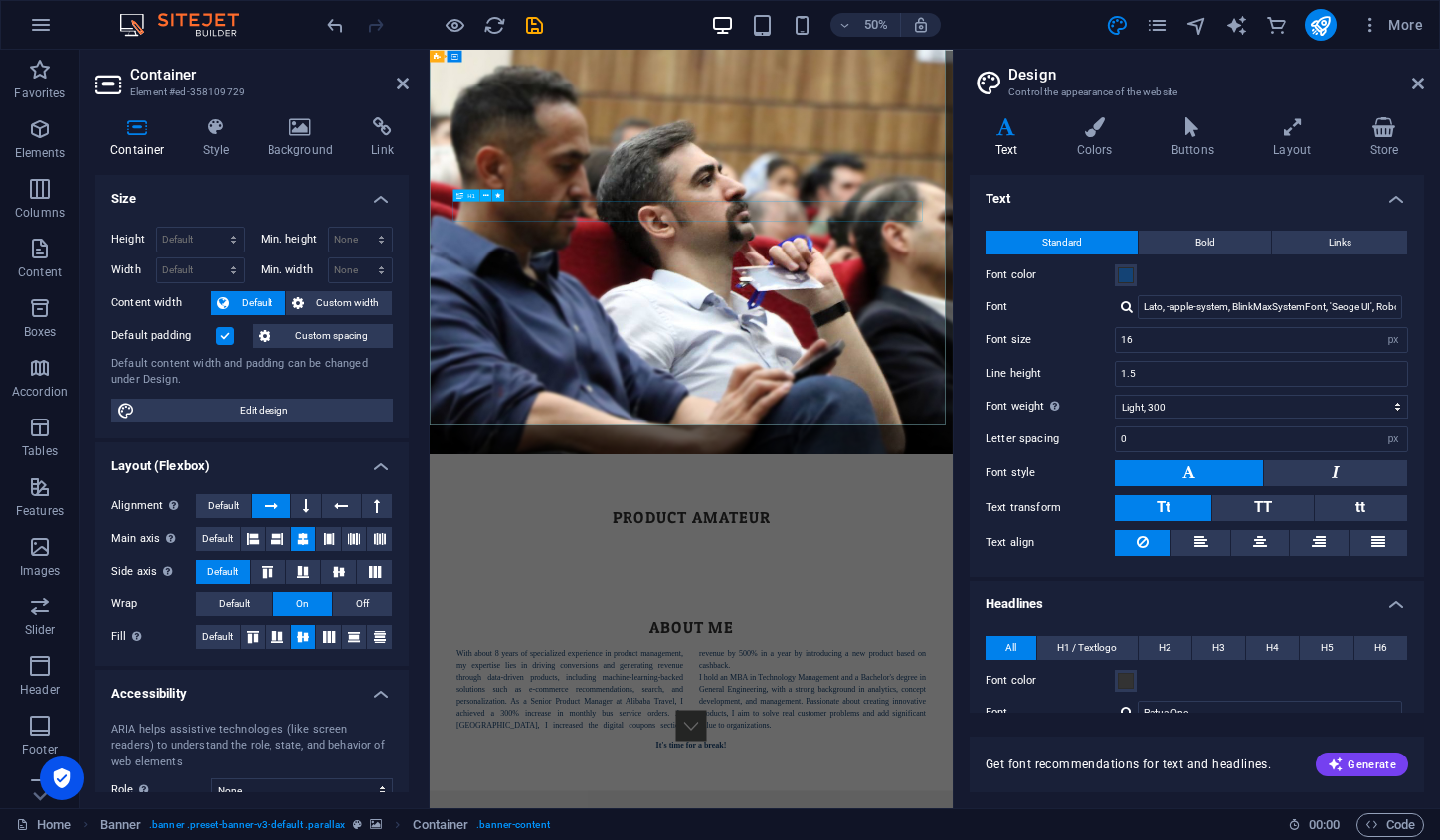 click on "[PERSON_NAME][GEOGRAPHIC_DATA]" at bounding box center (953, 939) 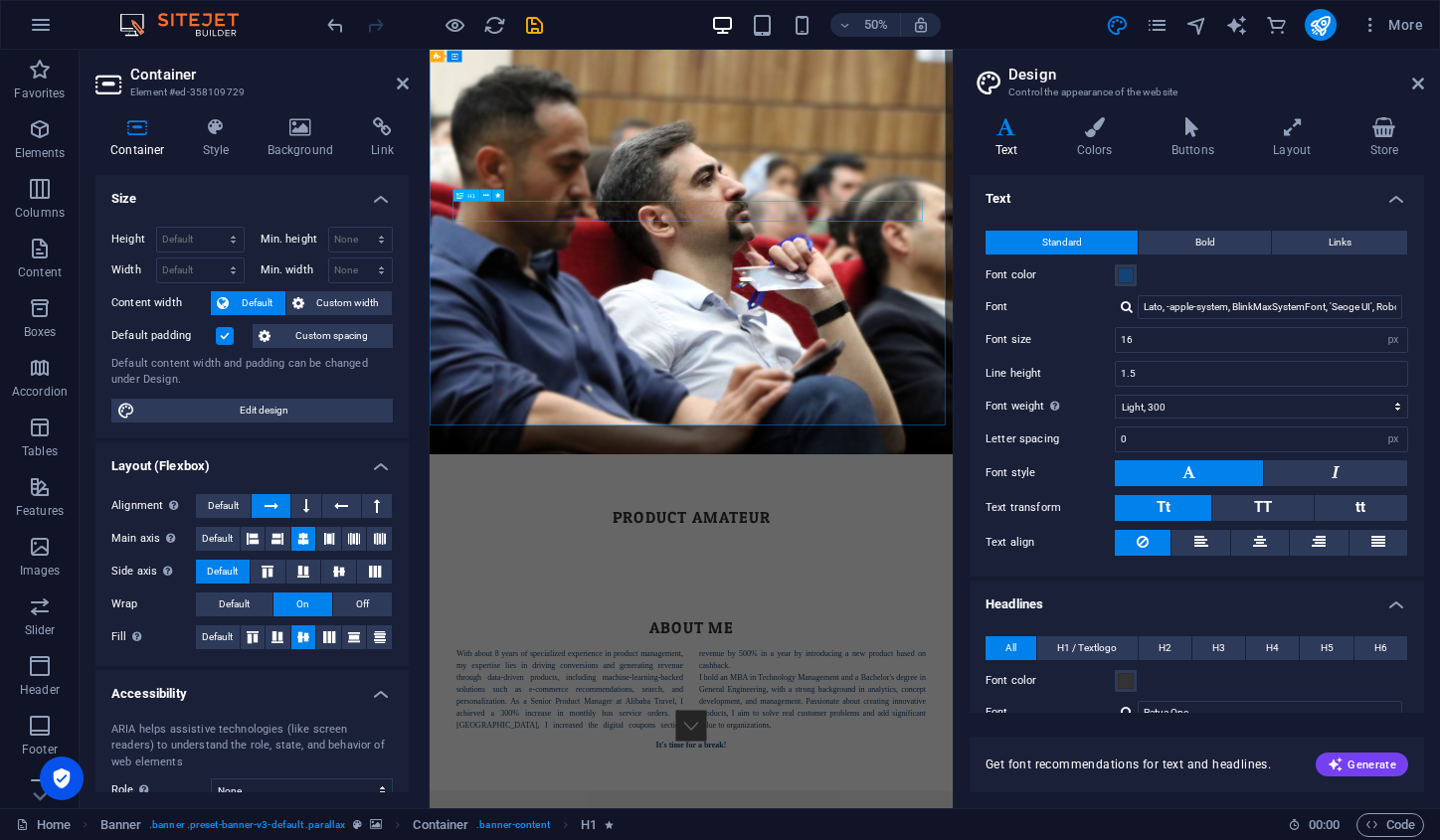 click on "[PERSON_NAME][GEOGRAPHIC_DATA]" at bounding box center [953, 939] 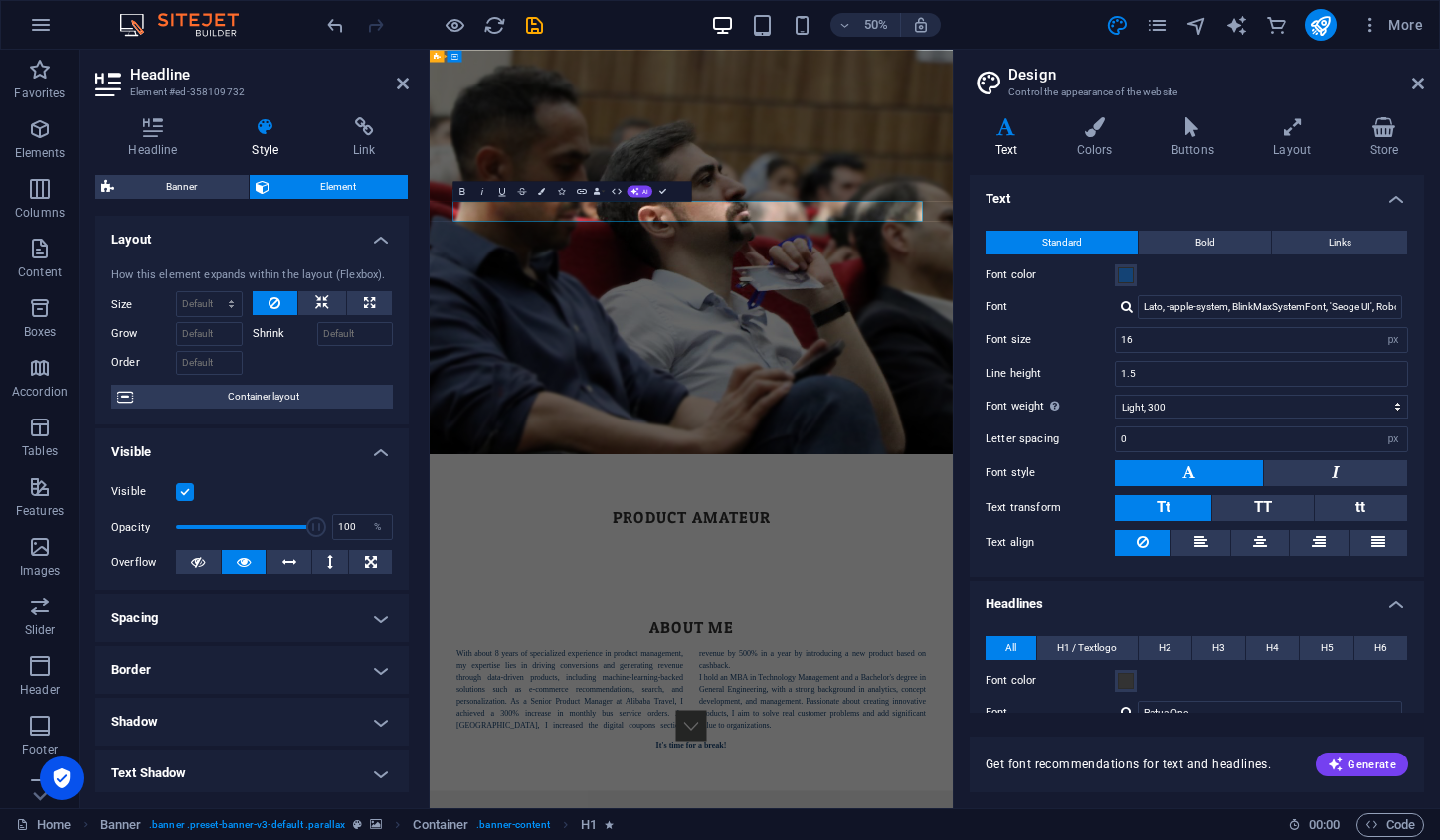 click on "[PERSON_NAME][GEOGRAPHIC_DATA]" at bounding box center (953, 939) 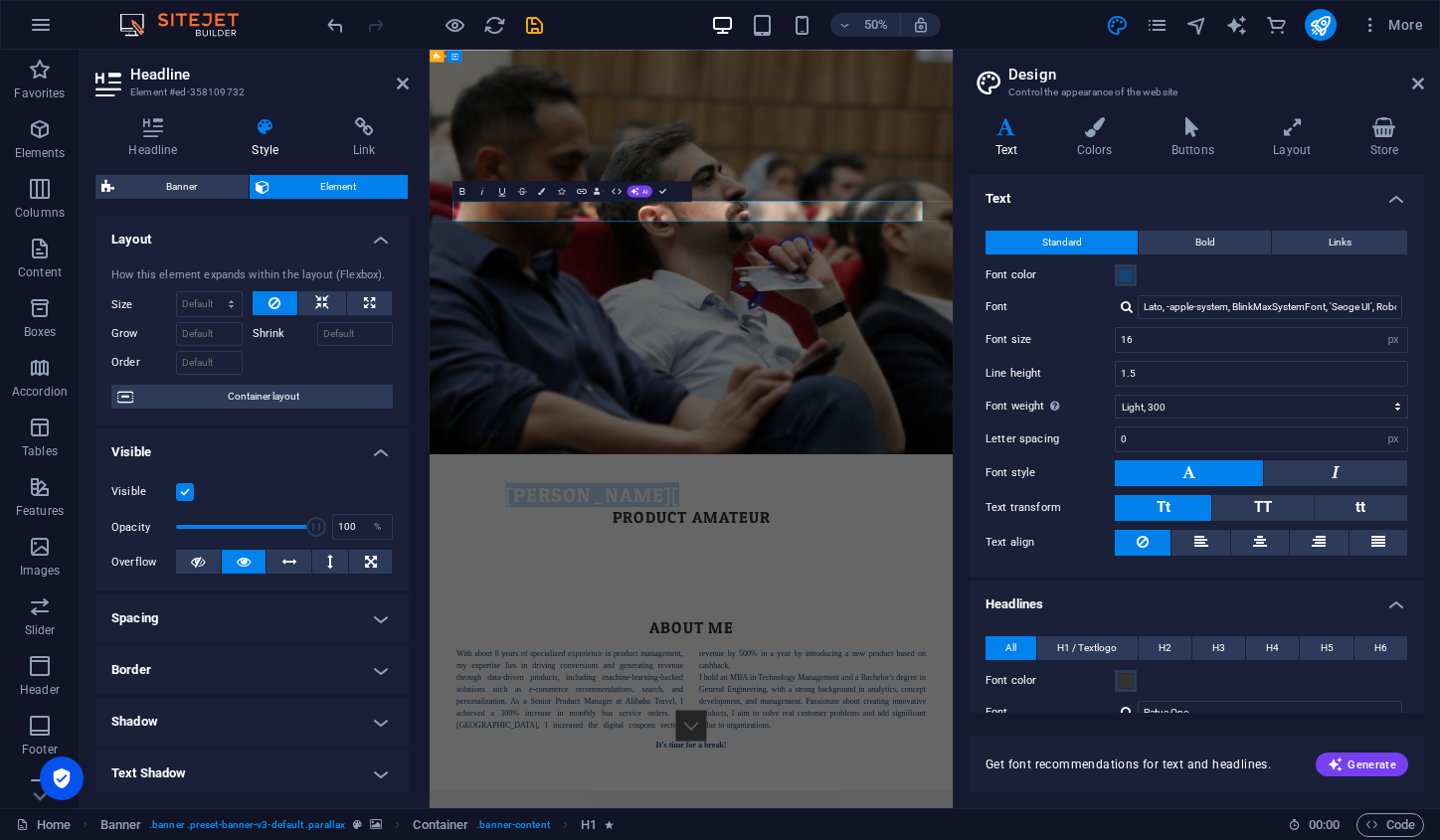 drag, startPoint x: 1124, startPoint y: 366, endPoint x: 756, endPoint y: 376, distance: 368.1358 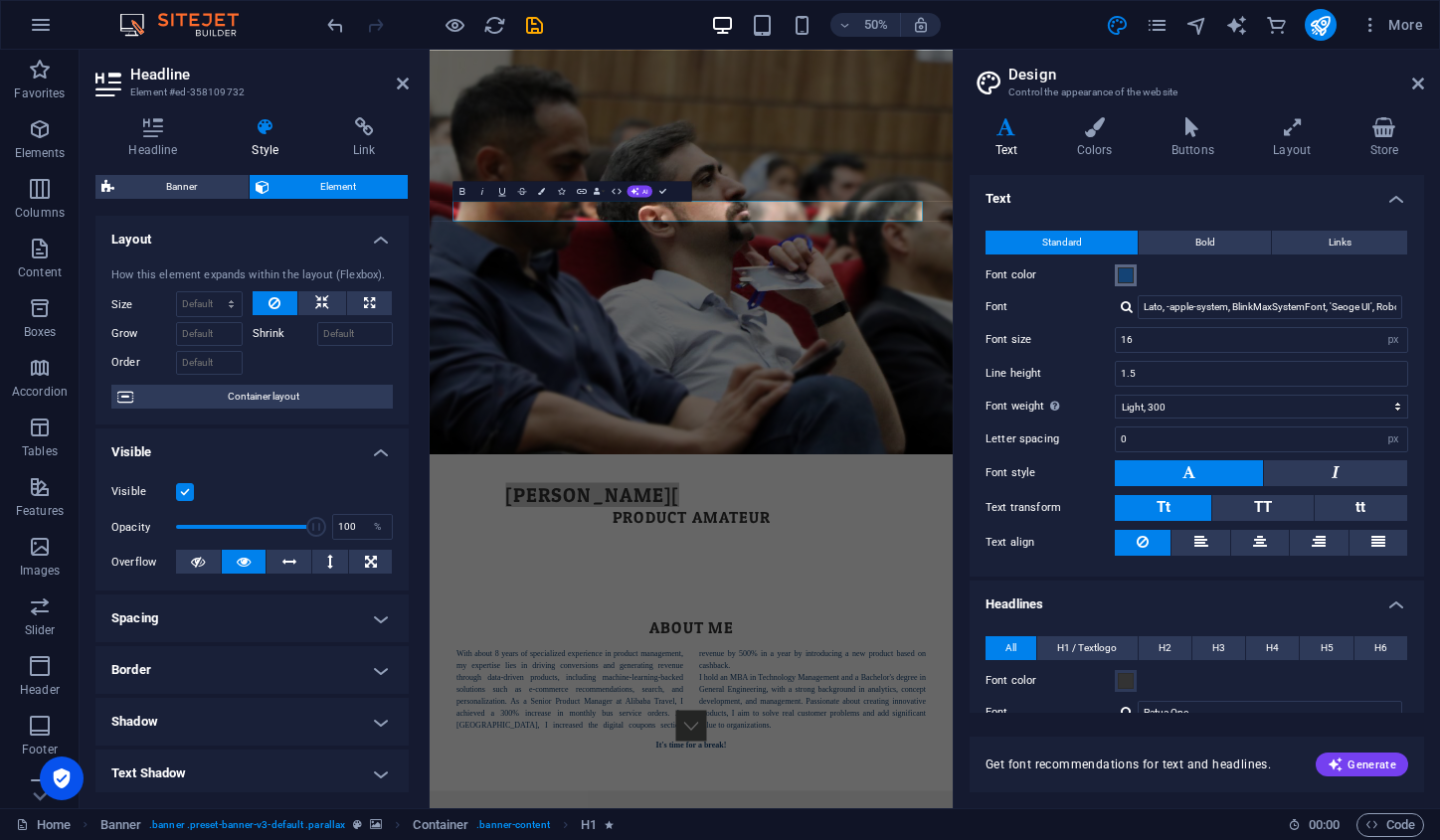 click at bounding box center [1126, 275] 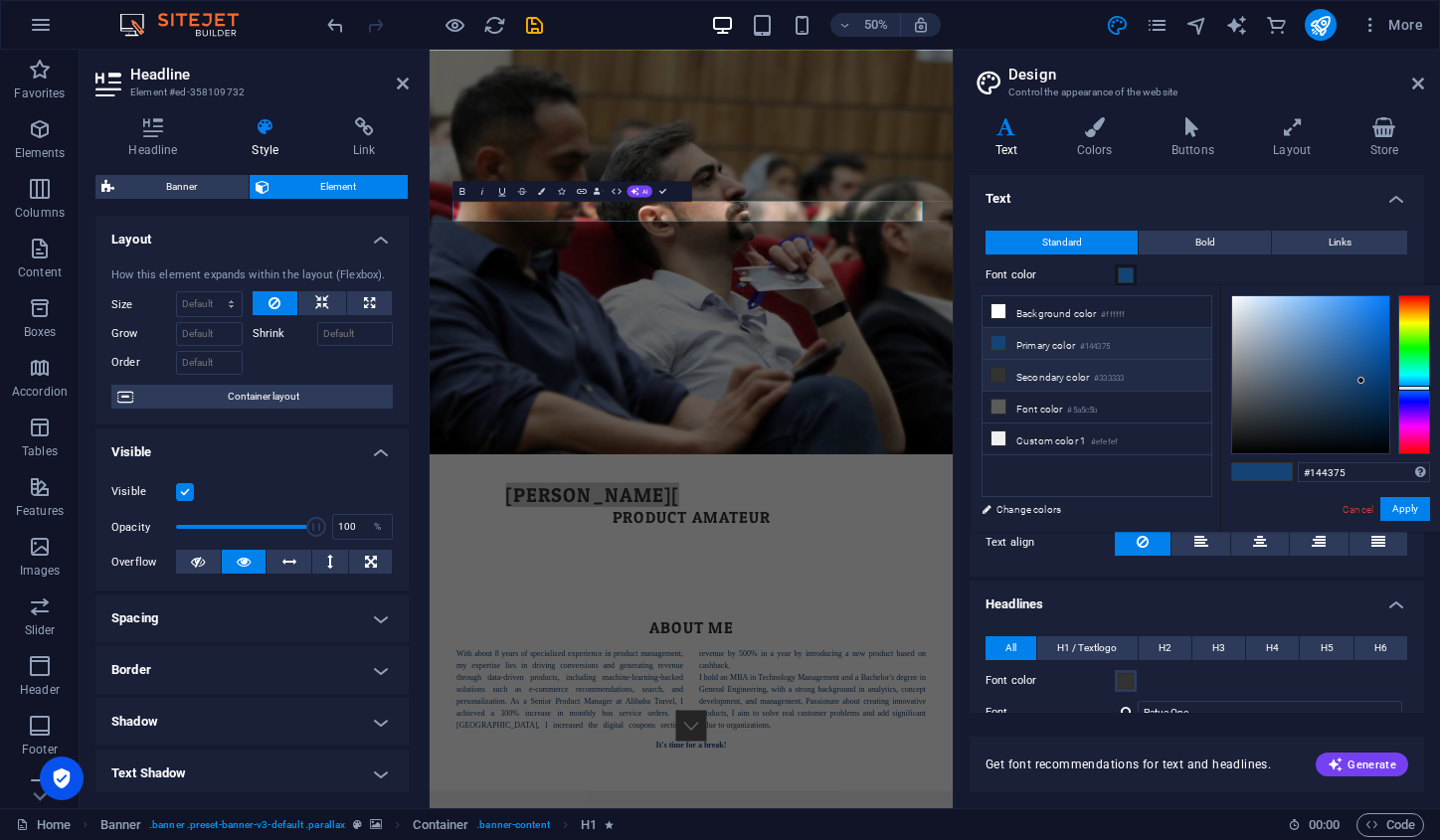 click on "Secondary color
#333333" at bounding box center (1097, 376) 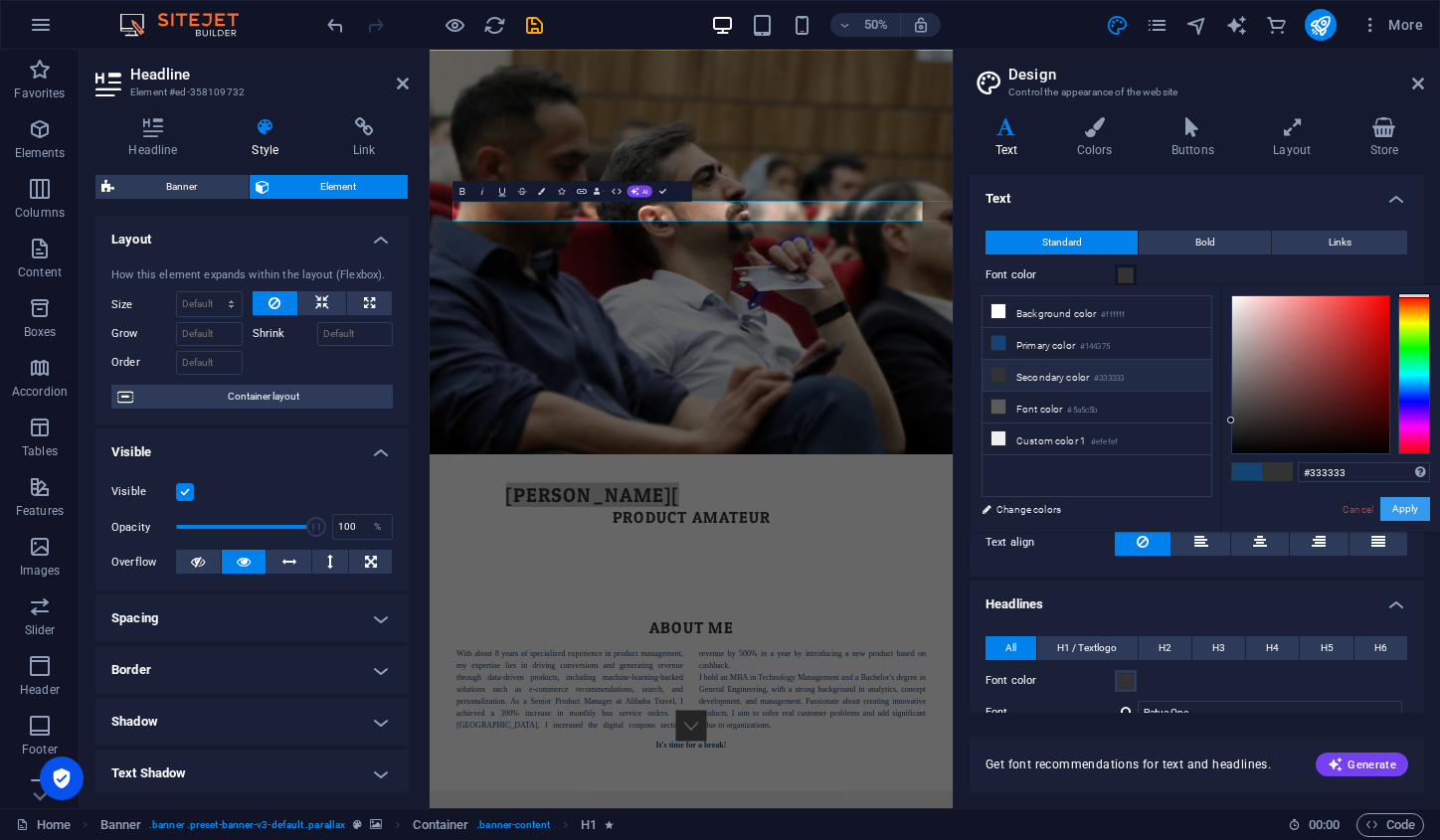 click on "Apply" at bounding box center (1405, 509) 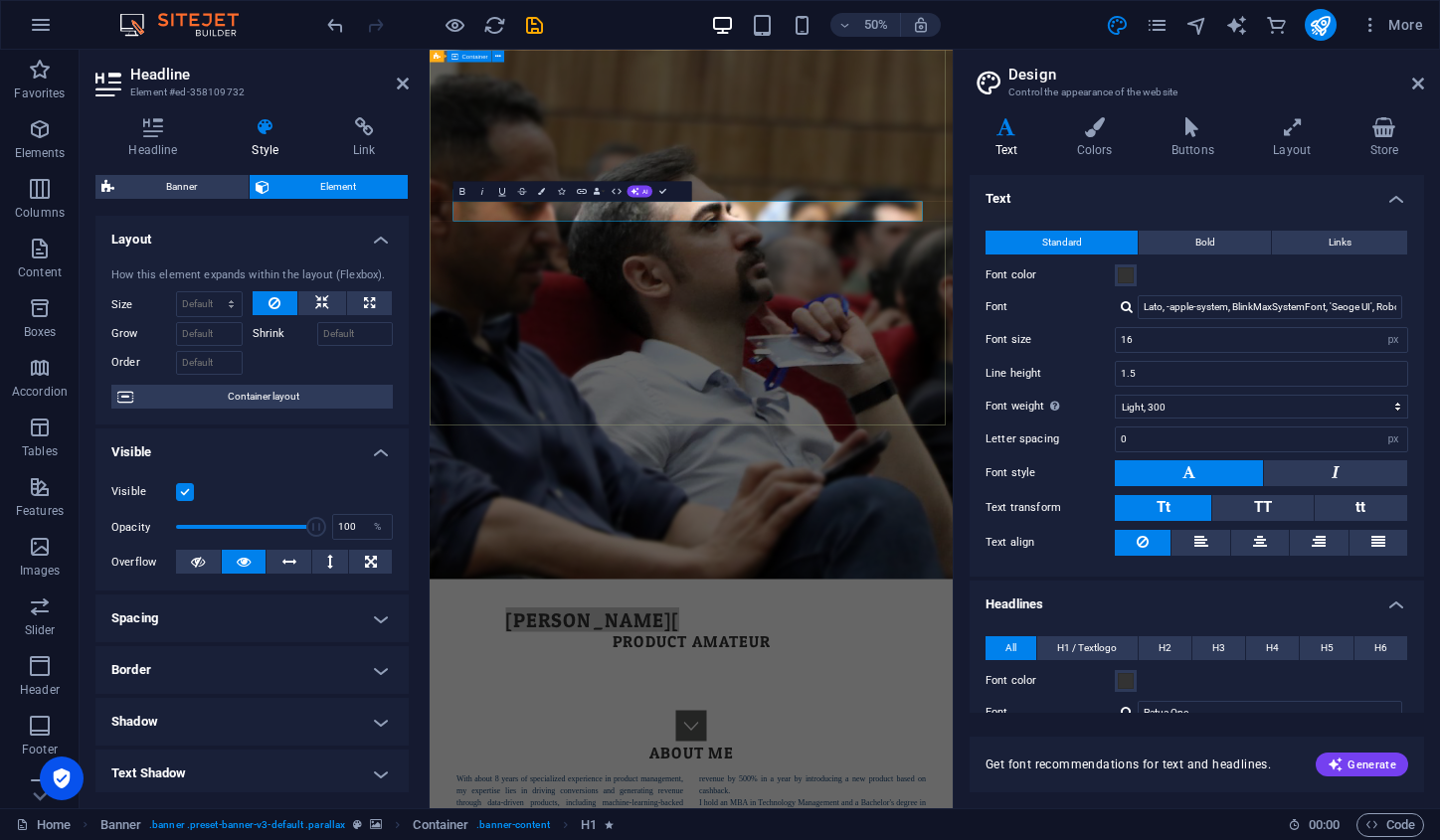 click on "[PERSON_NAME] product amateur" at bounding box center [953, 1220] 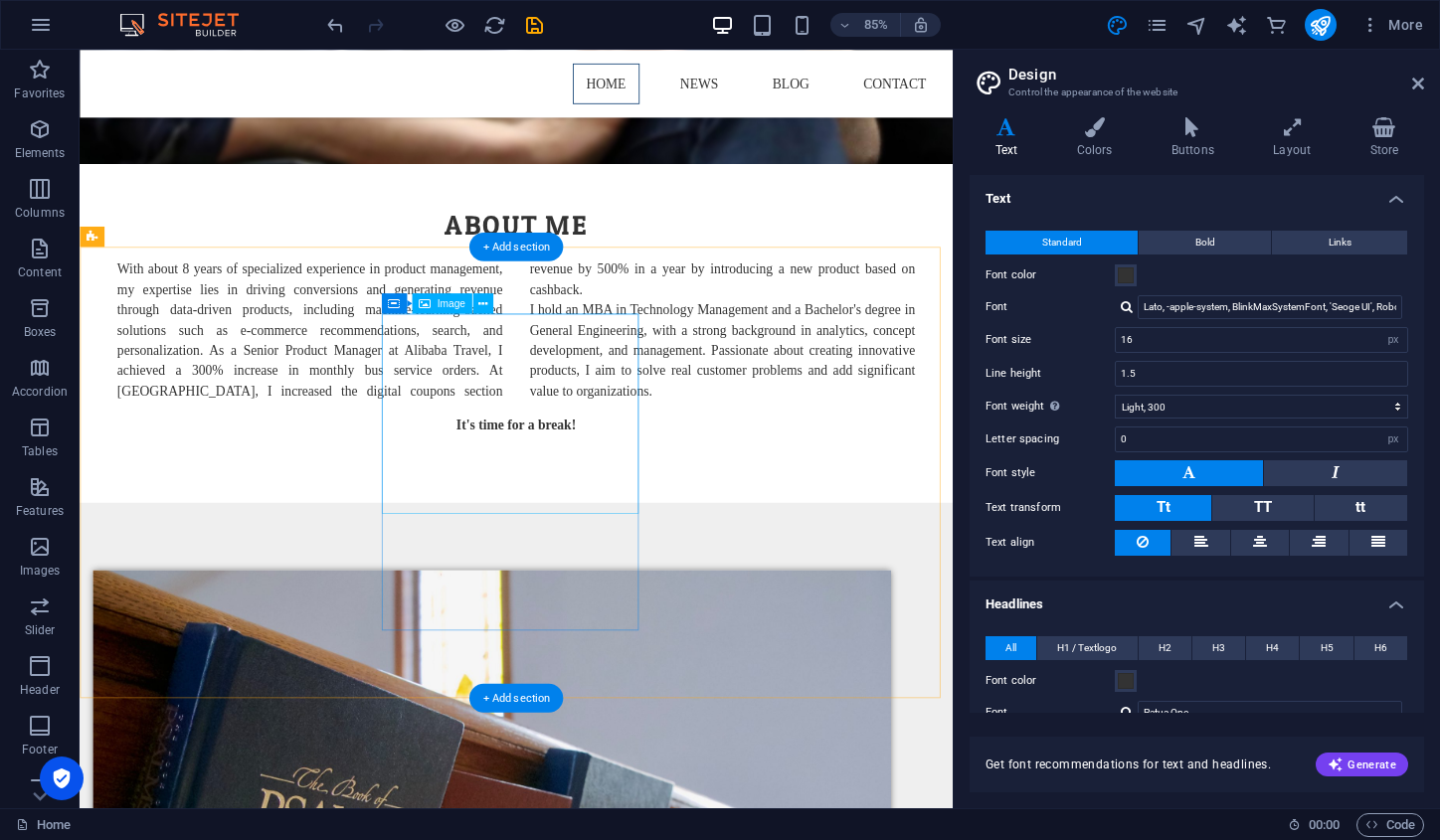 scroll, scrollTop: 715, scrollLeft: 0, axis: vertical 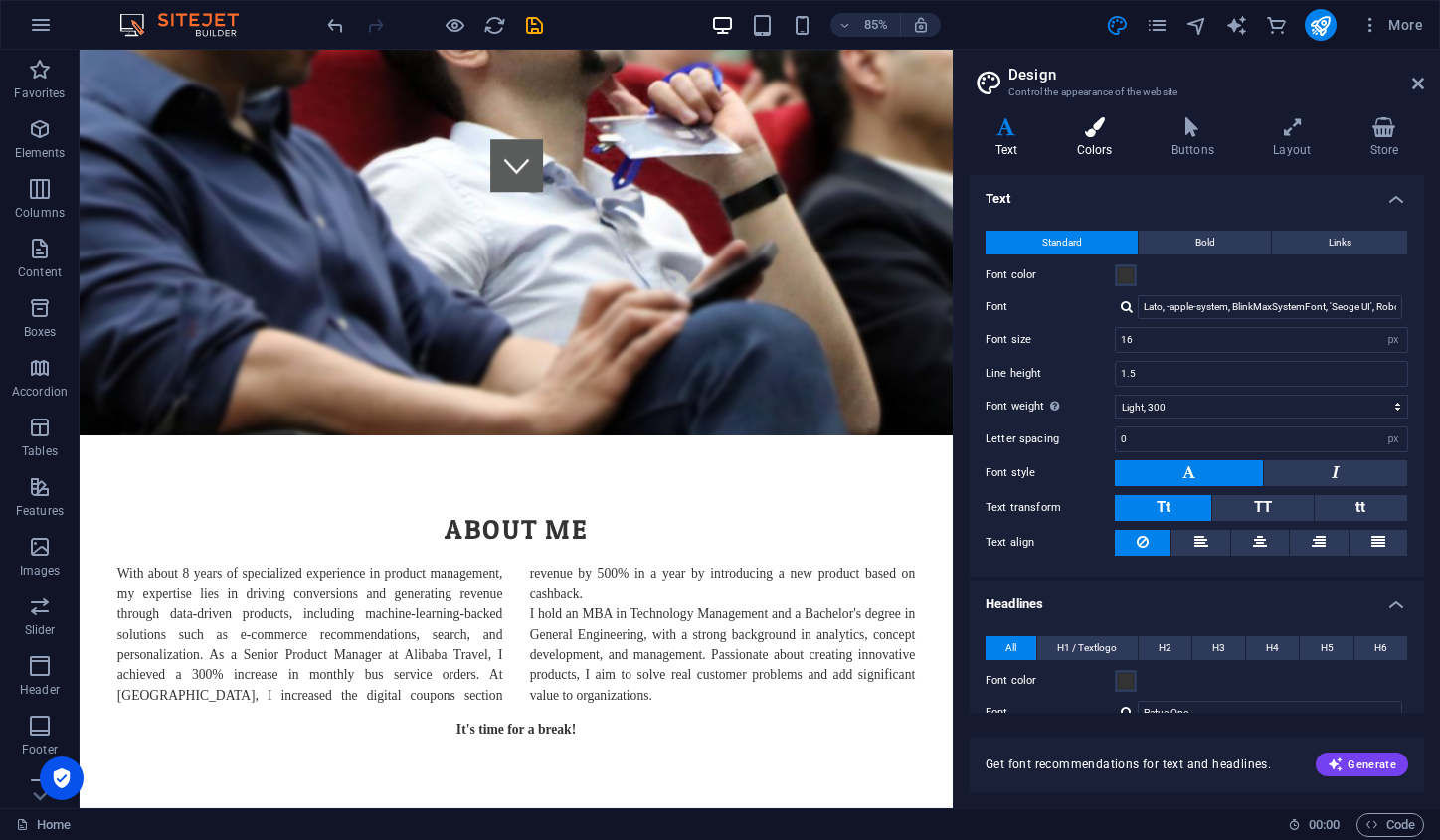 click at bounding box center (1094, 127) 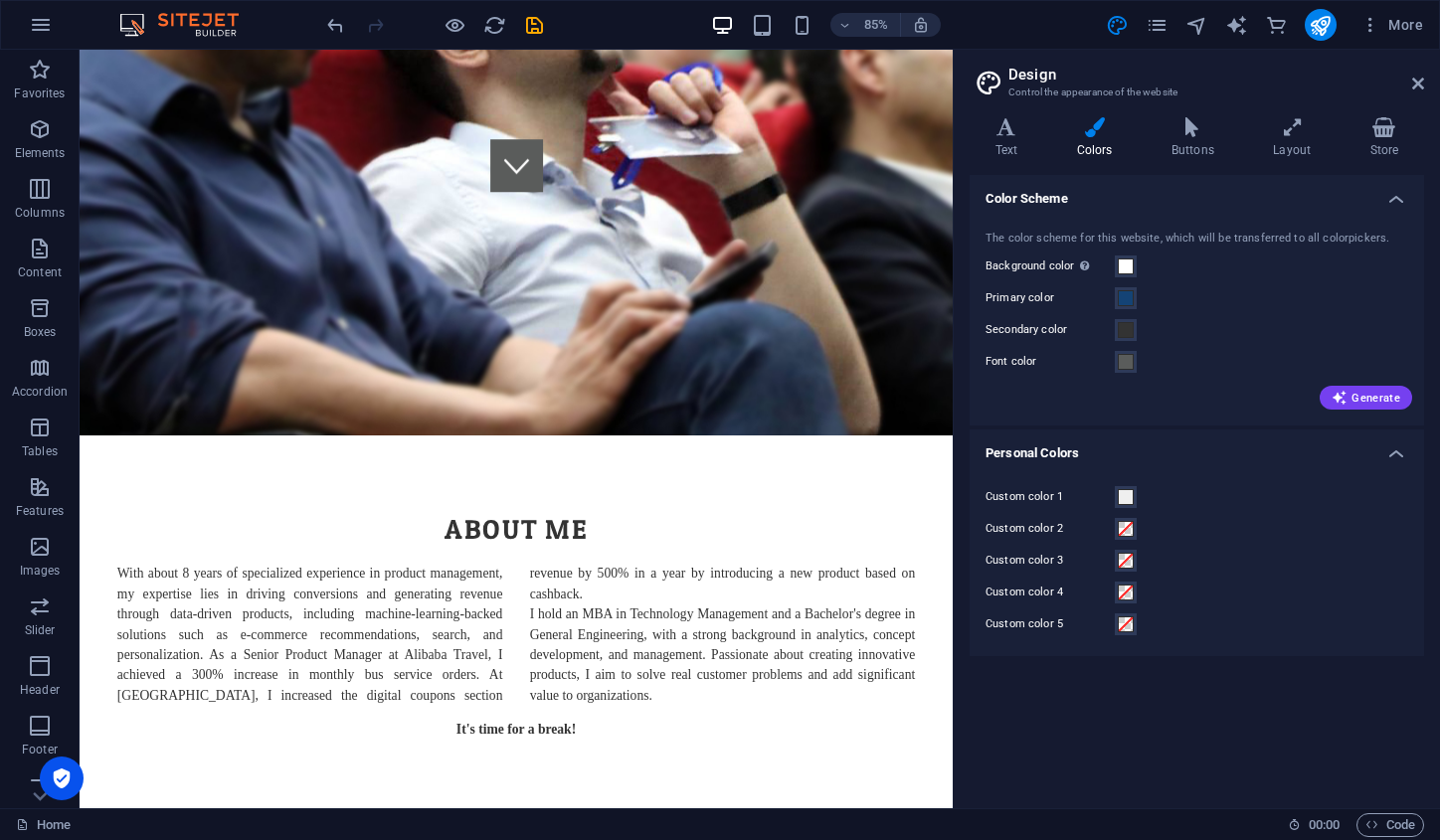 click on "Design Control the appearance of the website Variants  Text  Colors  Buttons  Layout  Store Text Standard Bold Links Font color Font Lato, -apple-system, BlinkMaxSystemFont, 'Seoge UI', Roboto, 'Helvetica Neue', Arial, sans-serif Font size 16 rem px Line height 1.5 Font weight To display the font weight correctly, it may need to be enabled.  Manage Fonts Thin, 100 Extra-light, 200 Light, 300 Regular, 400 Medium, 500 Semi-bold, 600 Bold, 700 Extra-bold, 800 Black, 900 Letter spacing 0 rem px Font style Text transform Tt TT tt Text align Font weight To display the font weight correctly, it may need to be enabled.  Manage Fonts Thin, 100 Extra-light, 200 Light, 300 Regular, 400 Medium, 500 Semi-bold, 600 Bold, 700 Extra-bold, 800 Black, 900 Default Hover / Active Font color Font color Decoration None Decoration None Transition duration 0.3 s Transition function Ease Ease In Ease Out Ease In/Ease Out Linear Headlines All H1 / Textlogo H2 H3 H4 H5 H6 Font color Font Patua One Line height 1.5 Font weight Thin, 100" at bounding box center (1196, 428) 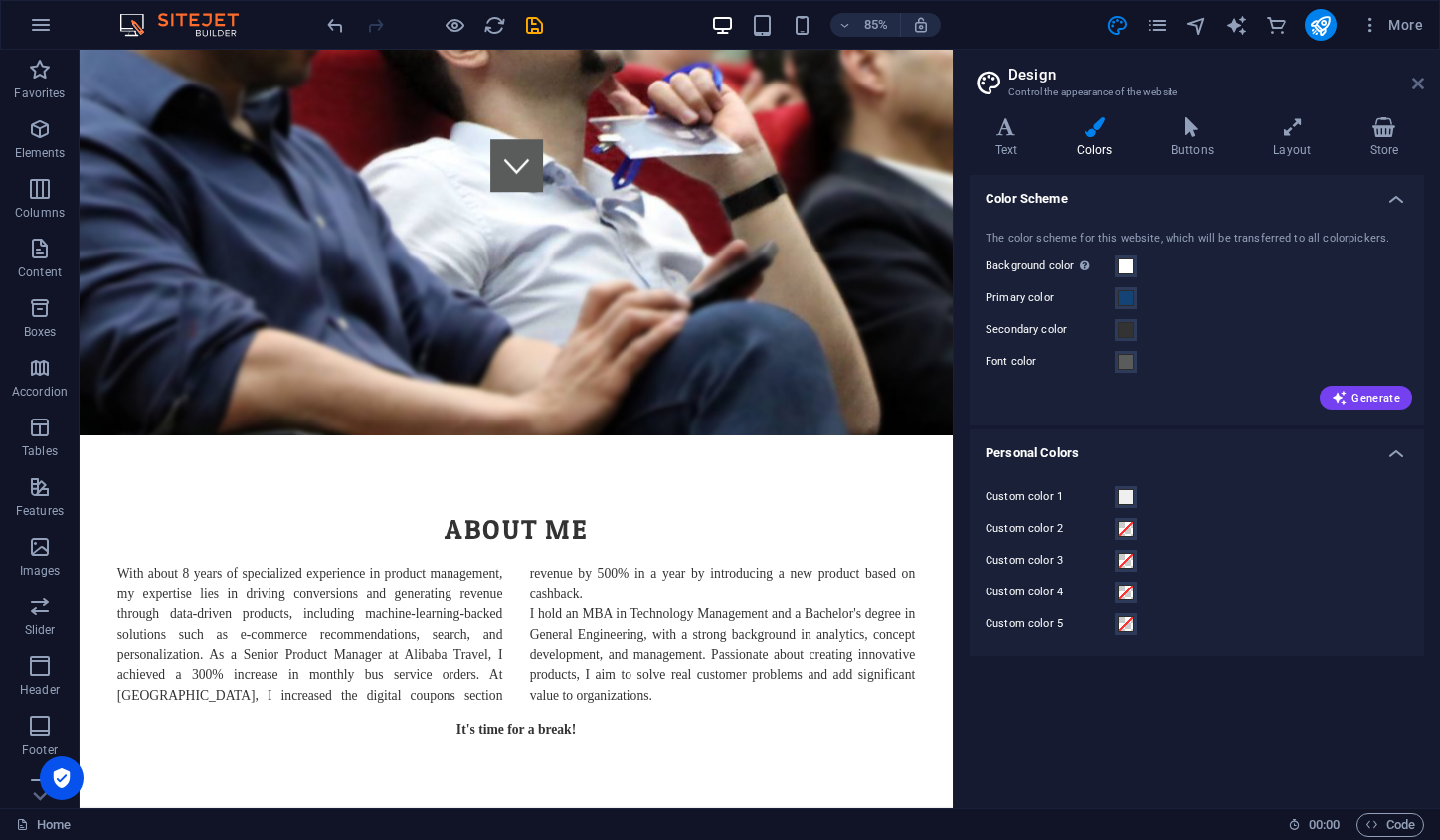 click at bounding box center [1418, 84] 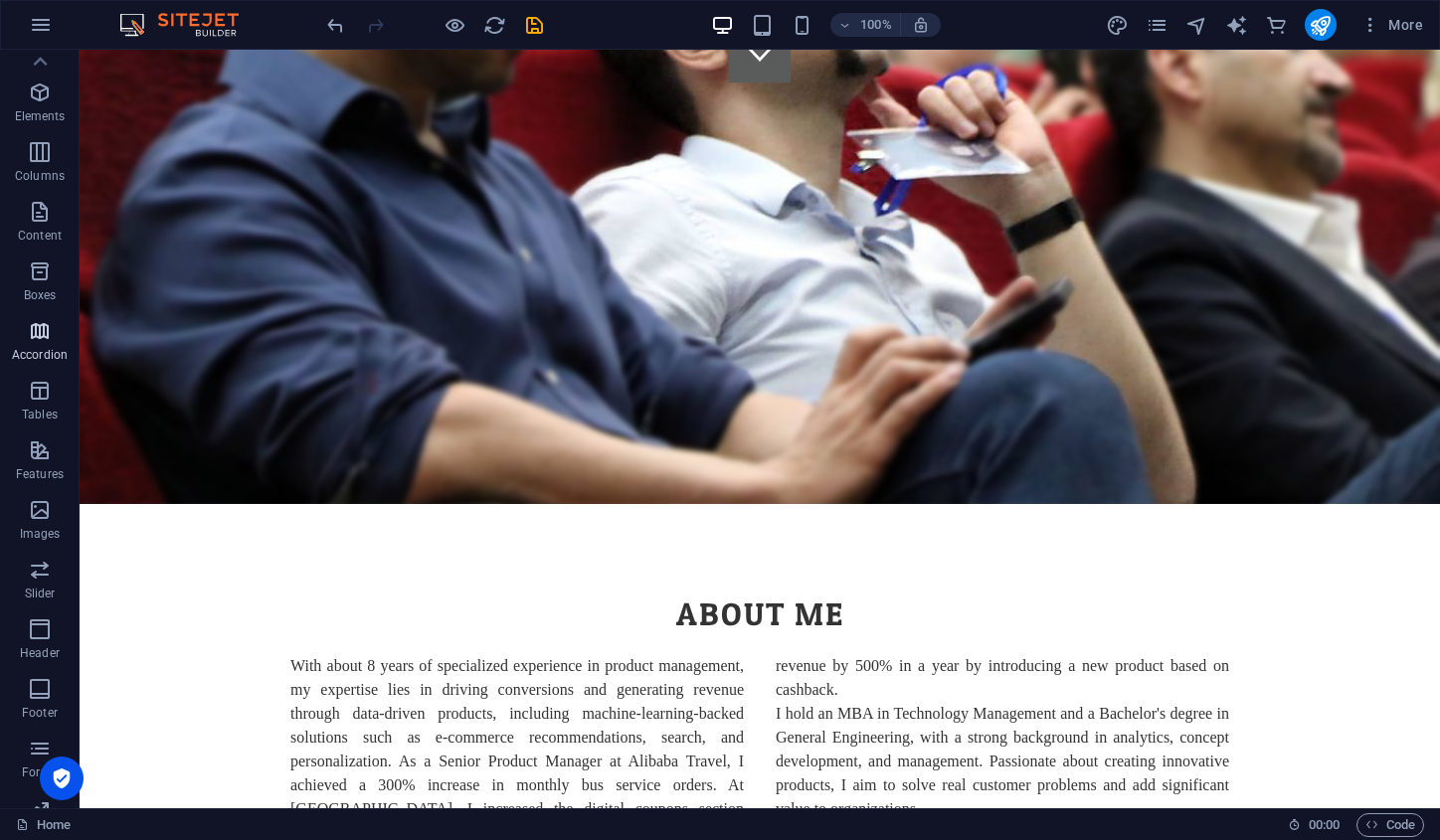 scroll, scrollTop: 0, scrollLeft: 0, axis: both 